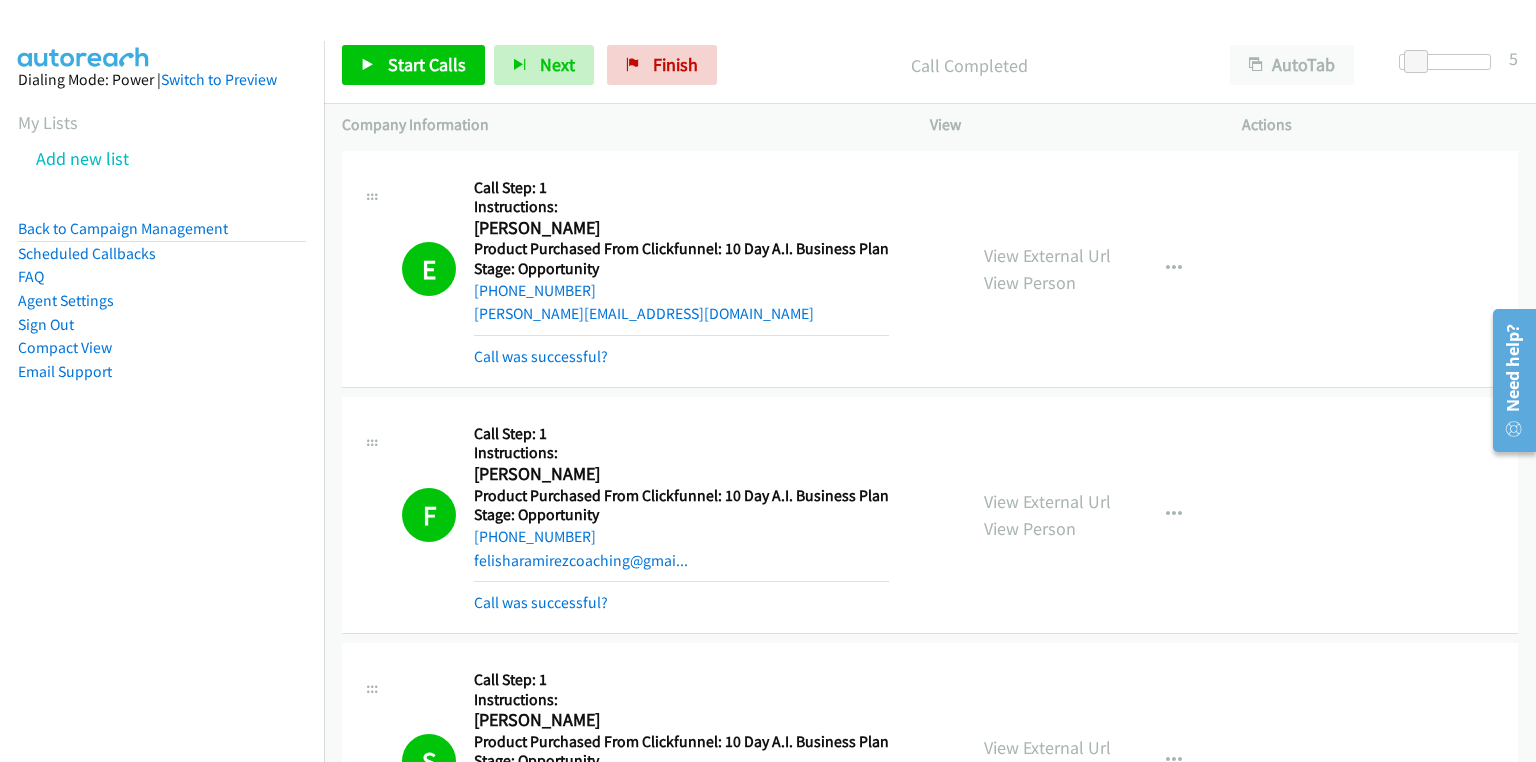 scroll, scrollTop: 0, scrollLeft: 0, axis: both 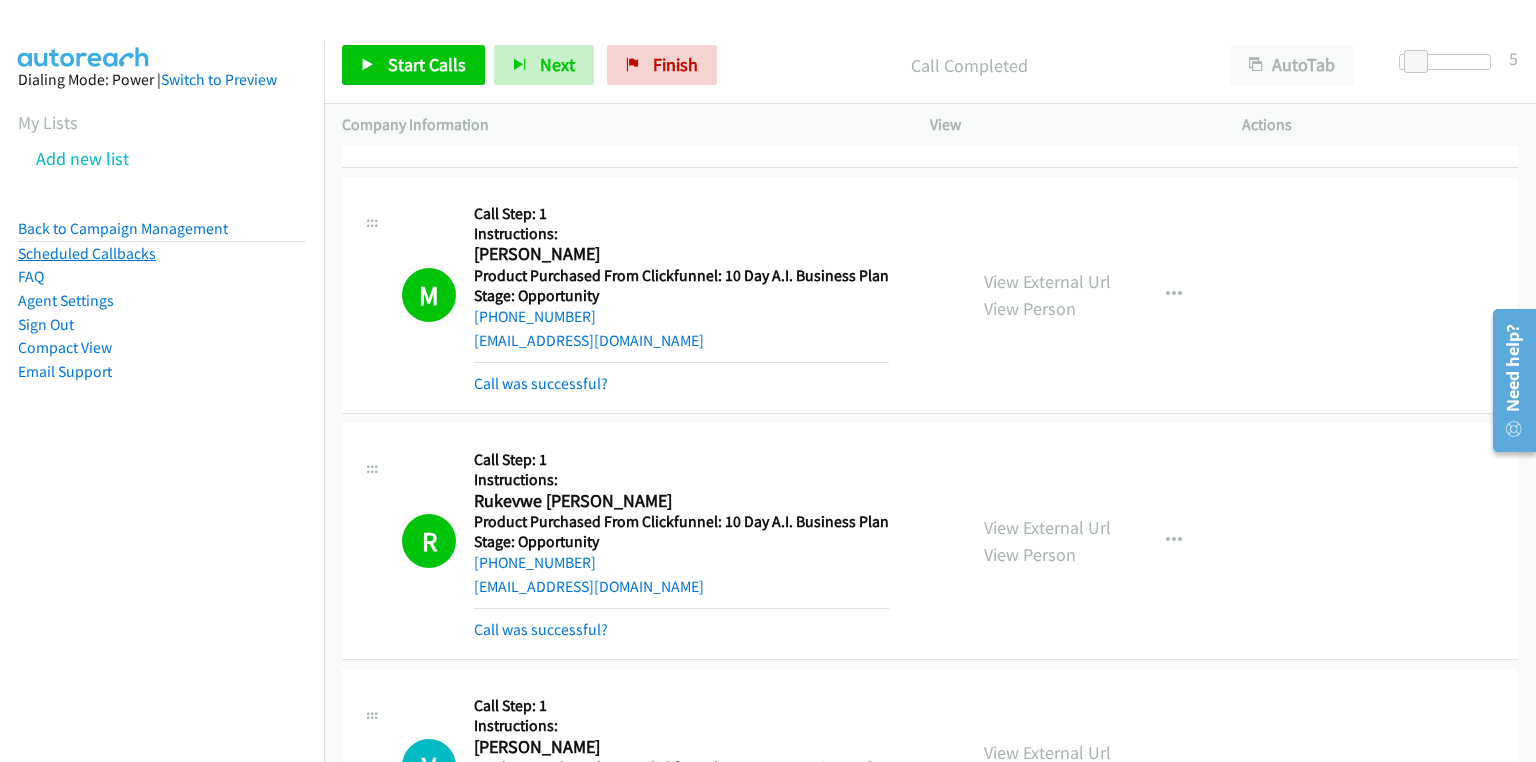 click on "Scheduled Callbacks" at bounding box center [87, 253] 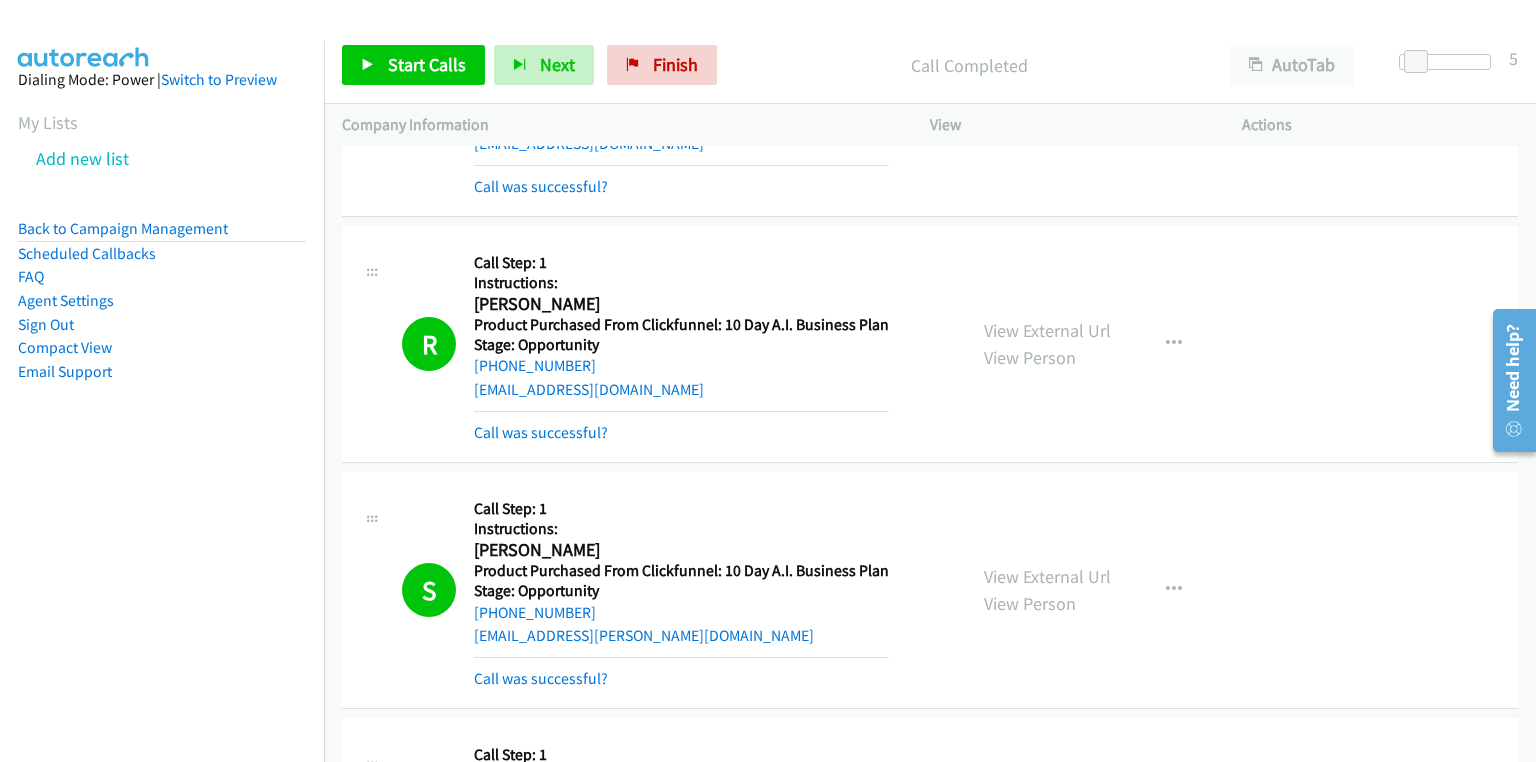 scroll, scrollTop: 13060, scrollLeft: 0, axis: vertical 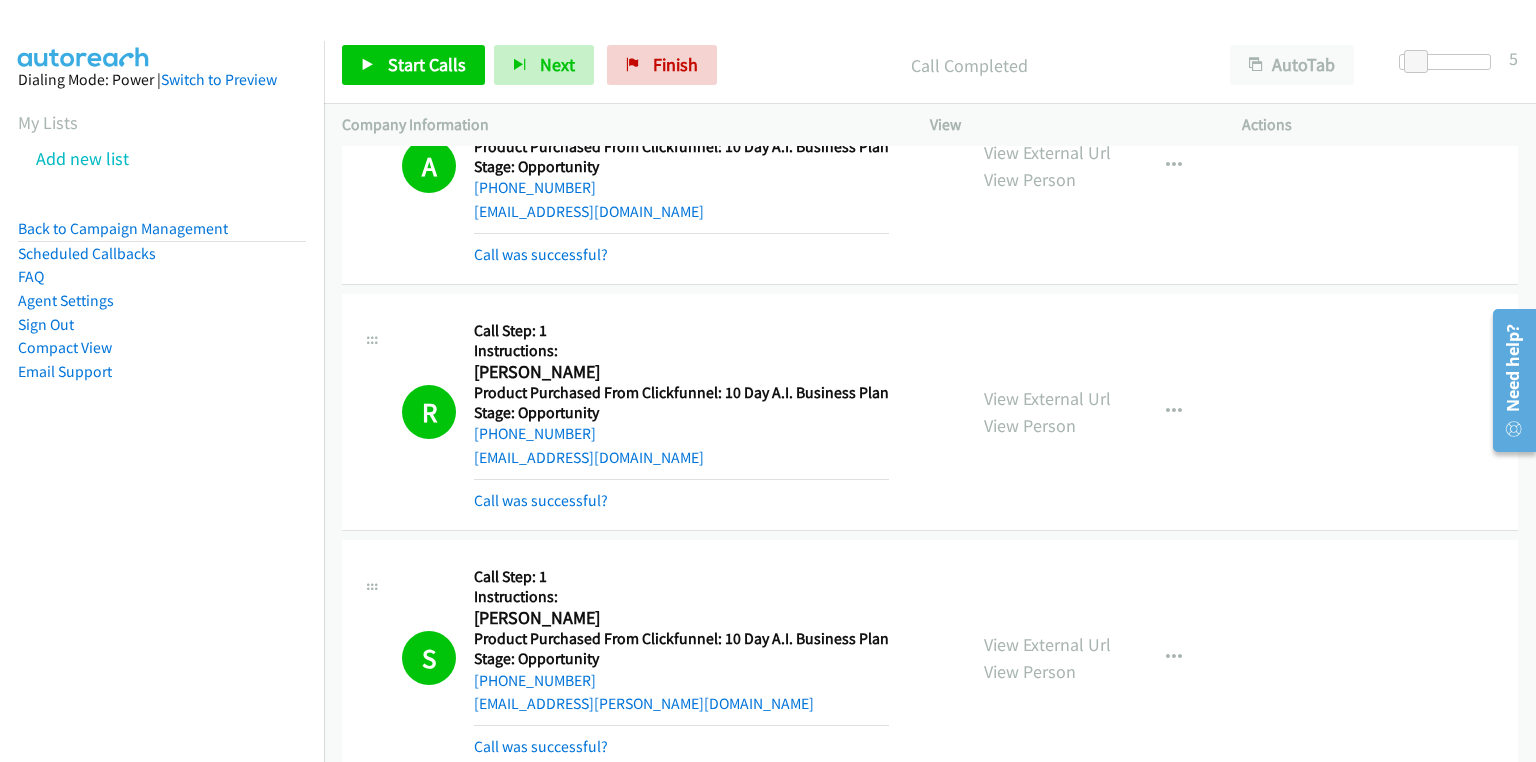 click on "Dialing Mode: Power
|
Switch to Preview
My Lists
Add new list
Back to Campaign Management
Scheduled Callbacks
FAQ
Agent Settings
Sign Out
Compact View
Email Support" at bounding box center (162, 257) 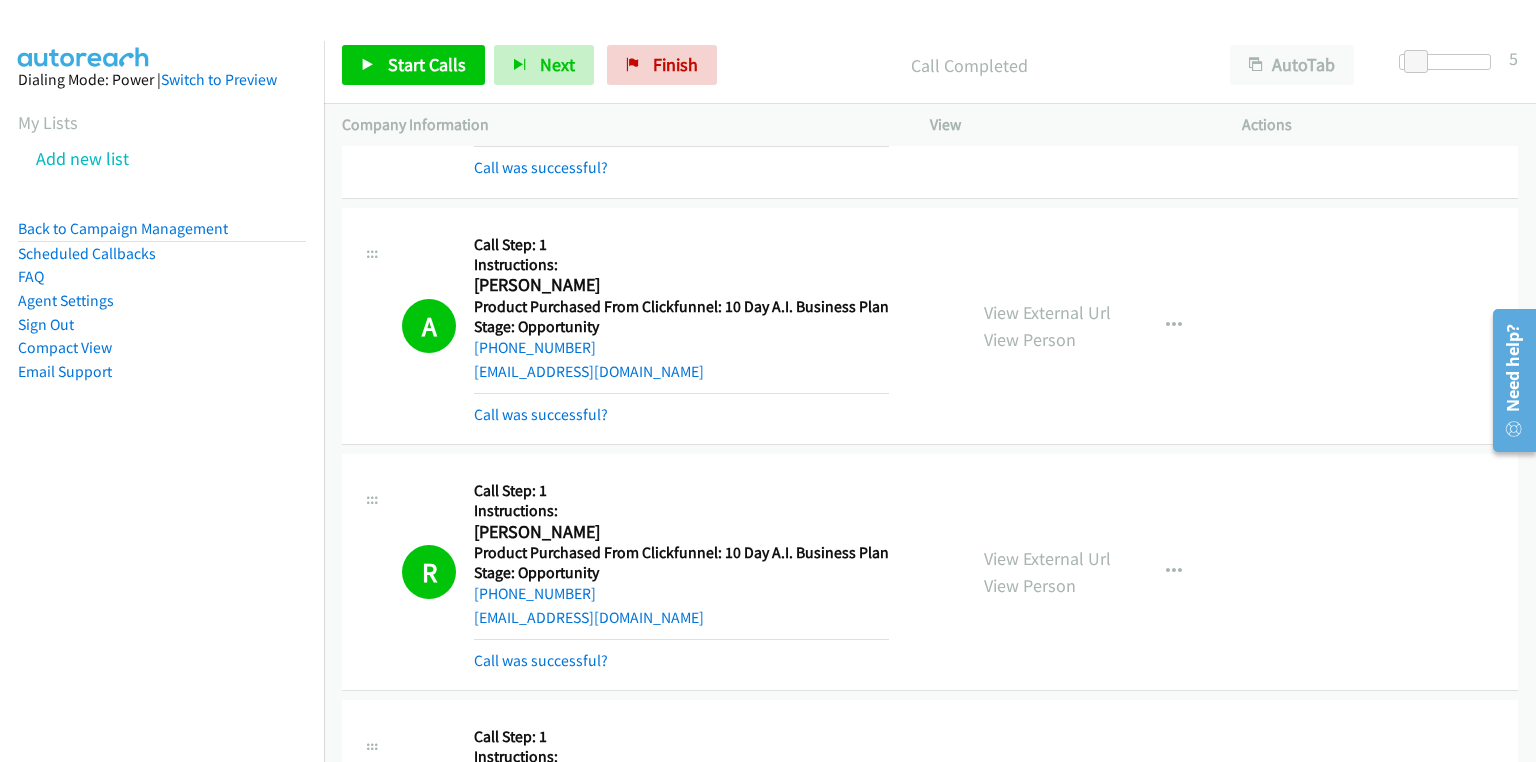 scroll, scrollTop: 12820, scrollLeft: 0, axis: vertical 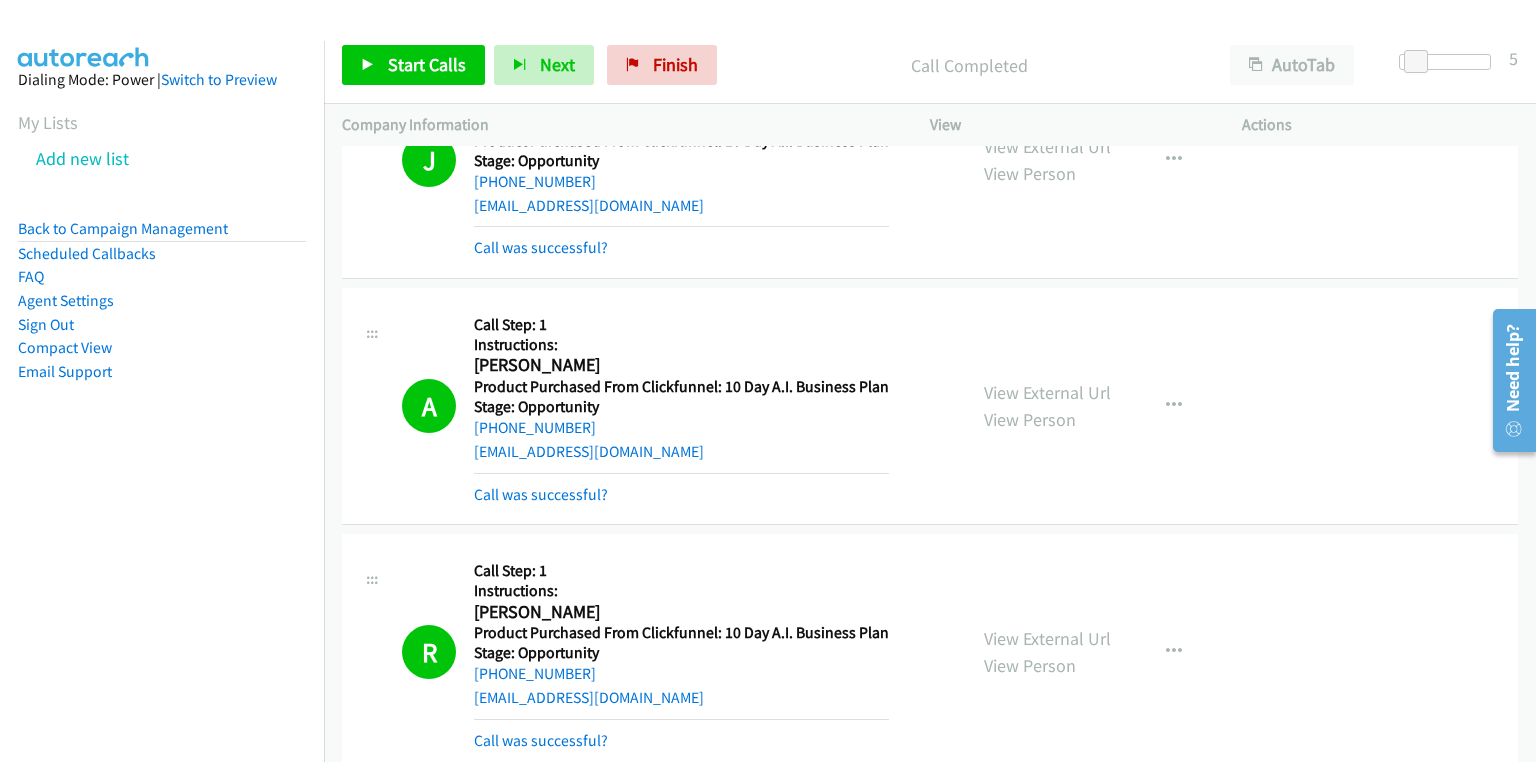 click on "View" at bounding box center [1068, 125] 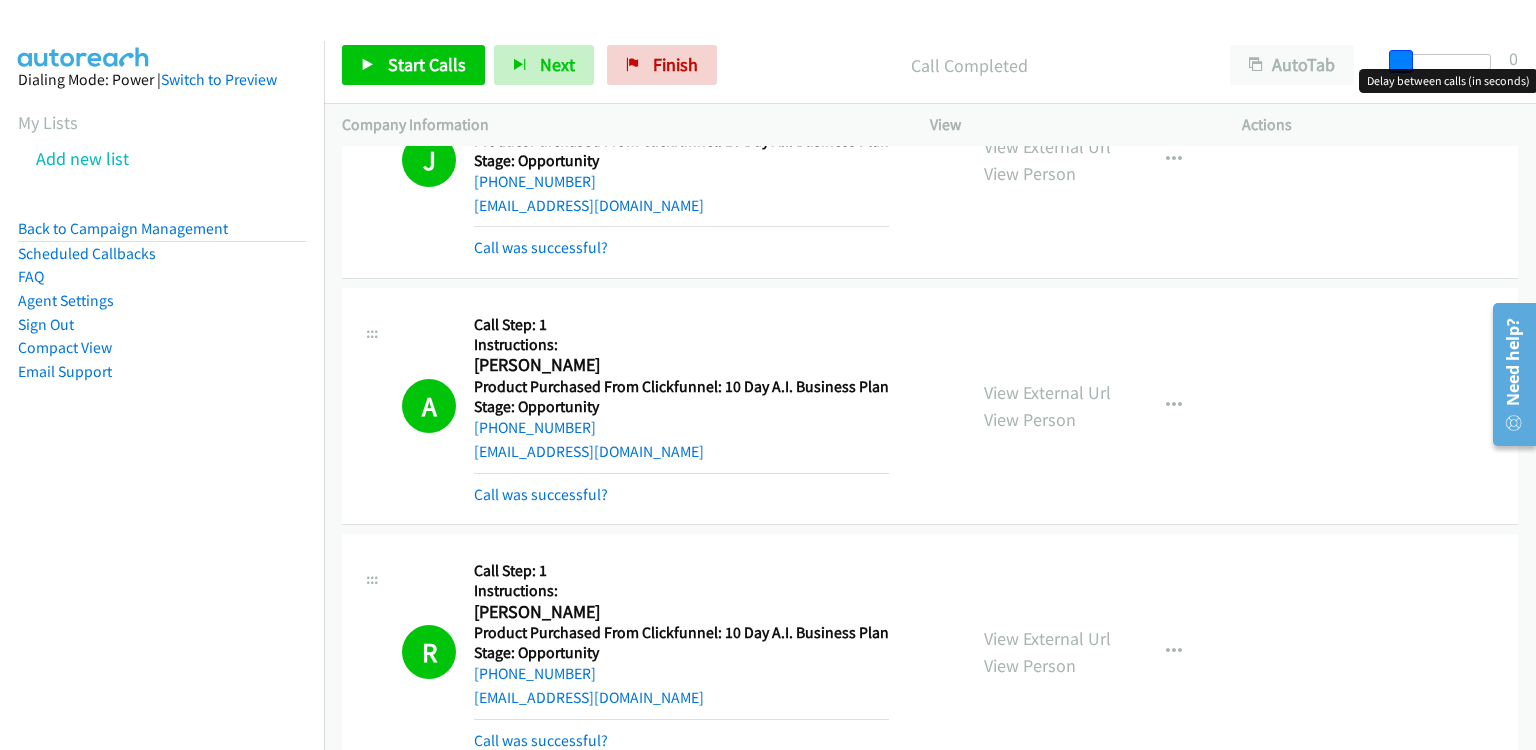 drag, startPoint x: 1284, startPoint y: 53, endPoint x: 1374, endPoint y: 106, distance: 104.44616 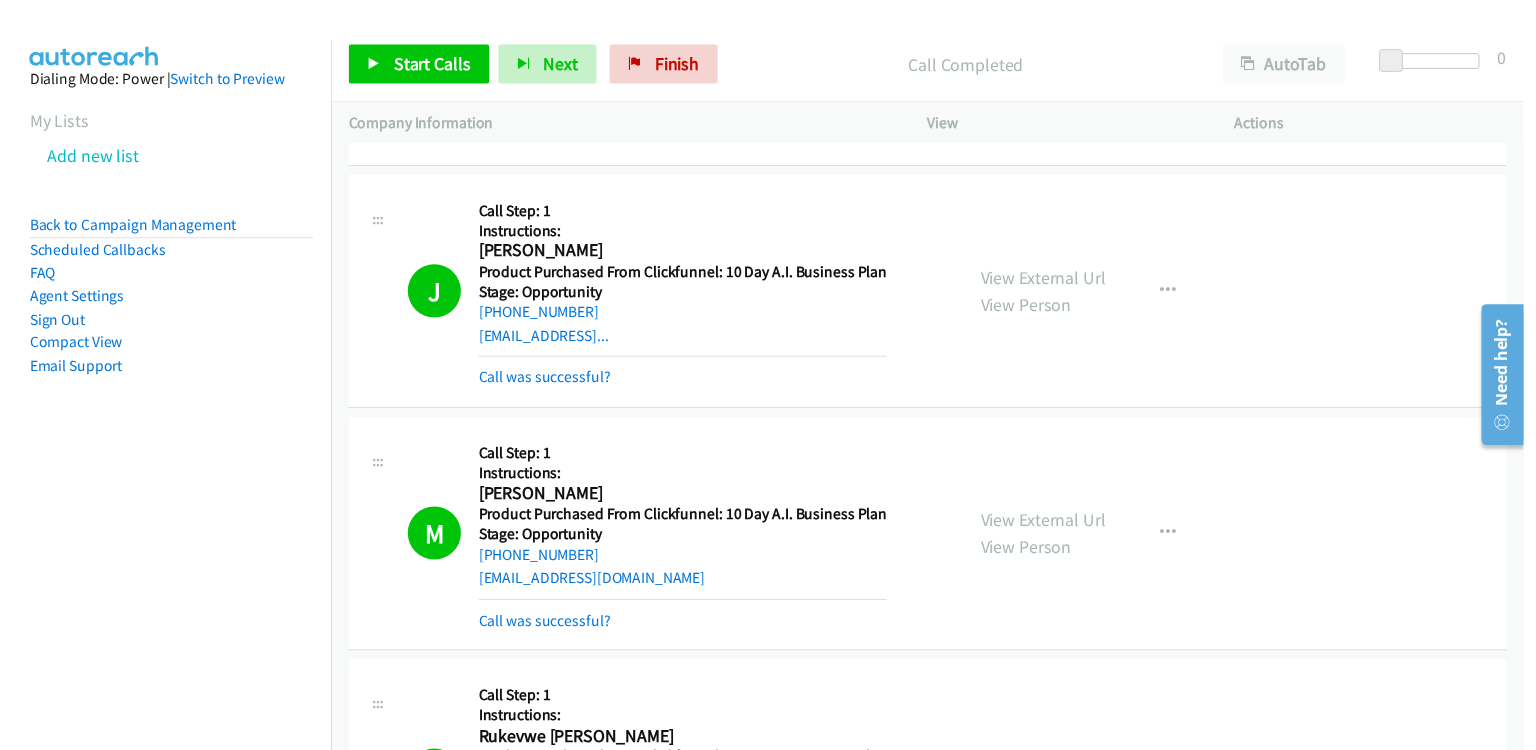 scroll, scrollTop: 14740, scrollLeft: 0, axis: vertical 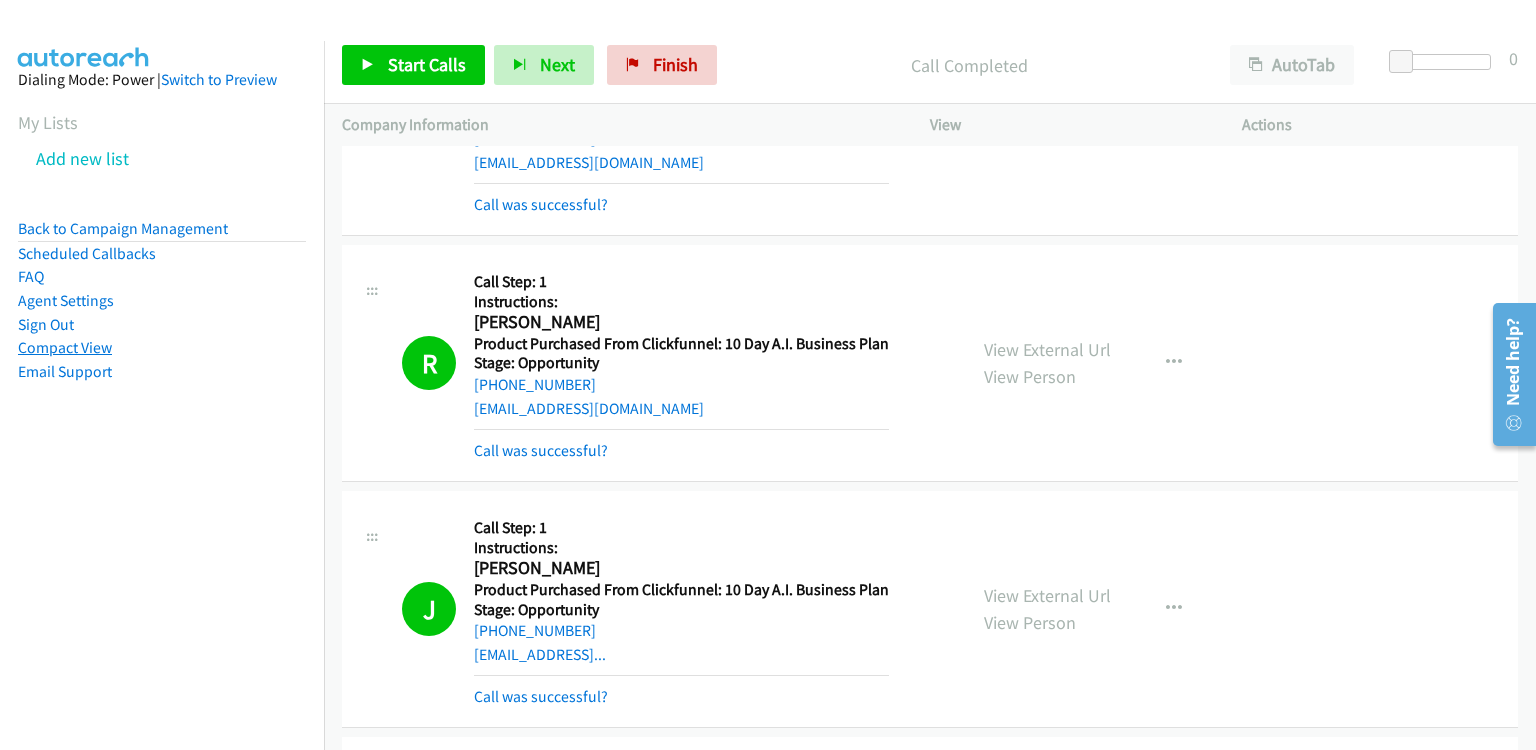 click on "Compact View" at bounding box center [65, 347] 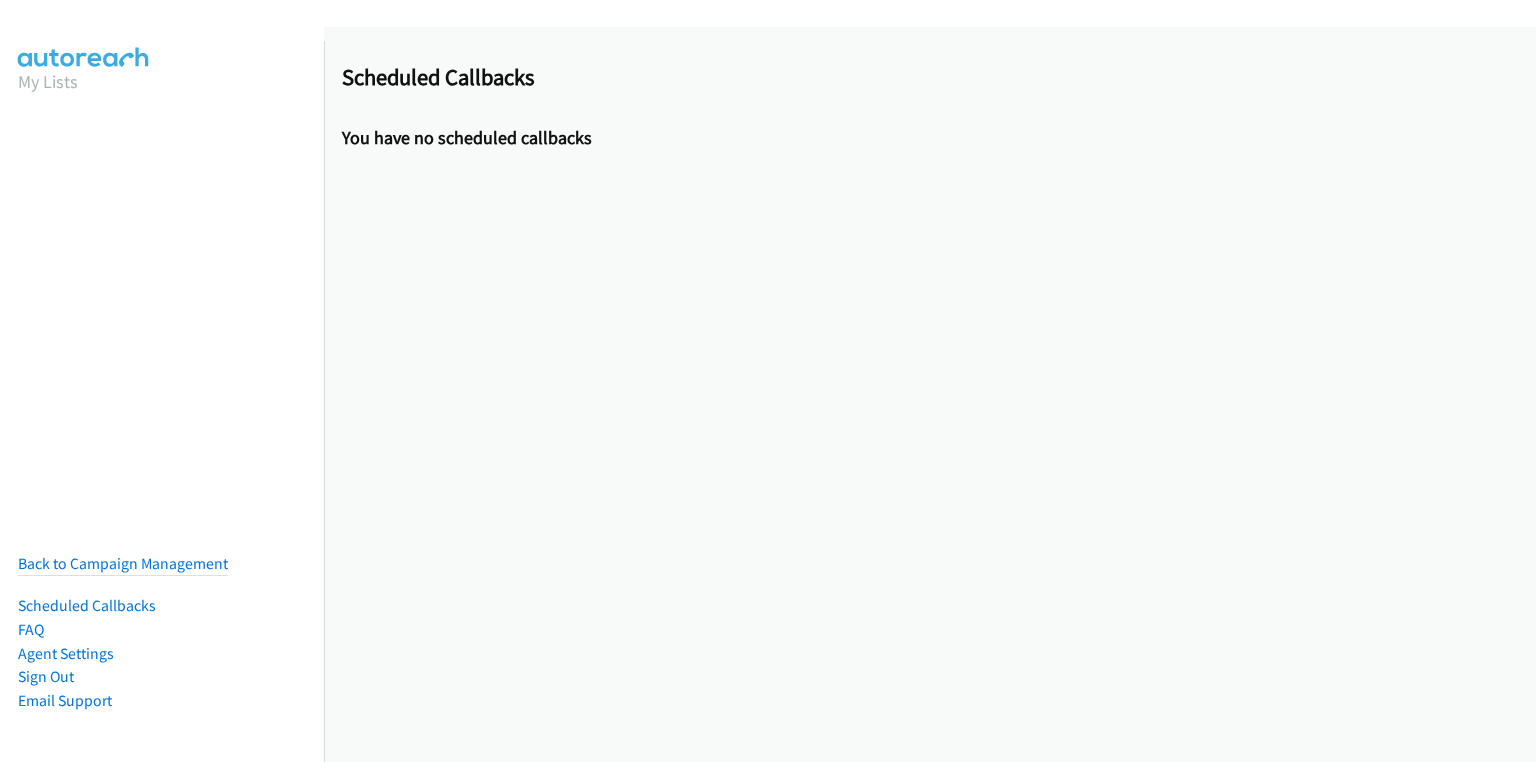 scroll, scrollTop: 0, scrollLeft: 0, axis: both 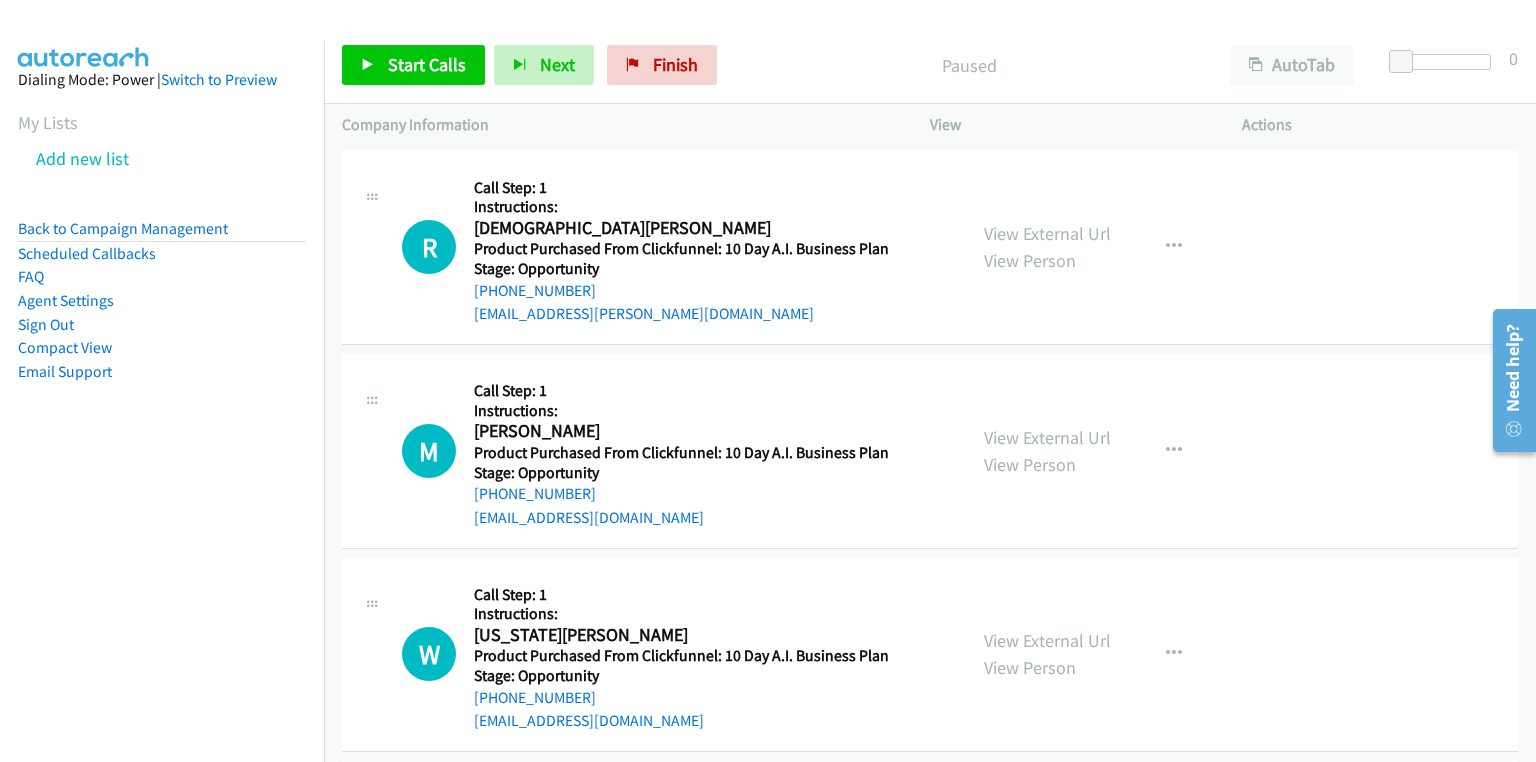 click at bounding box center [759, 38] 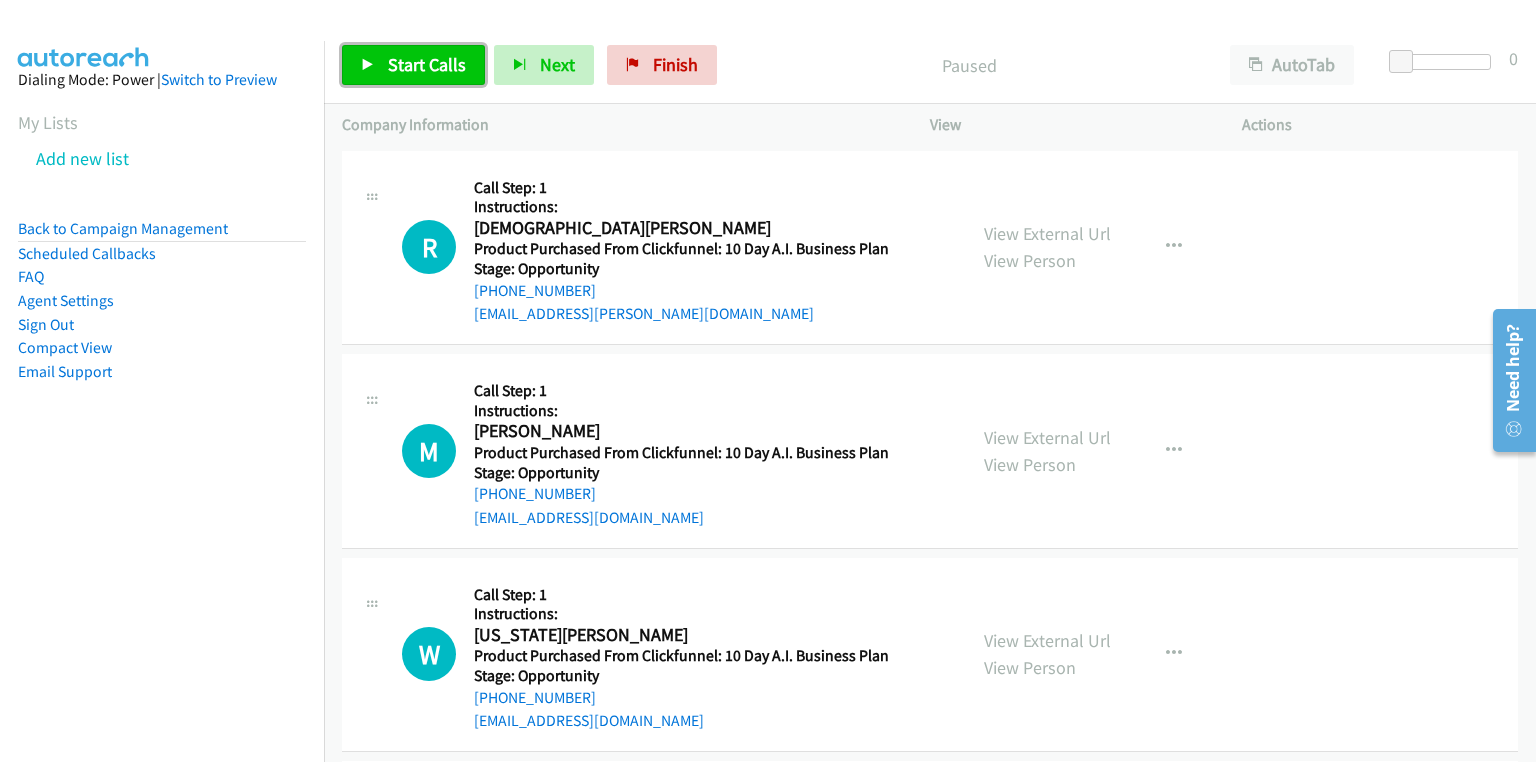 click on "Start Calls" at bounding box center [427, 64] 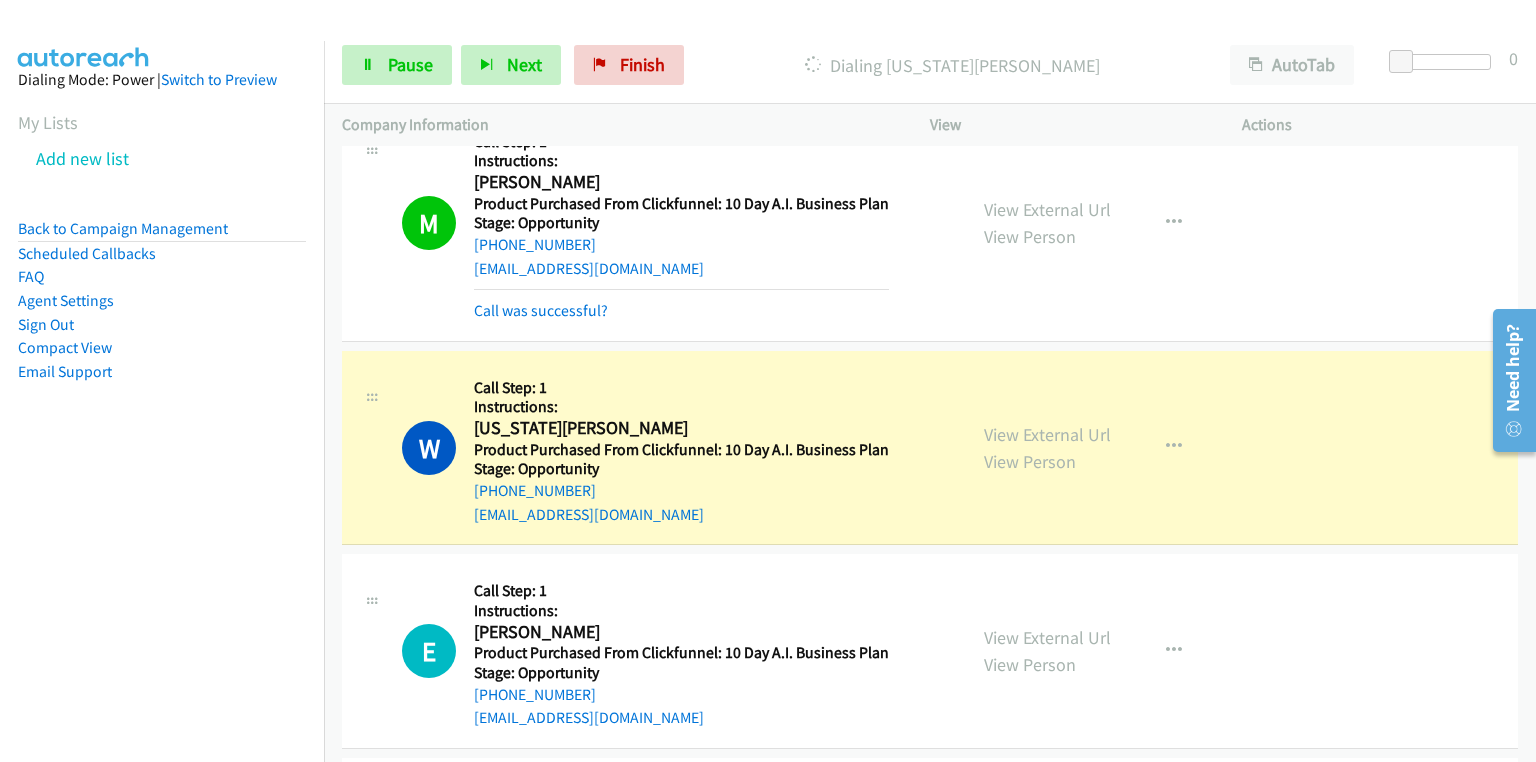 scroll, scrollTop: 320, scrollLeft: 0, axis: vertical 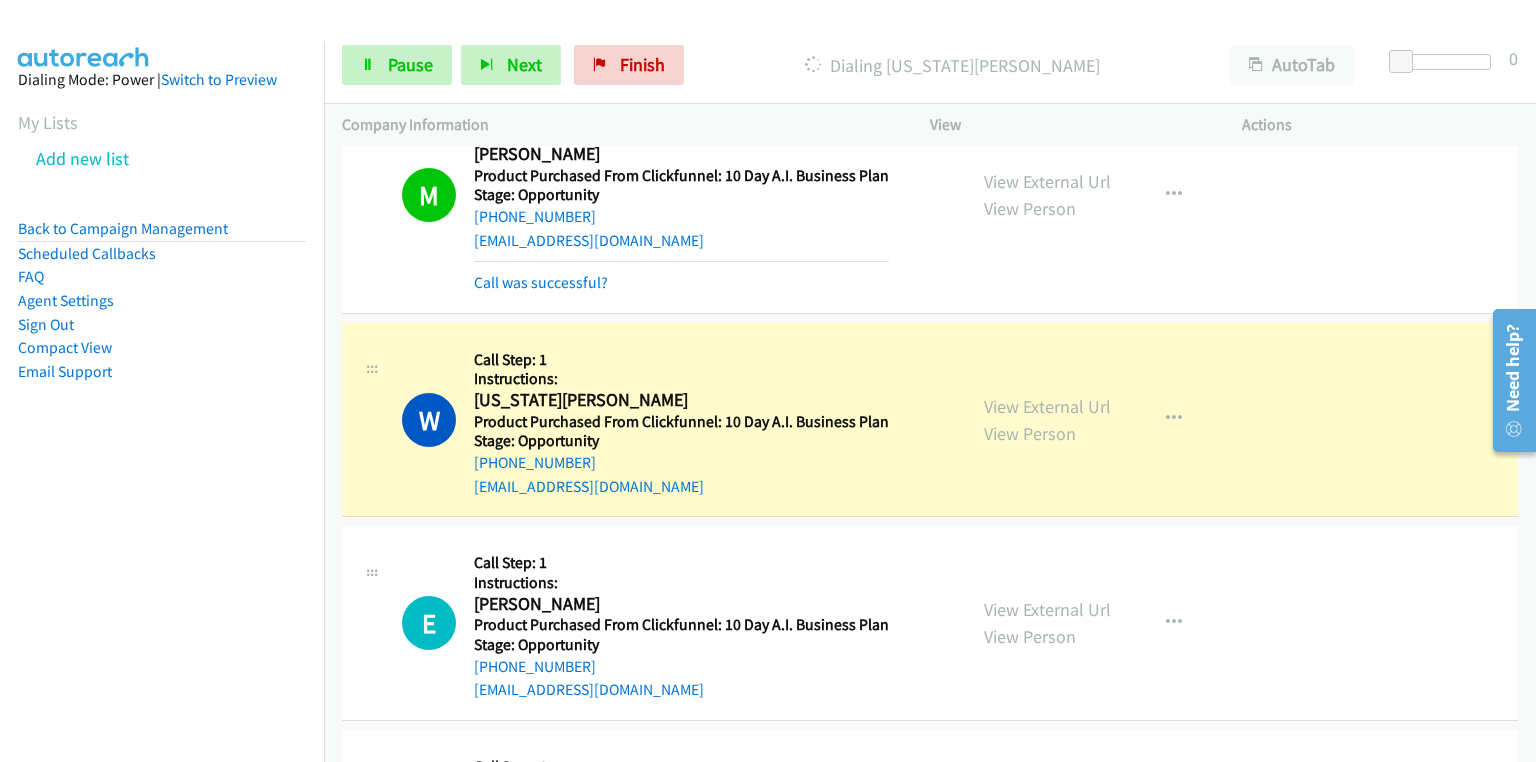 click on "M
Callback Scheduled
Call Step: 1
Instructions:
Monty Benton
America/Chicago
Product Purchased From Clickfunnel: 10 Day A.I. Business Plan
Stage: Opportunity
+1 682-360-8112
info@aiprofit.systems
Call was successful?
View External Url
View Person
View External Url
Email
Schedule/Manage Callback
Skip Call
Add to do not call list" at bounding box center (930, 195) 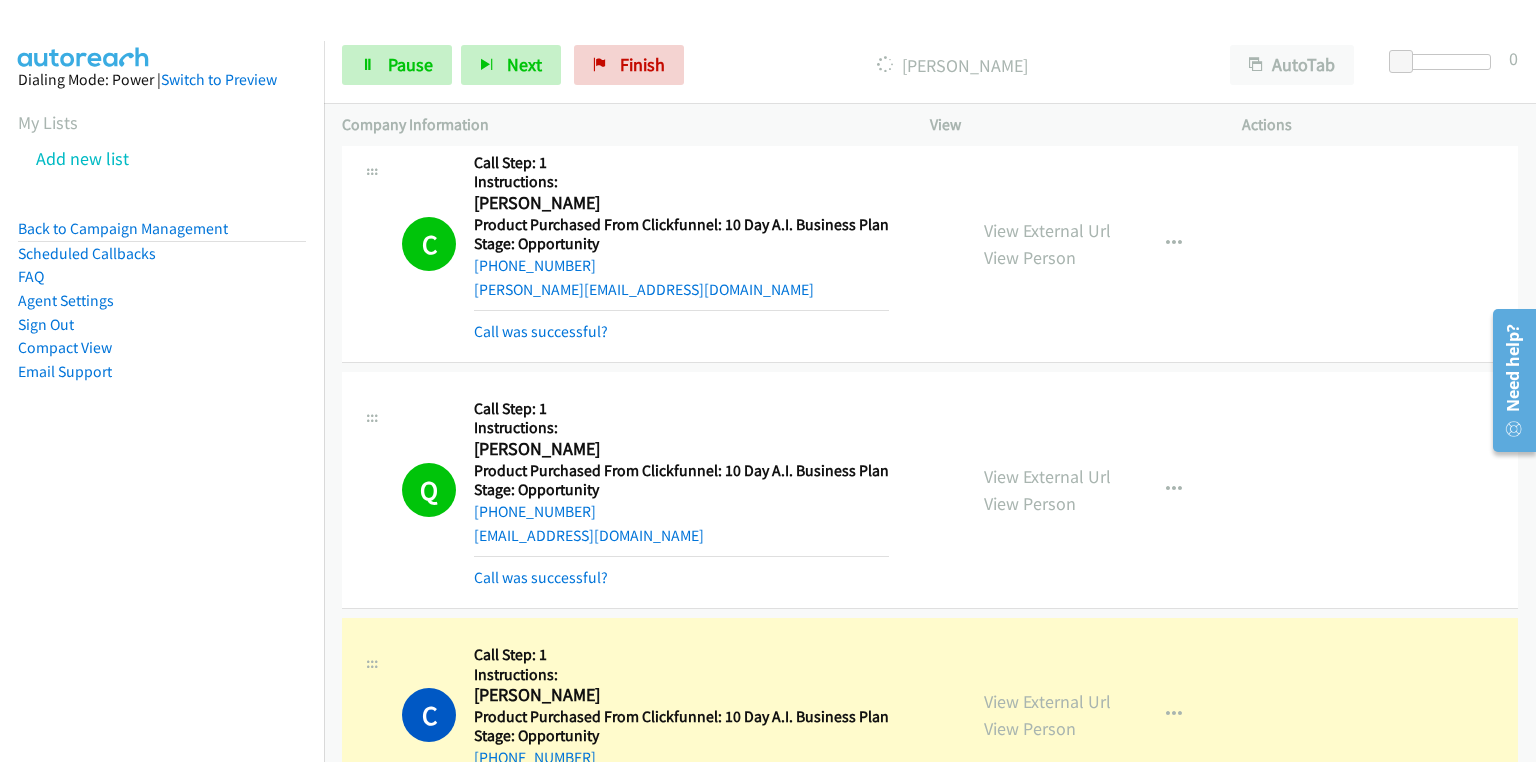 scroll, scrollTop: 2320, scrollLeft: 0, axis: vertical 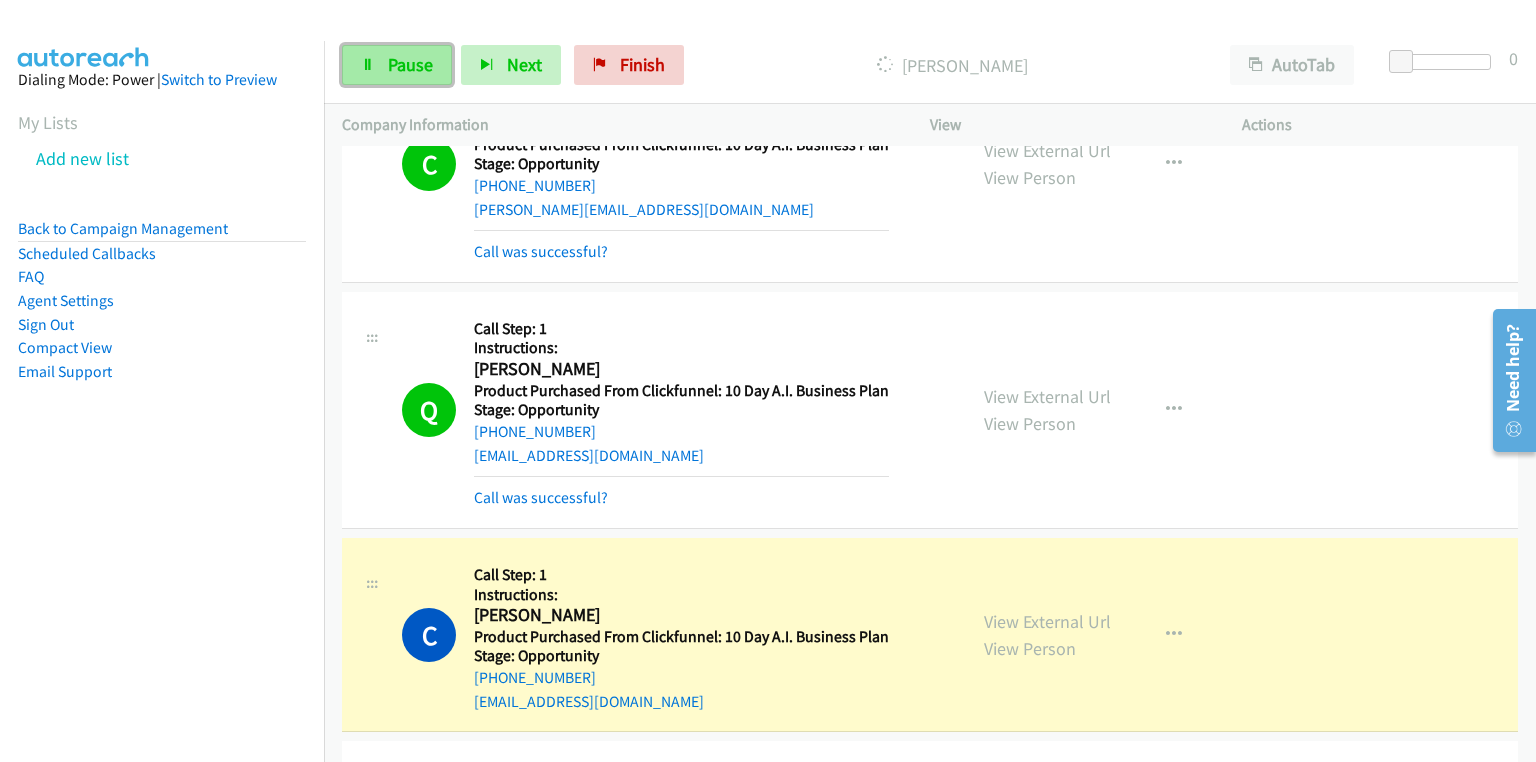 click on "Pause" at bounding box center (410, 64) 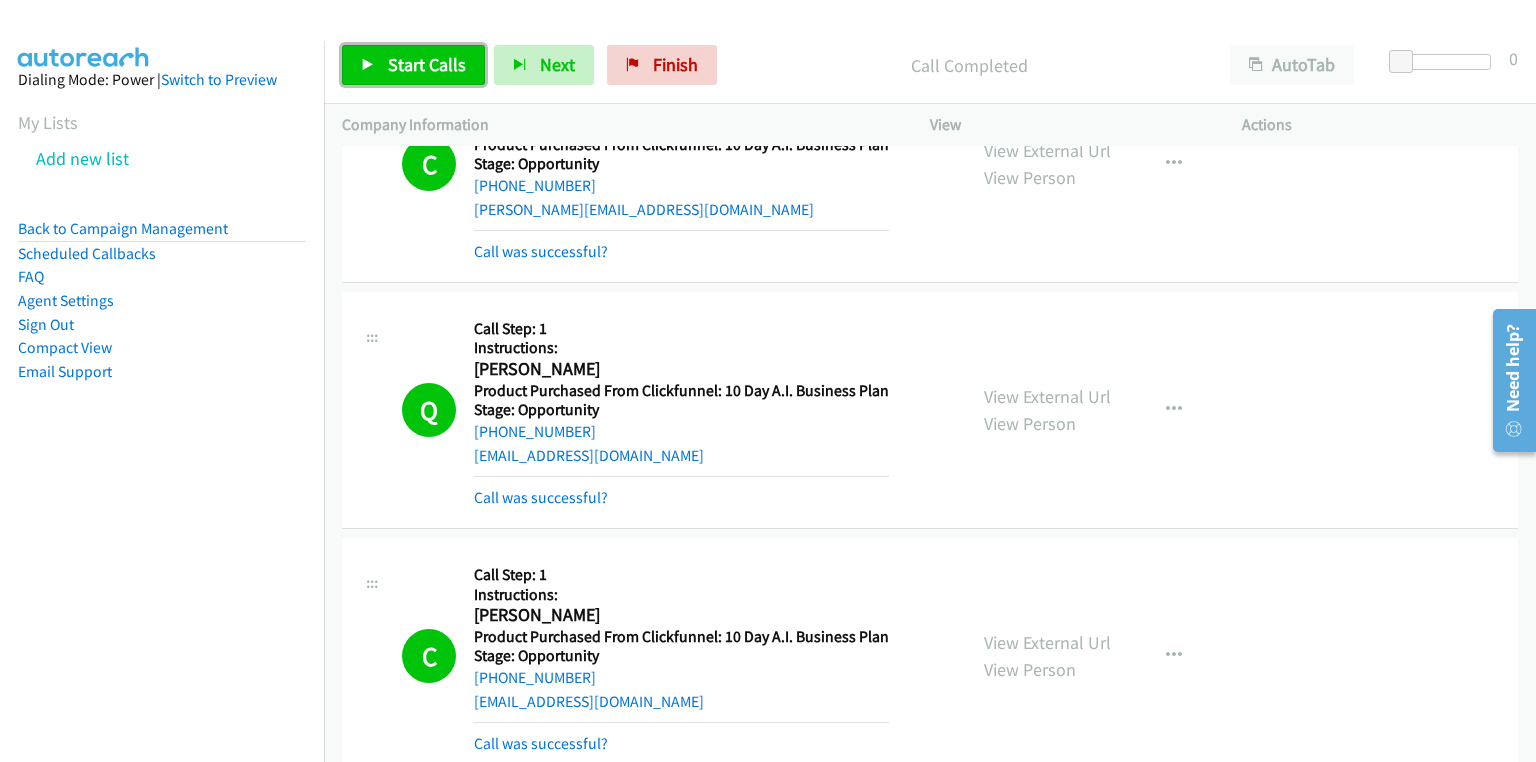 click on "Start Calls" at bounding box center (427, 64) 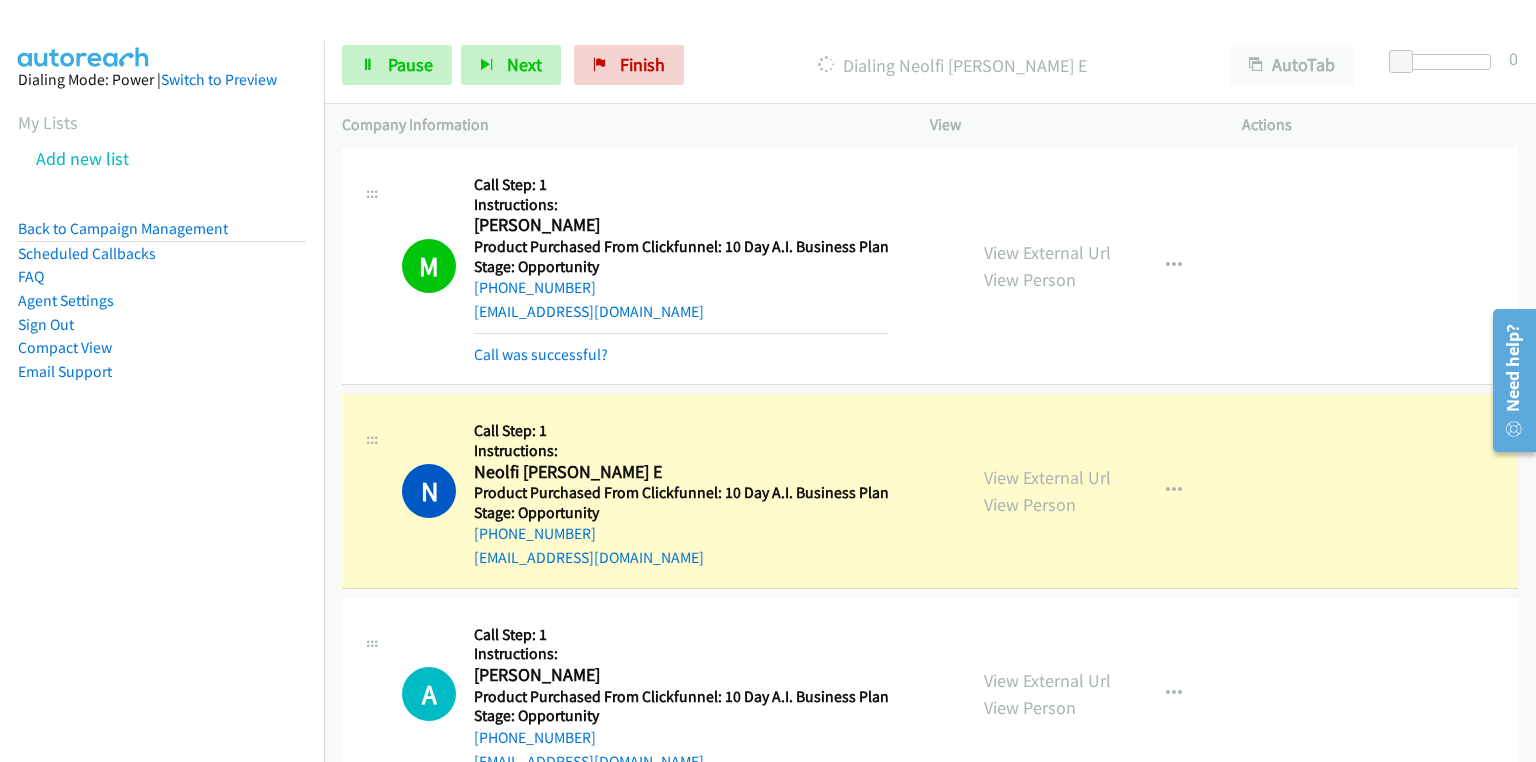 scroll, scrollTop: 3040, scrollLeft: 0, axis: vertical 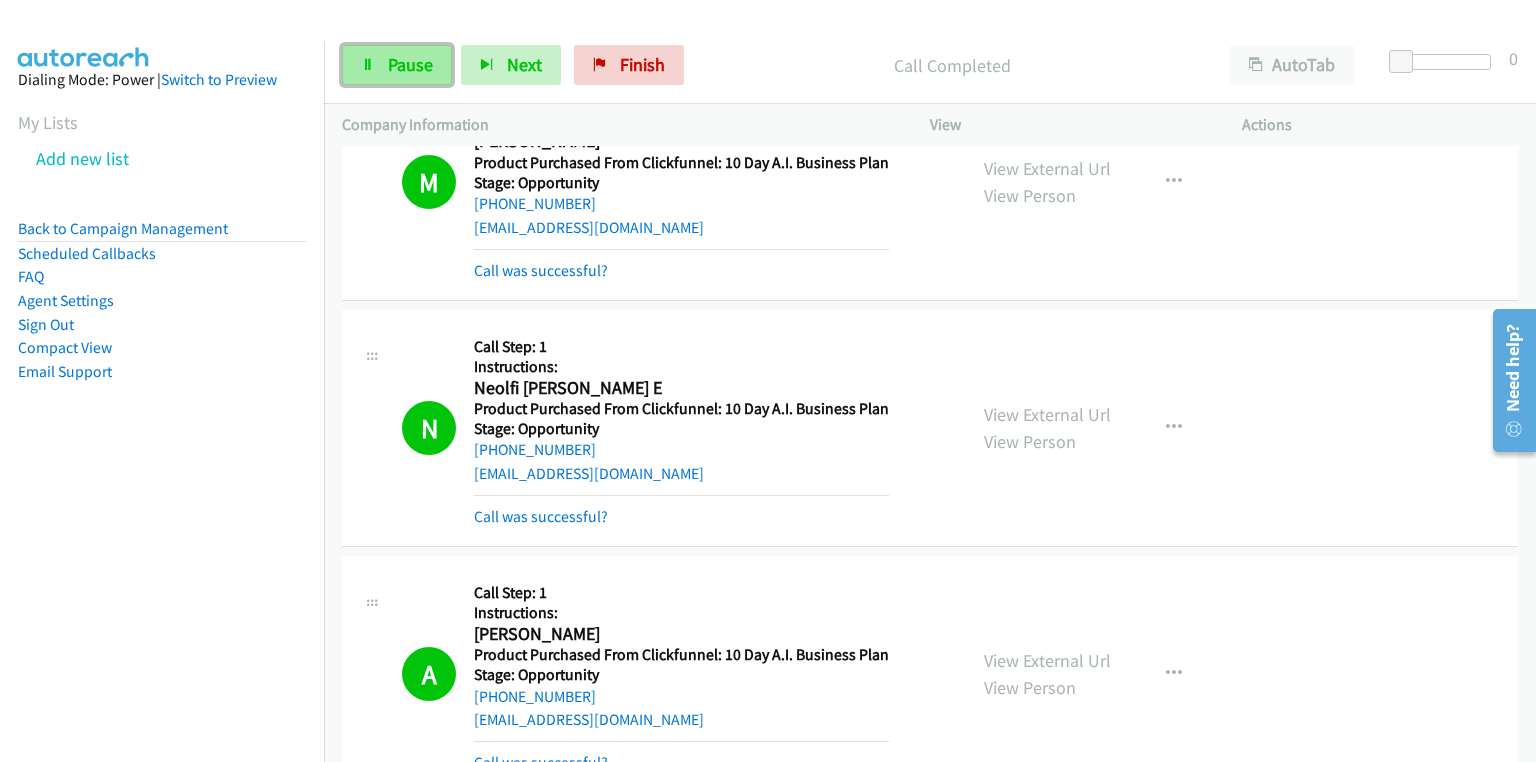 click on "Pause" at bounding box center [410, 64] 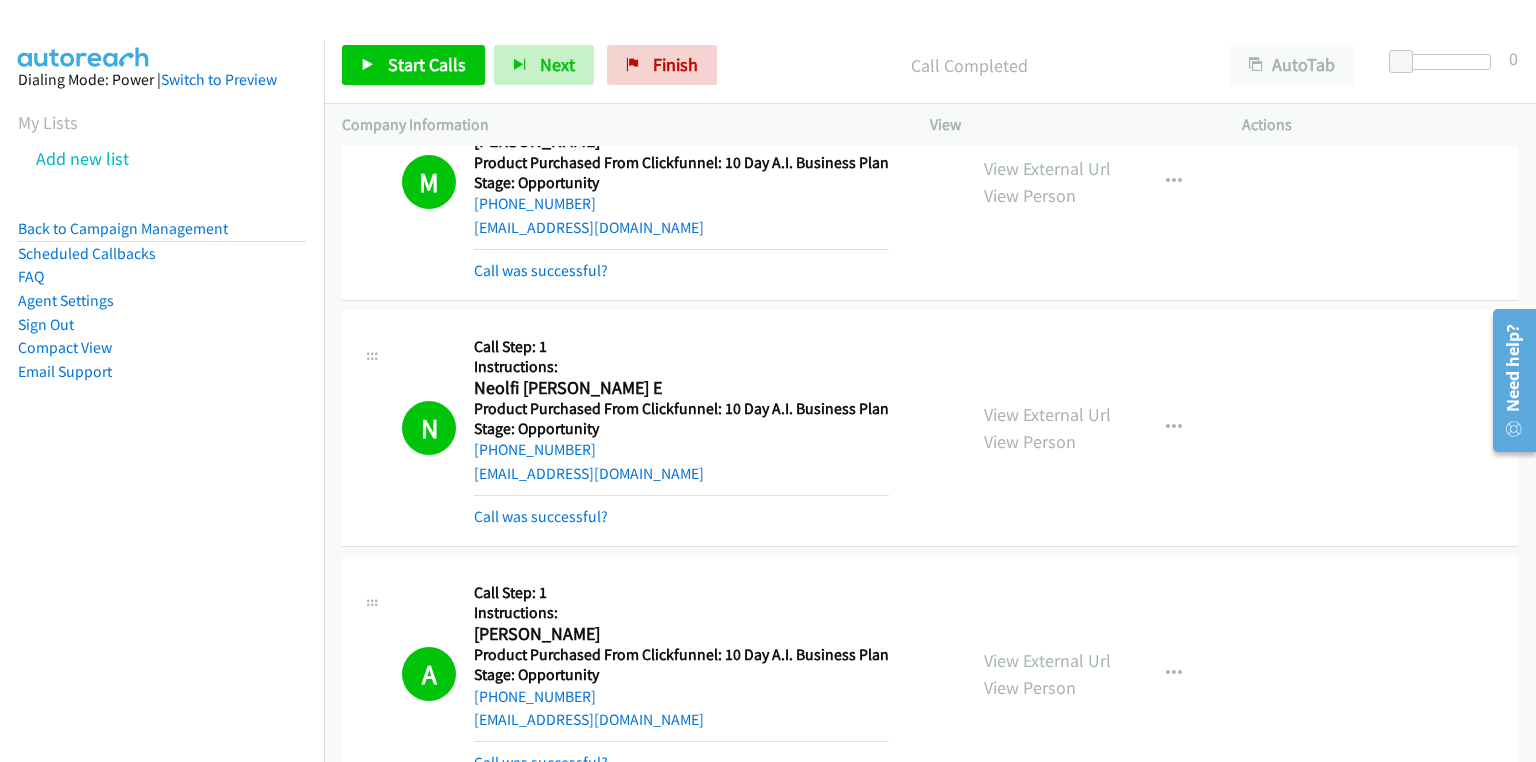 click on "Call Completed" at bounding box center [969, 65] 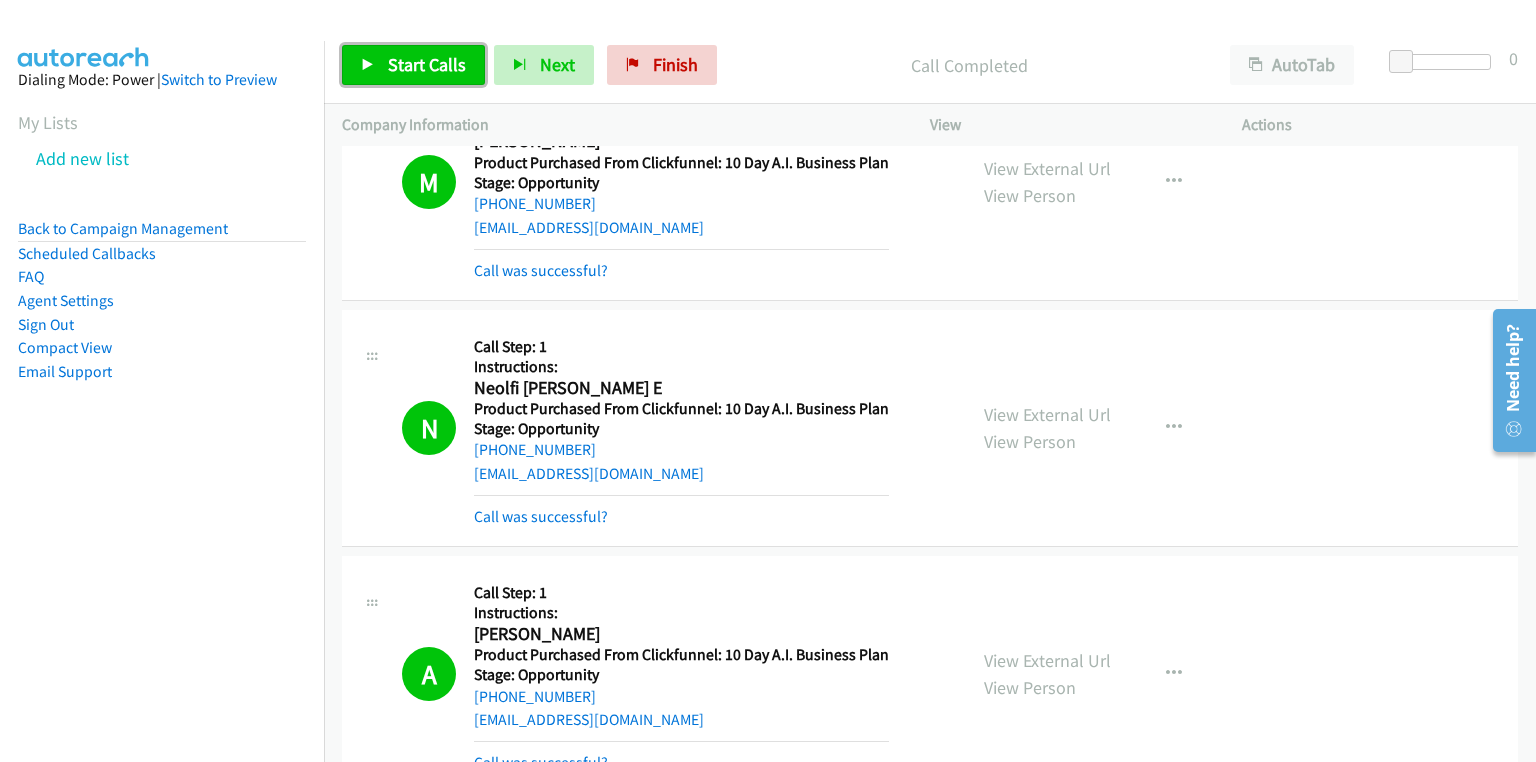 drag, startPoint x: 436, startPoint y: 54, endPoint x: 452, endPoint y: 70, distance: 22.627417 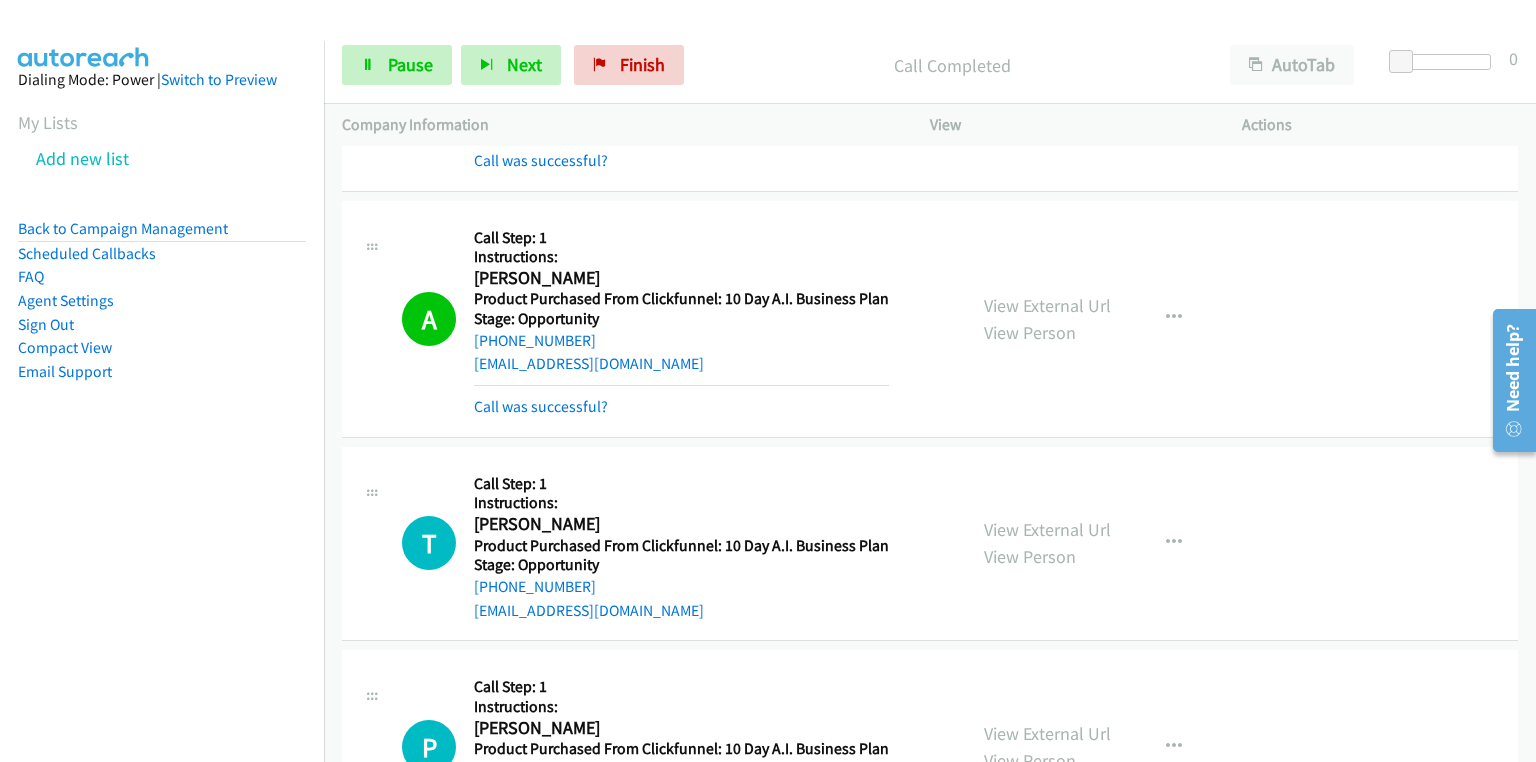 scroll, scrollTop: 3920, scrollLeft: 0, axis: vertical 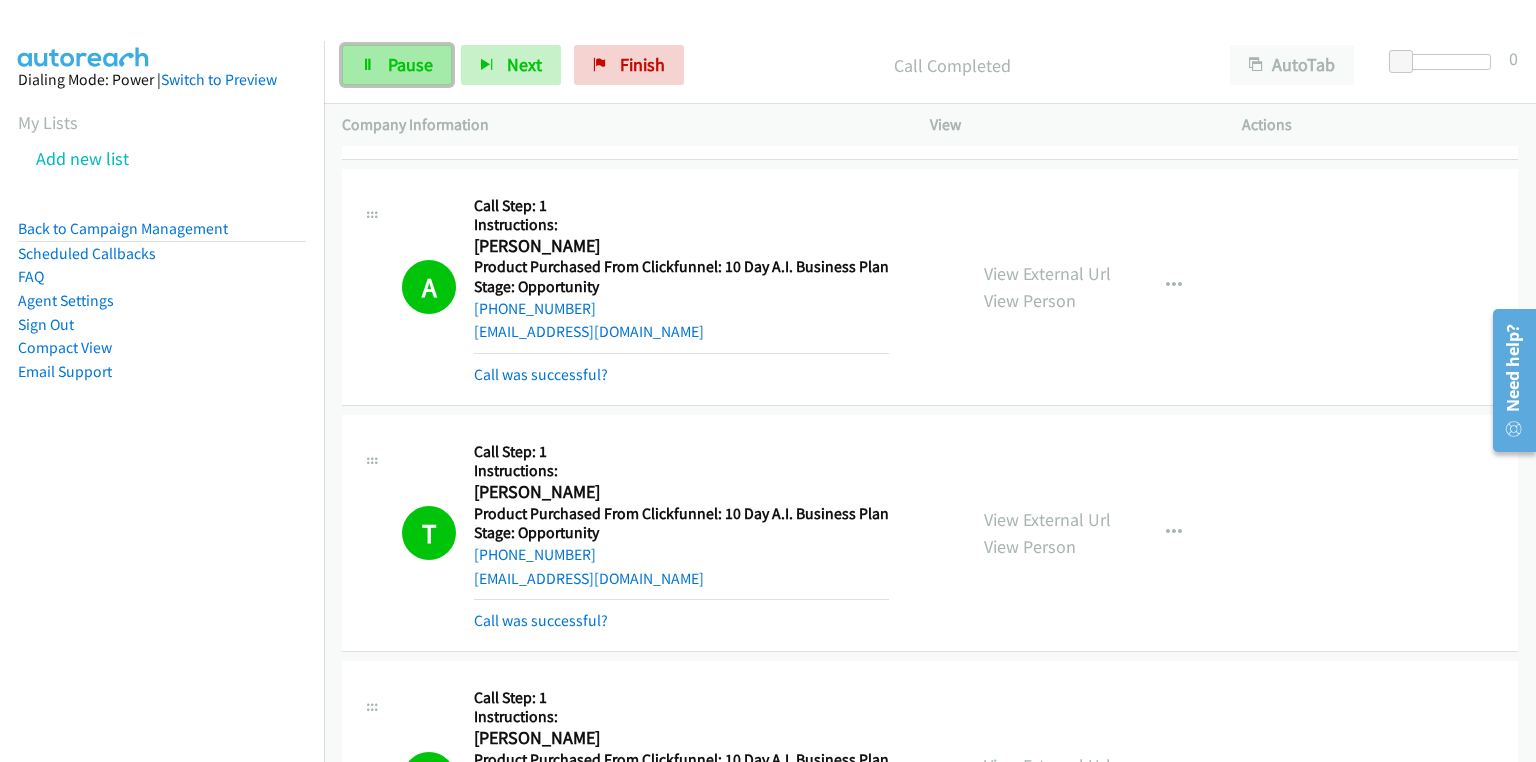 click on "Pause" at bounding box center [410, 64] 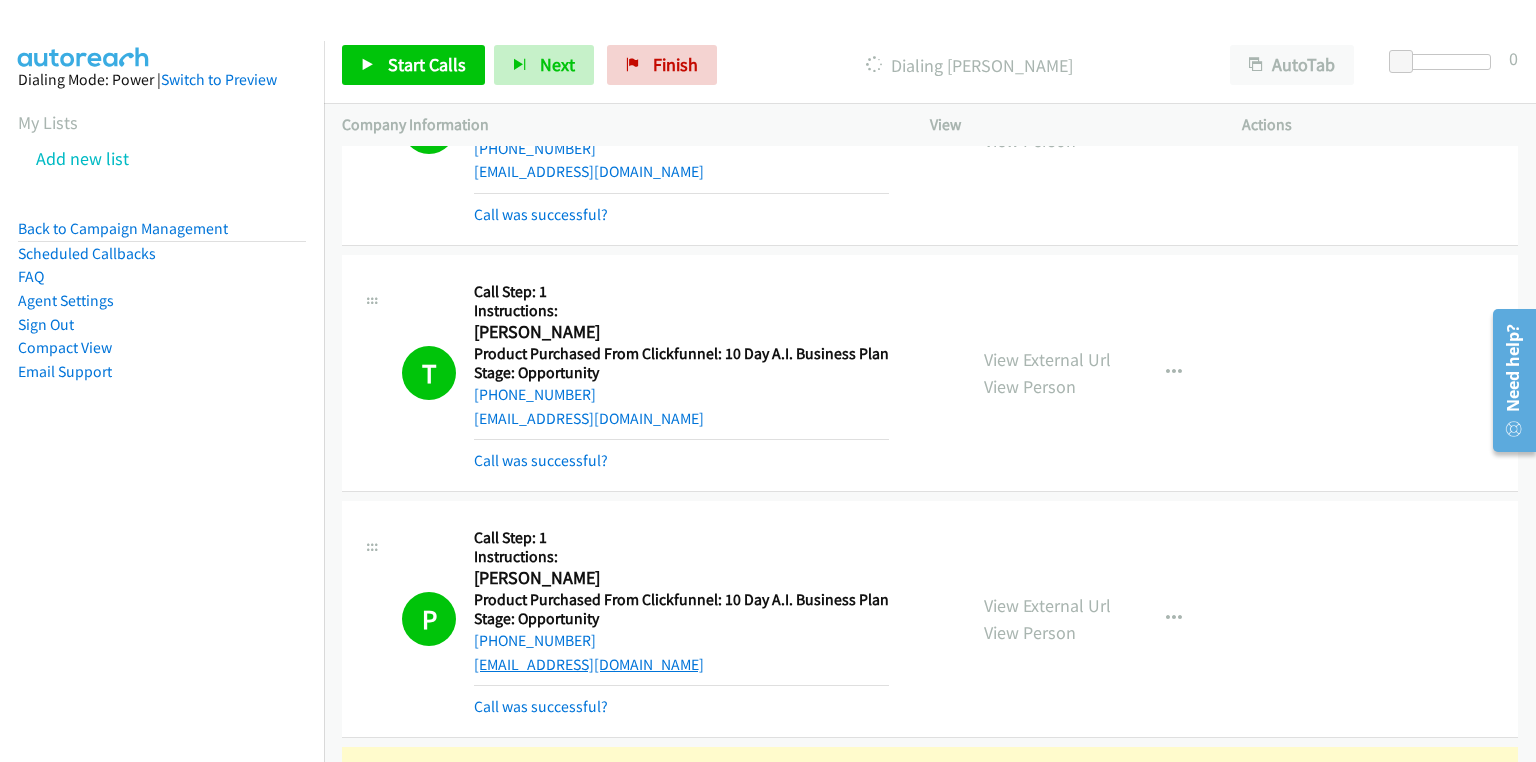 scroll, scrollTop: 4240, scrollLeft: 0, axis: vertical 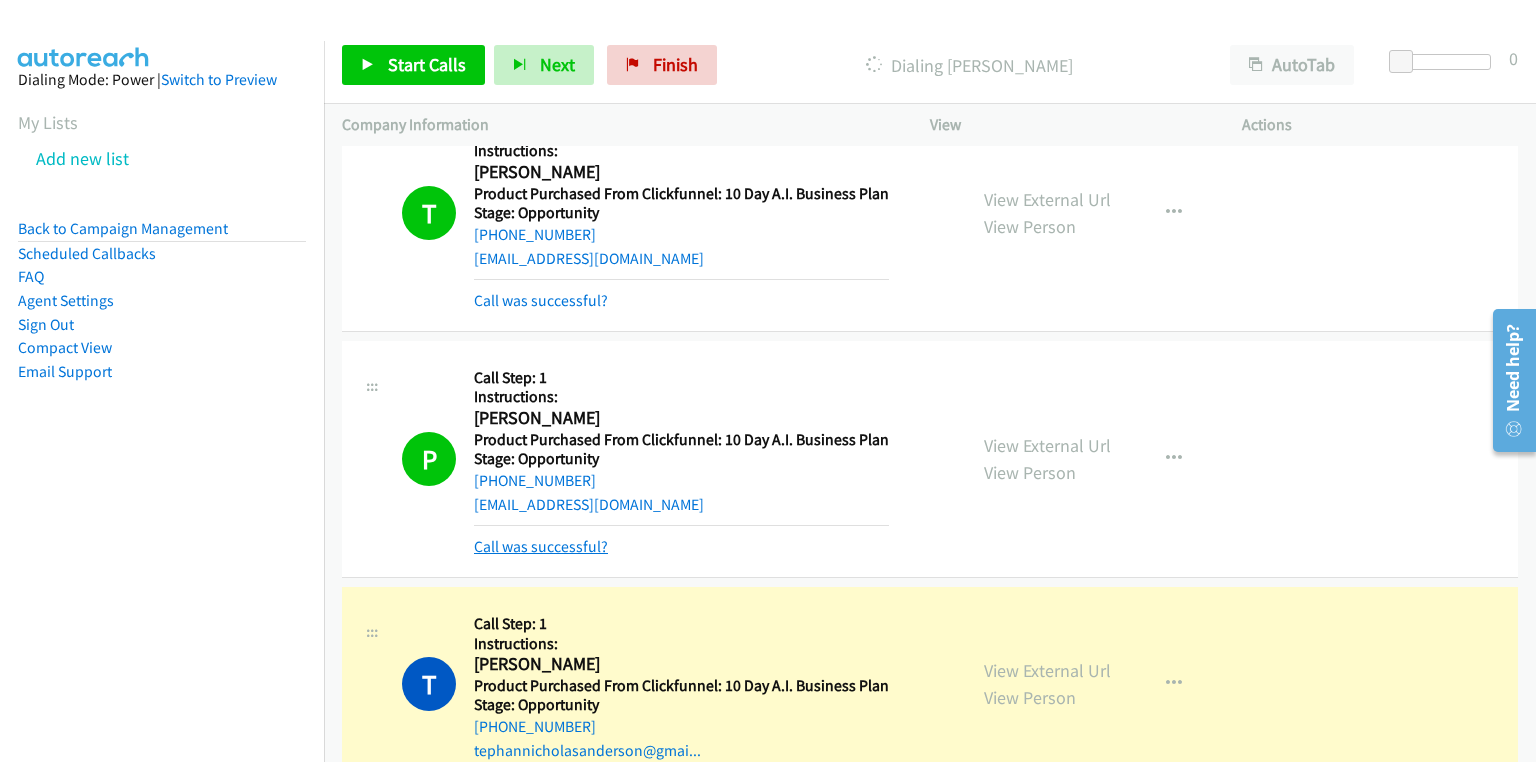 click on "Call was successful?" at bounding box center [541, 546] 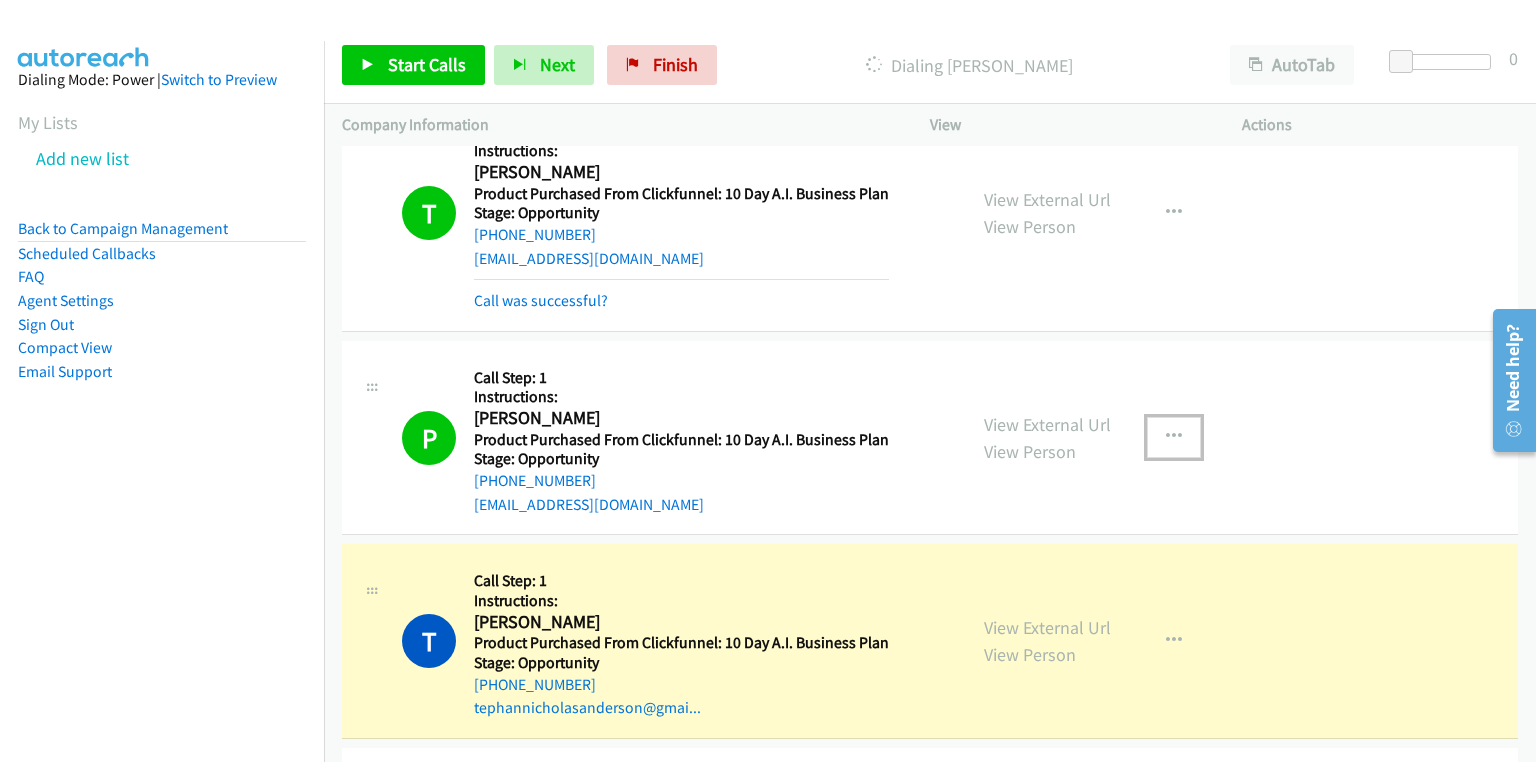 click at bounding box center (1174, 437) 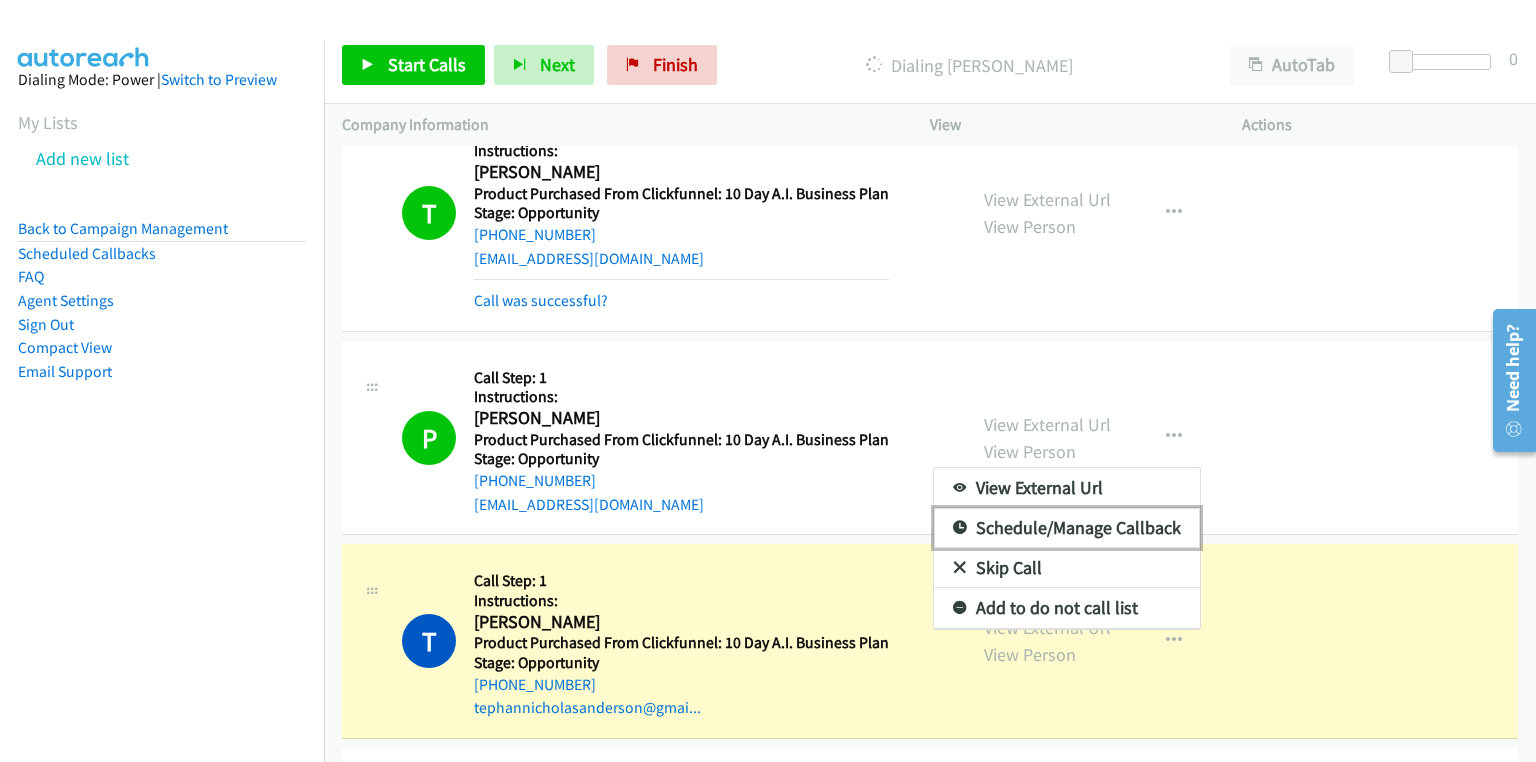 click on "Schedule/Manage Callback" at bounding box center [1067, 528] 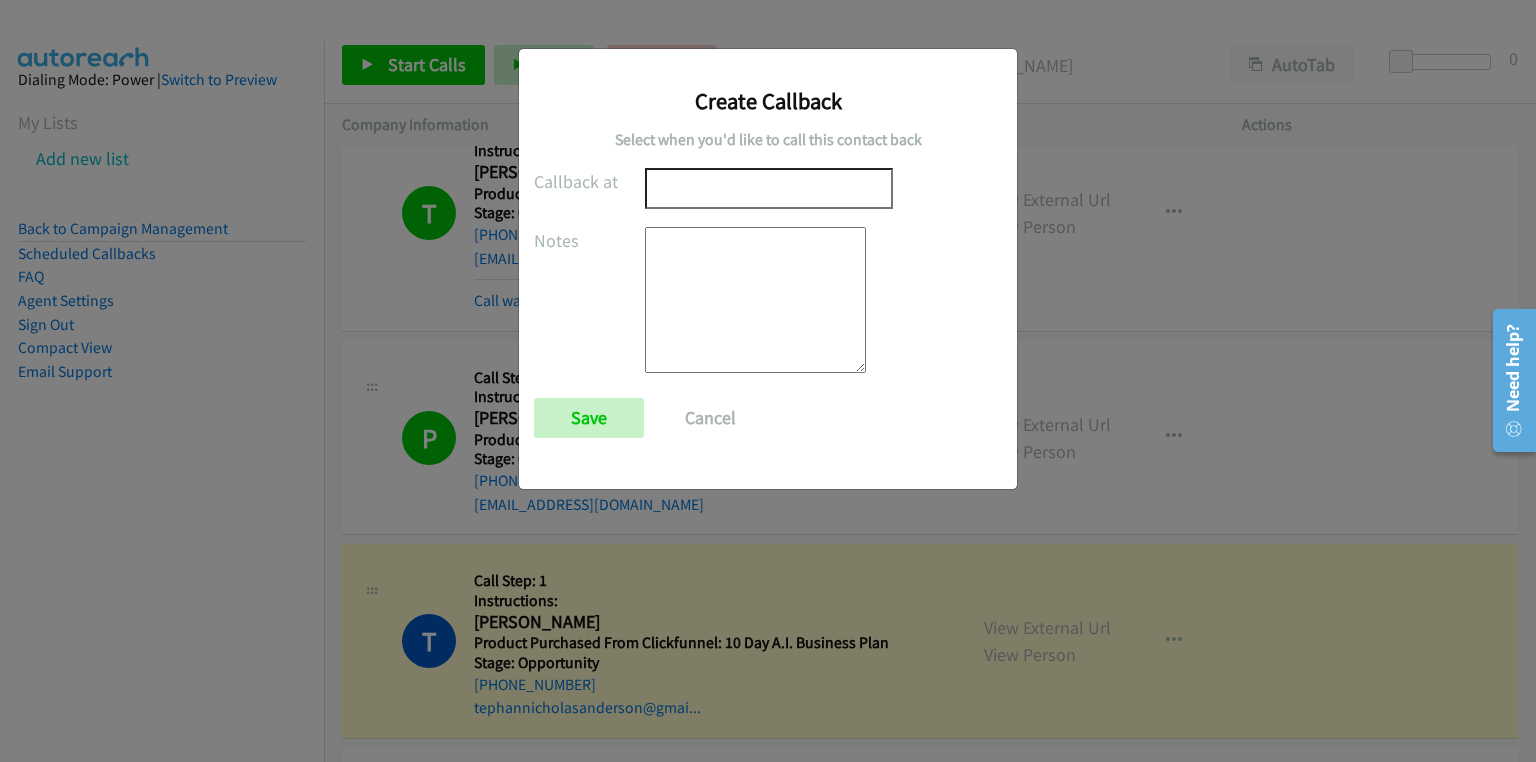 click at bounding box center (769, 188) 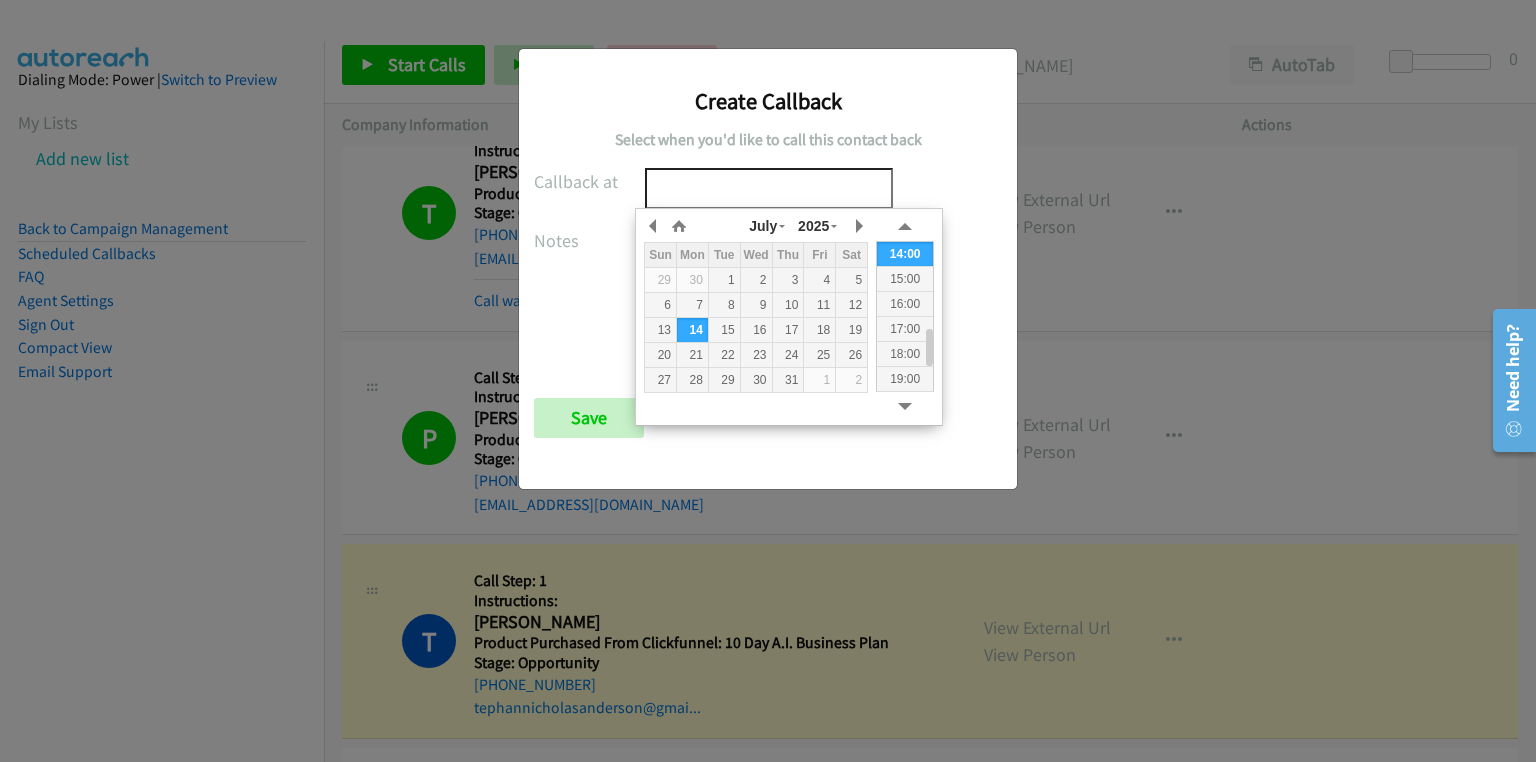 drag, startPoint x: 912, startPoint y: 148, endPoint x: 912, endPoint y: 160, distance: 12 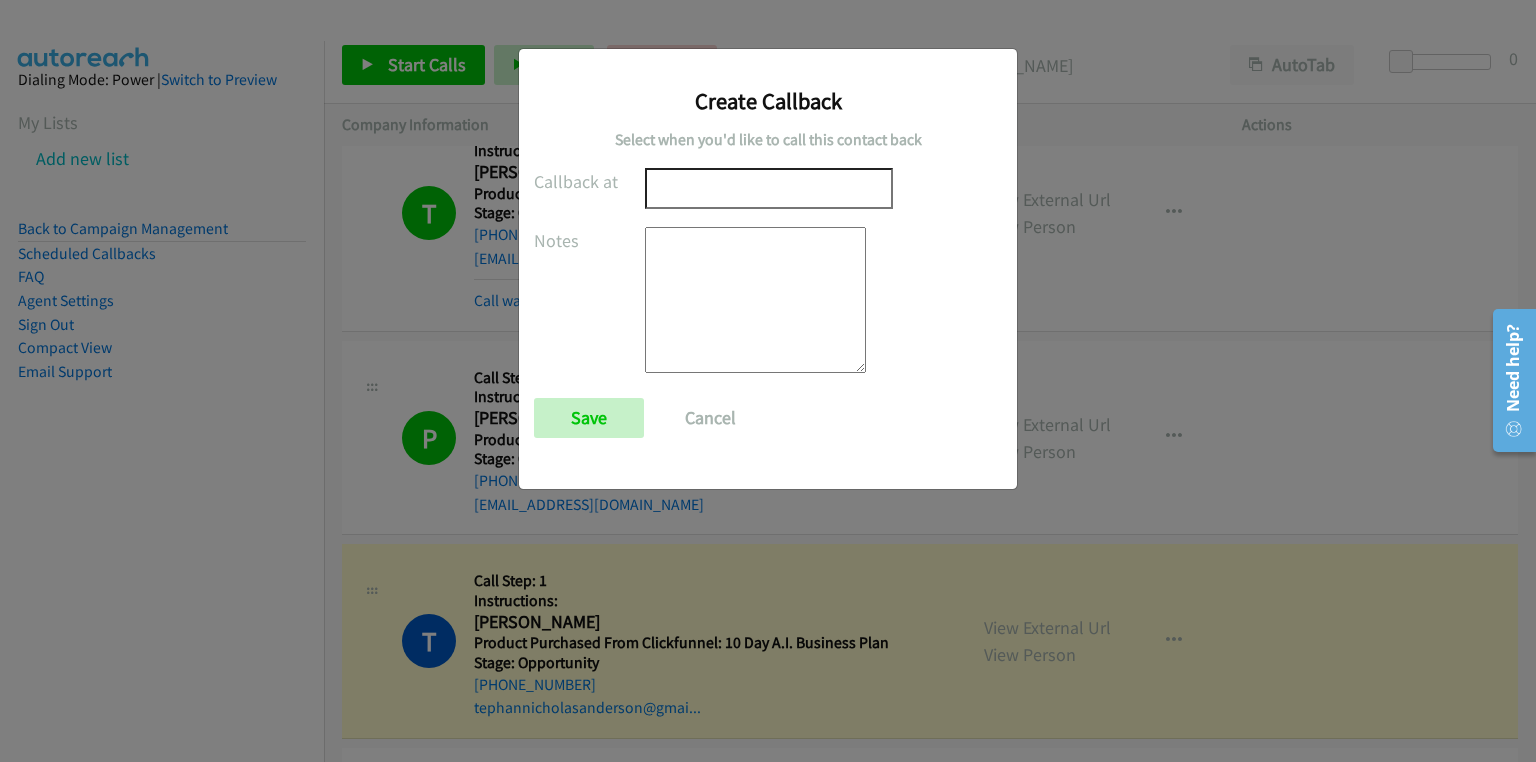 click at bounding box center (769, 188) 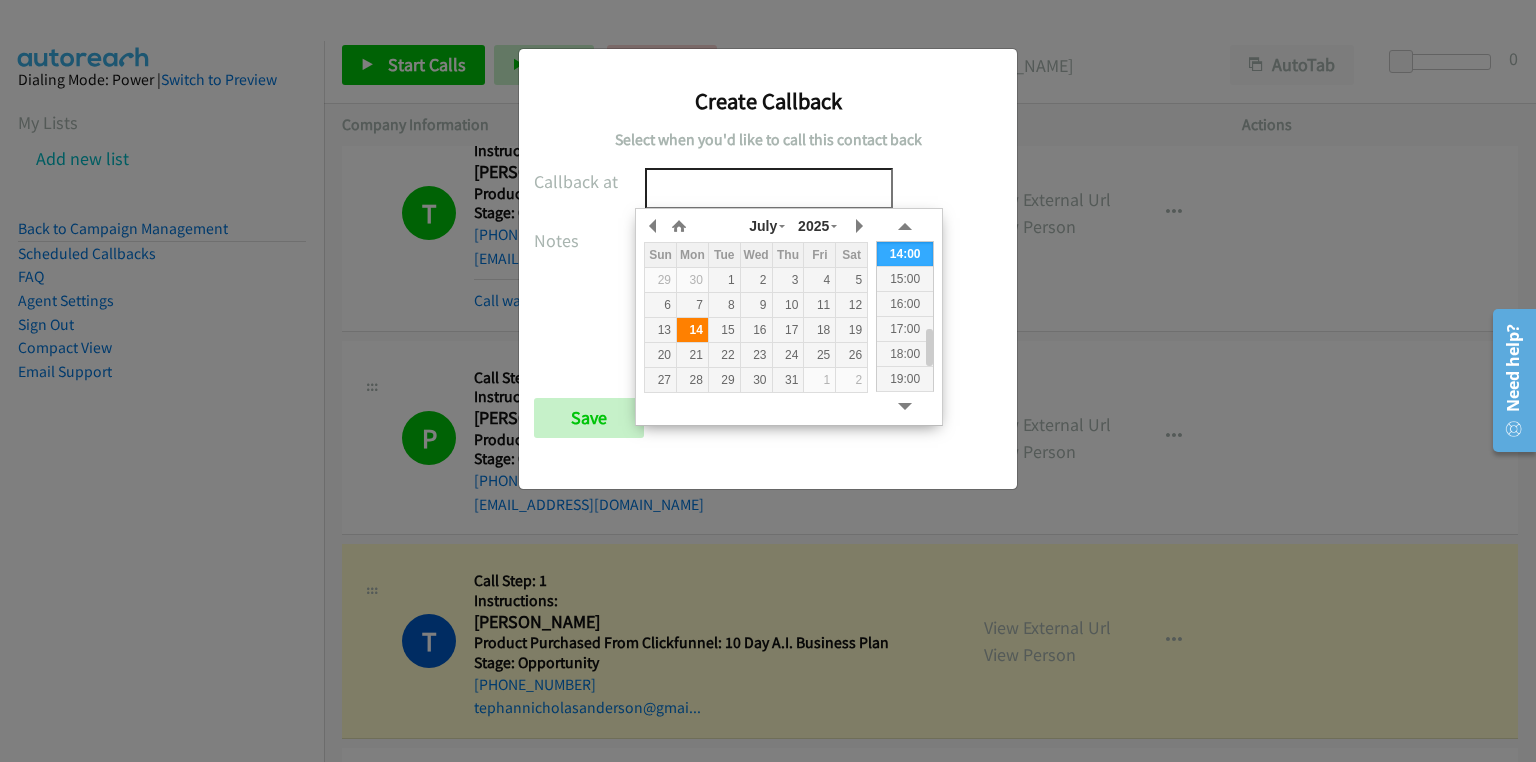 click on "14" at bounding box center (692, 330) 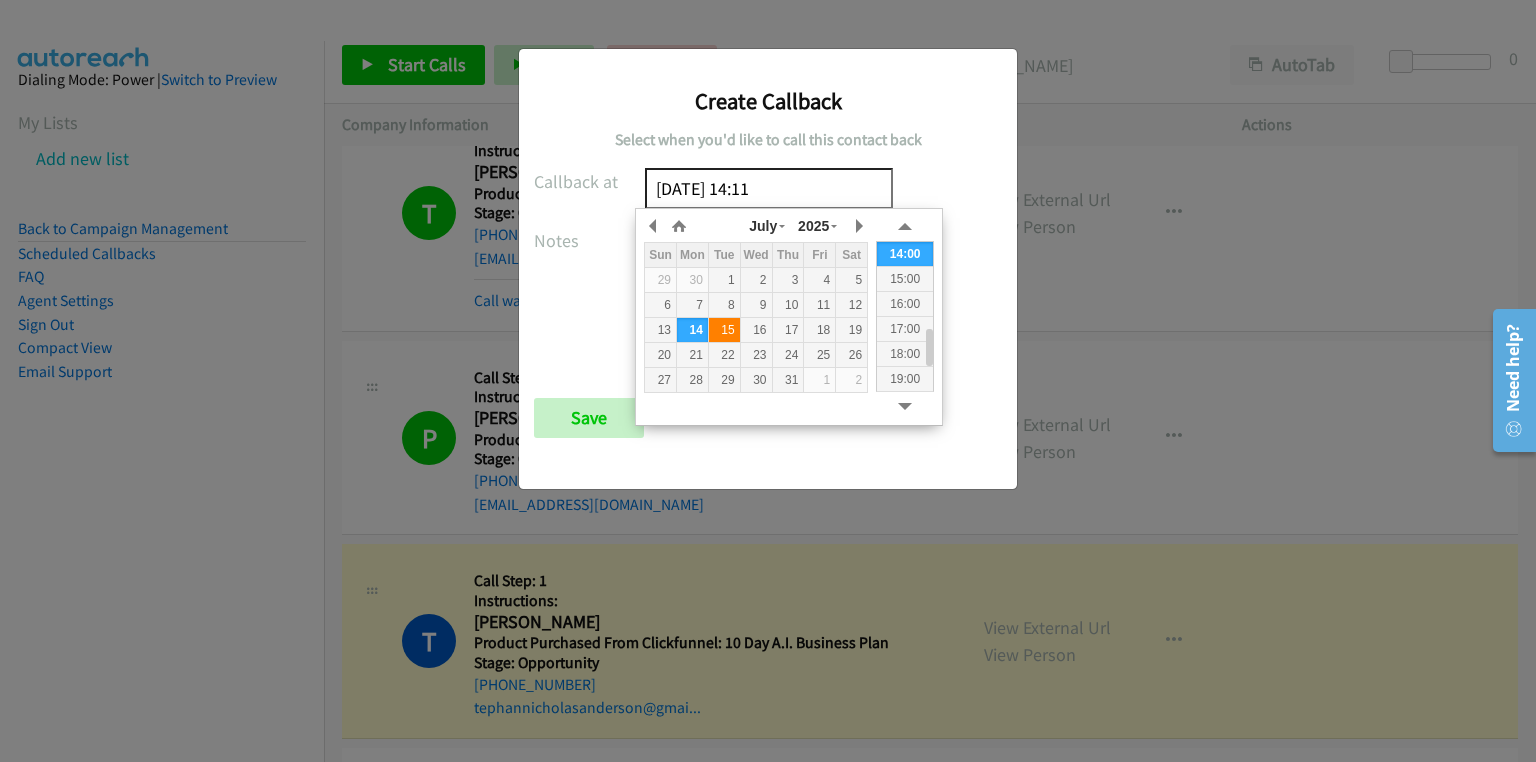 click on "15" at bounding box center (724, 330) 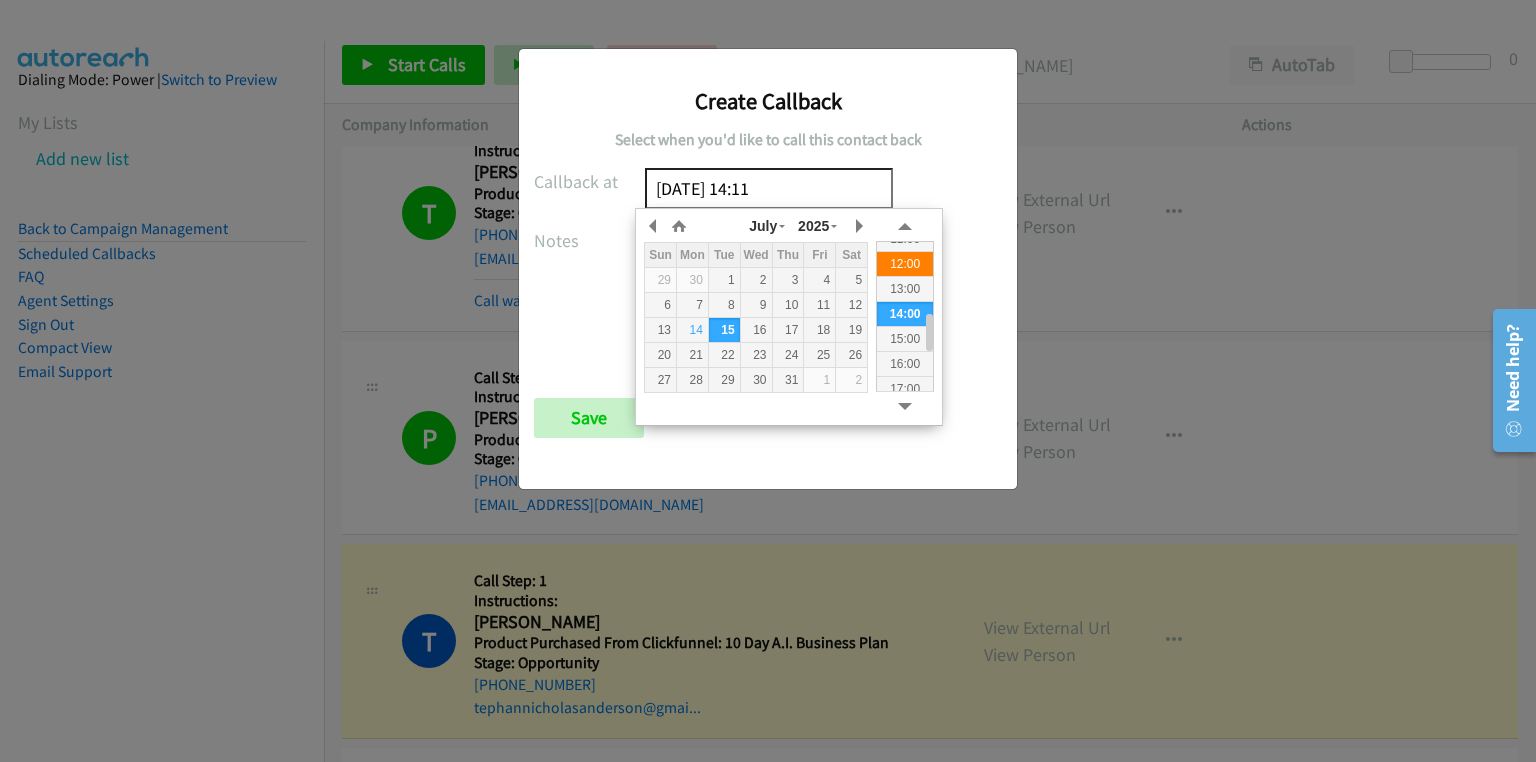 click on "12:00" at bounding box center (905, 263) 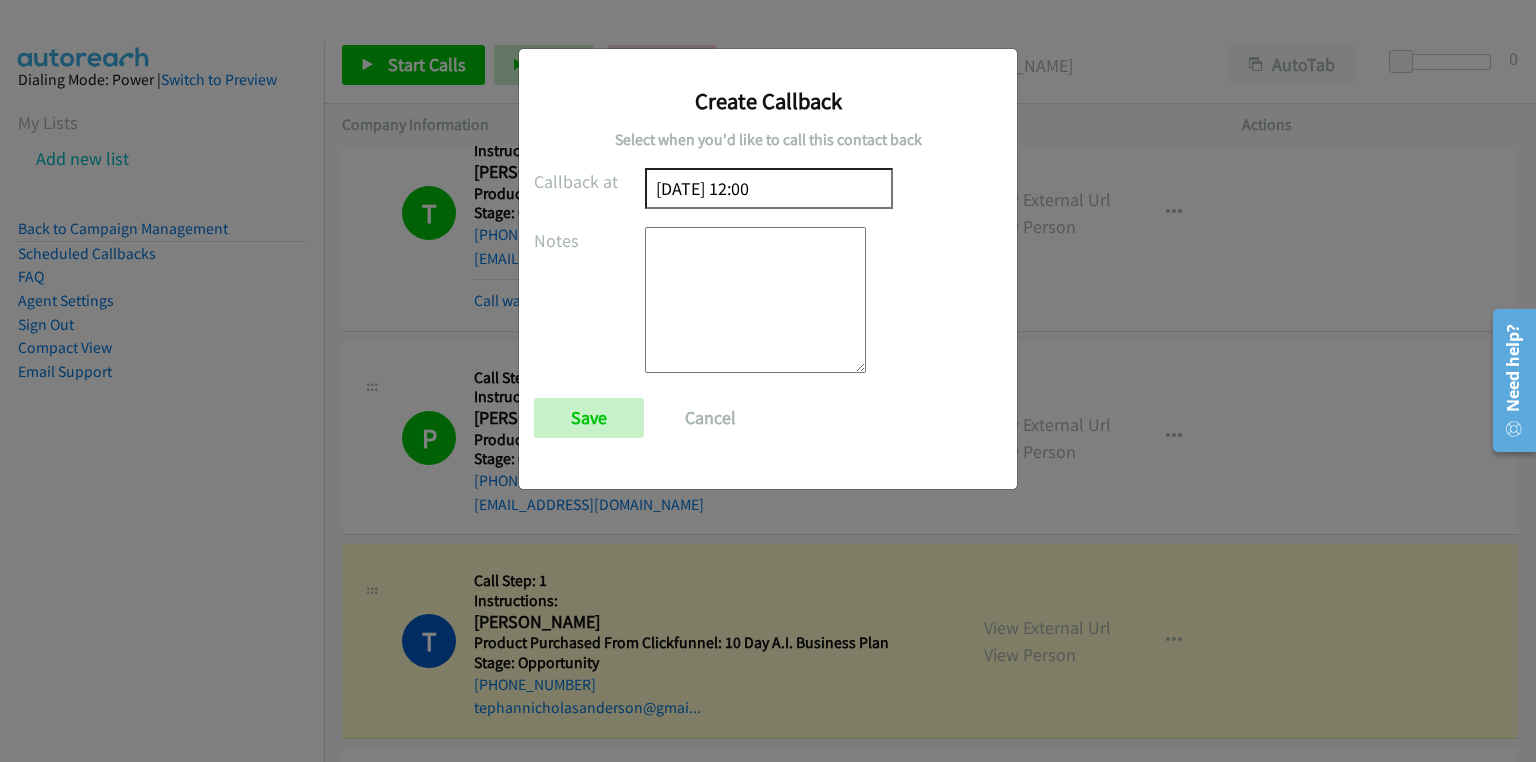 click on "Callback at
2025/07/15 12:00
Notes
Save
Cancel" at bounding box center (768, 312) 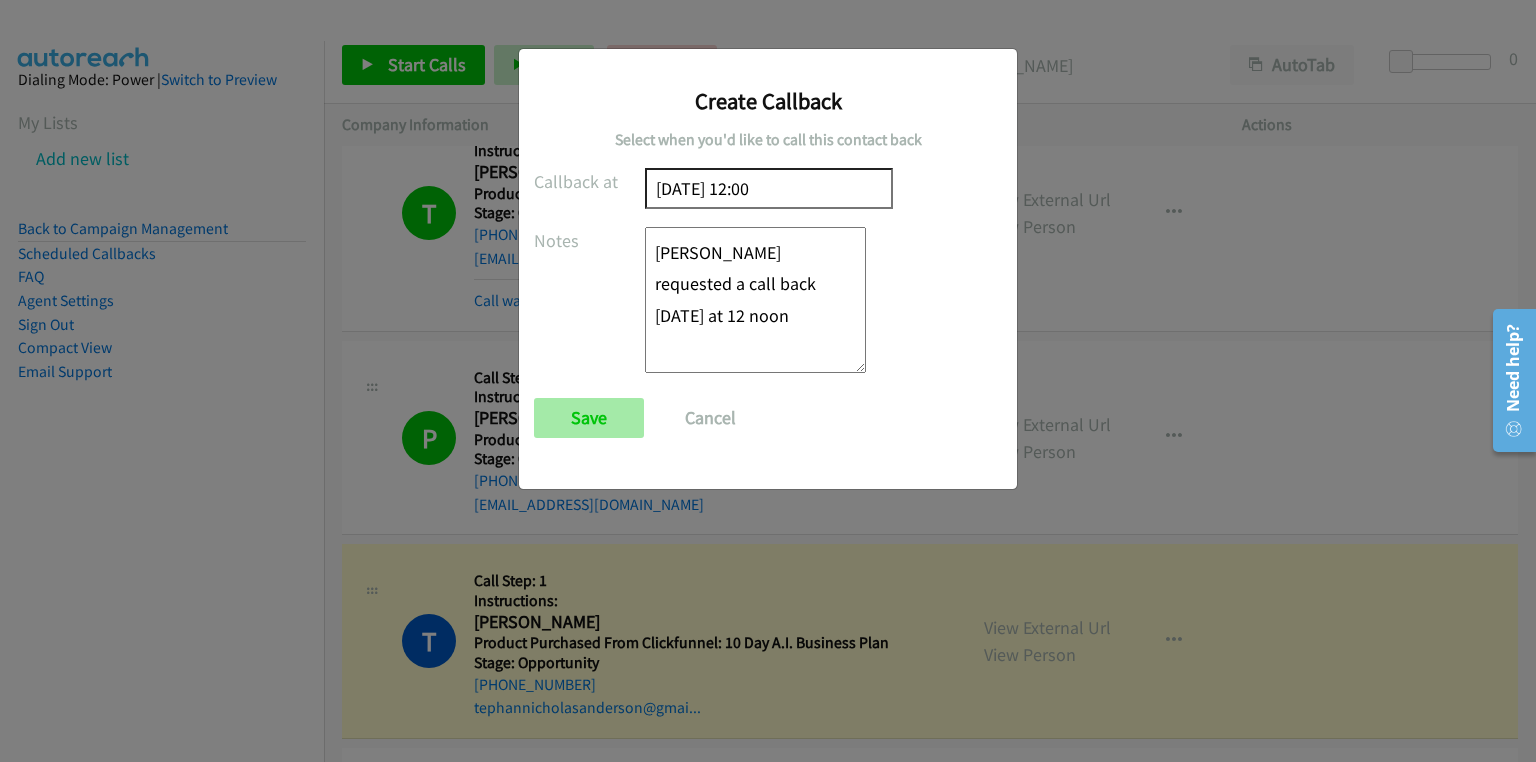 type on "Tim requested a call back tomorrow at 12 noon" 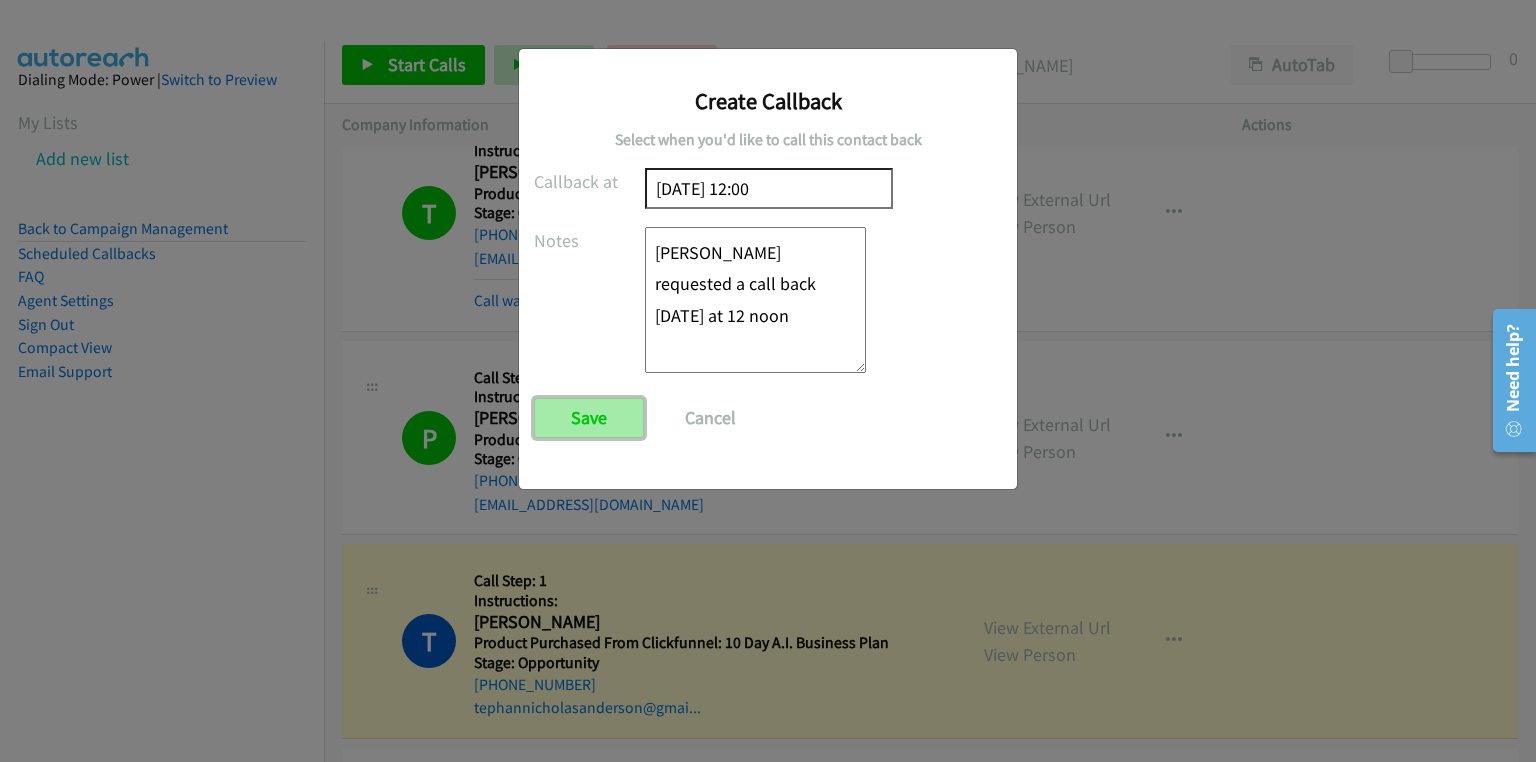 click on "Save" at bounding box center (589, 418) 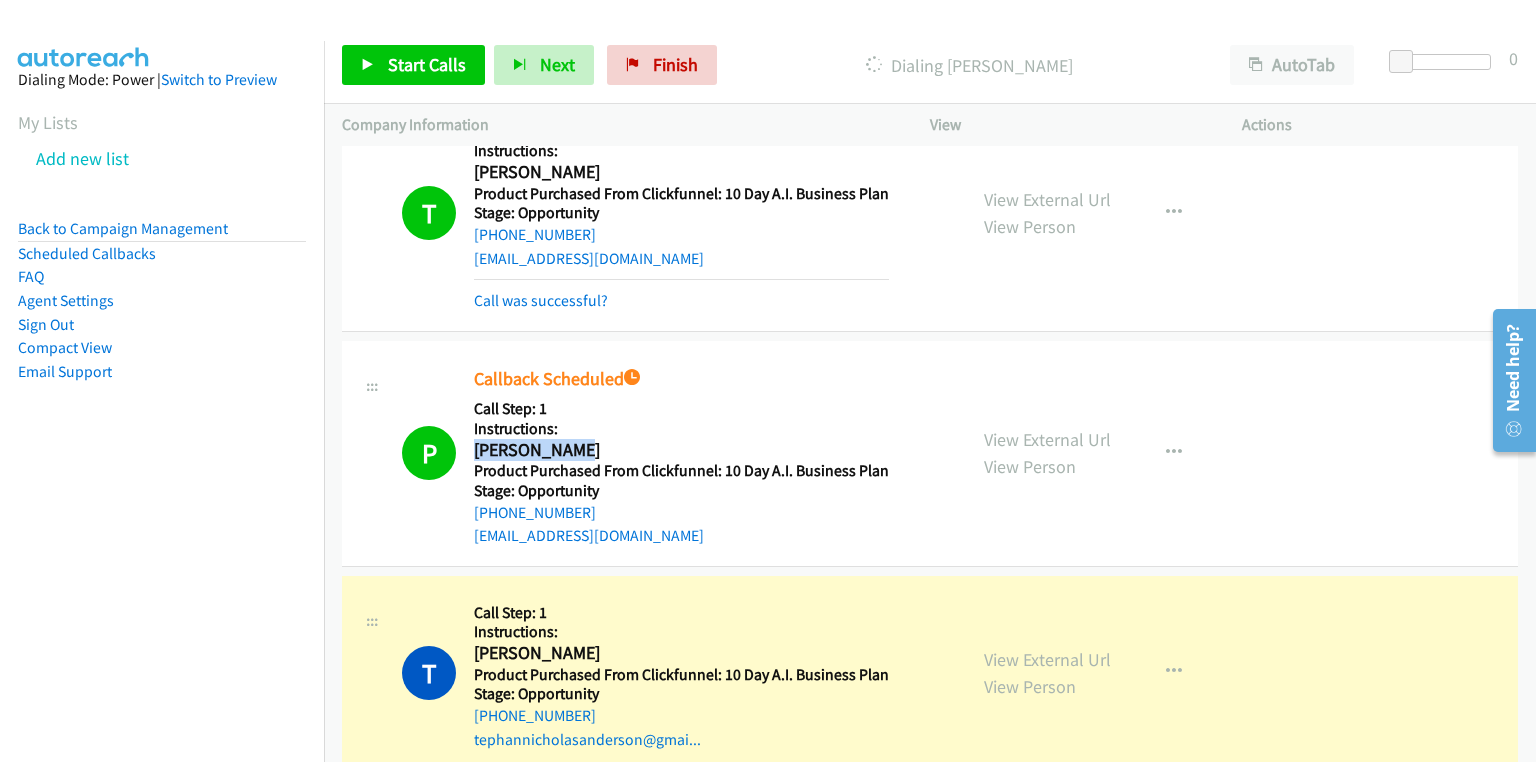 drag, startPoint x: 564, startPoint y: 436, endPoint x: 474, endPoint y: 445, distance: 90.44888 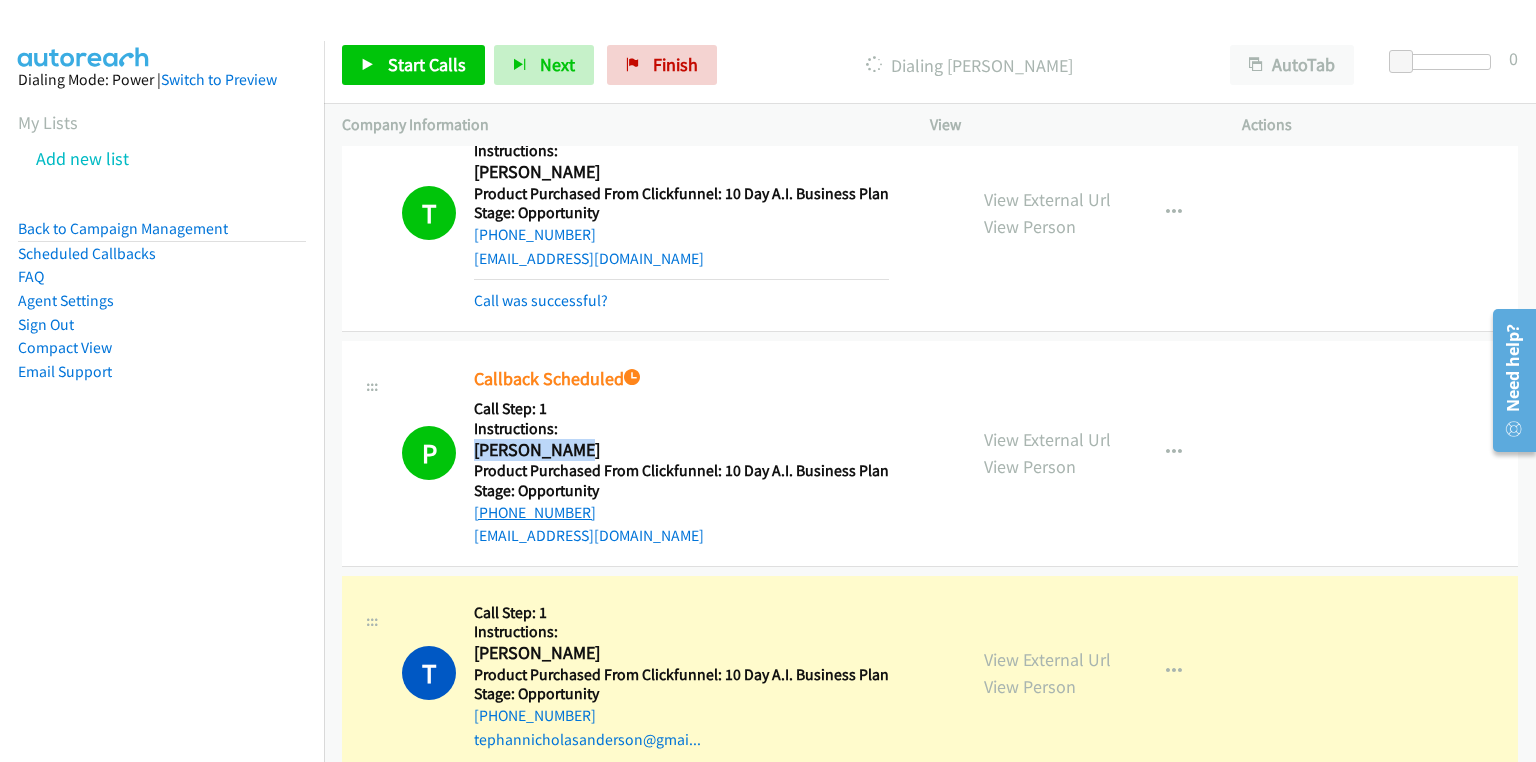 drag, startPoint x: 638, startPoint y: 504, endPoint x: 495, endPoint y: 504, distance: 143 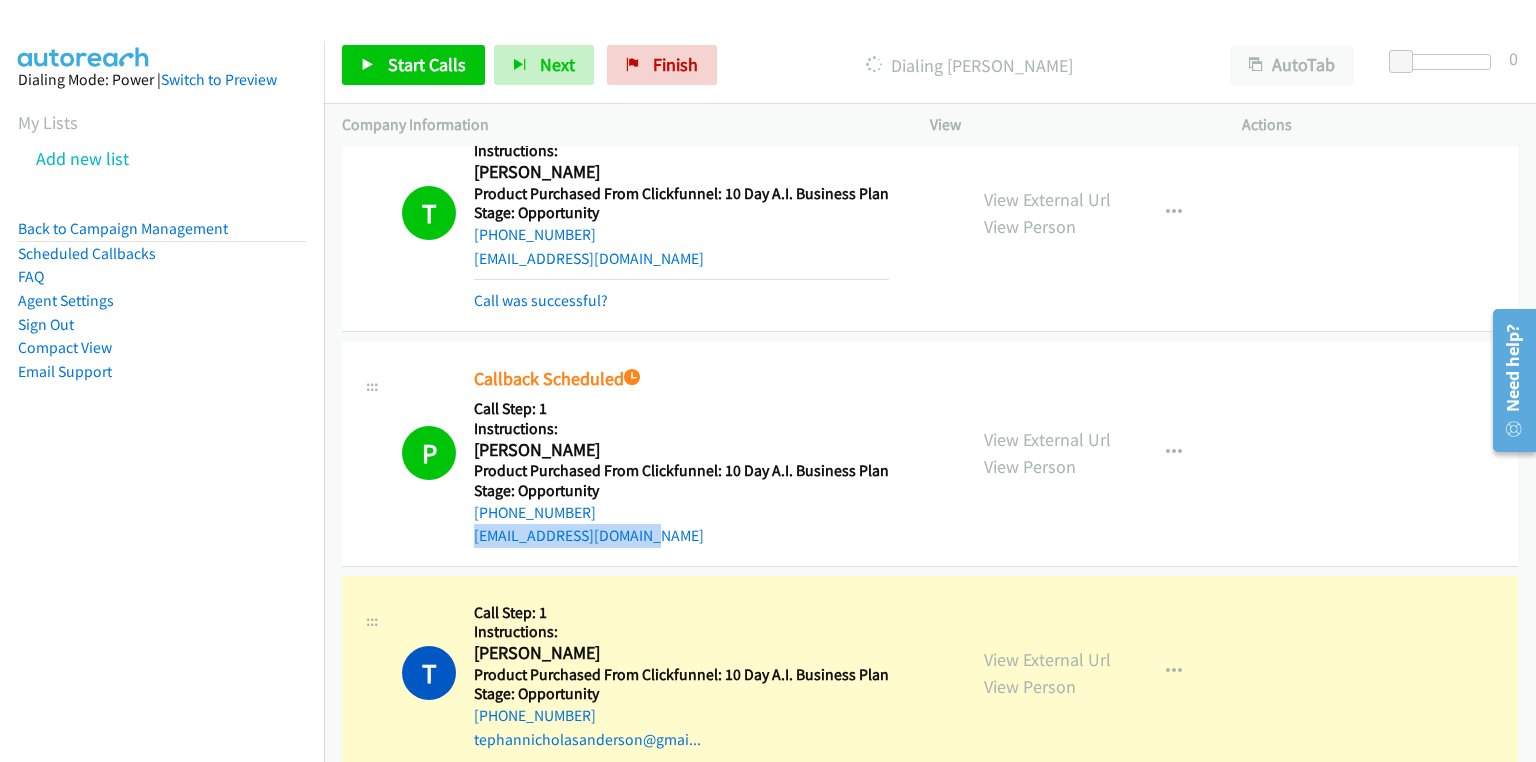 drag, startPoint x: 759, startPoint y: 532, endPoint x: 463, endPoint y: 523, distance: 296.13678 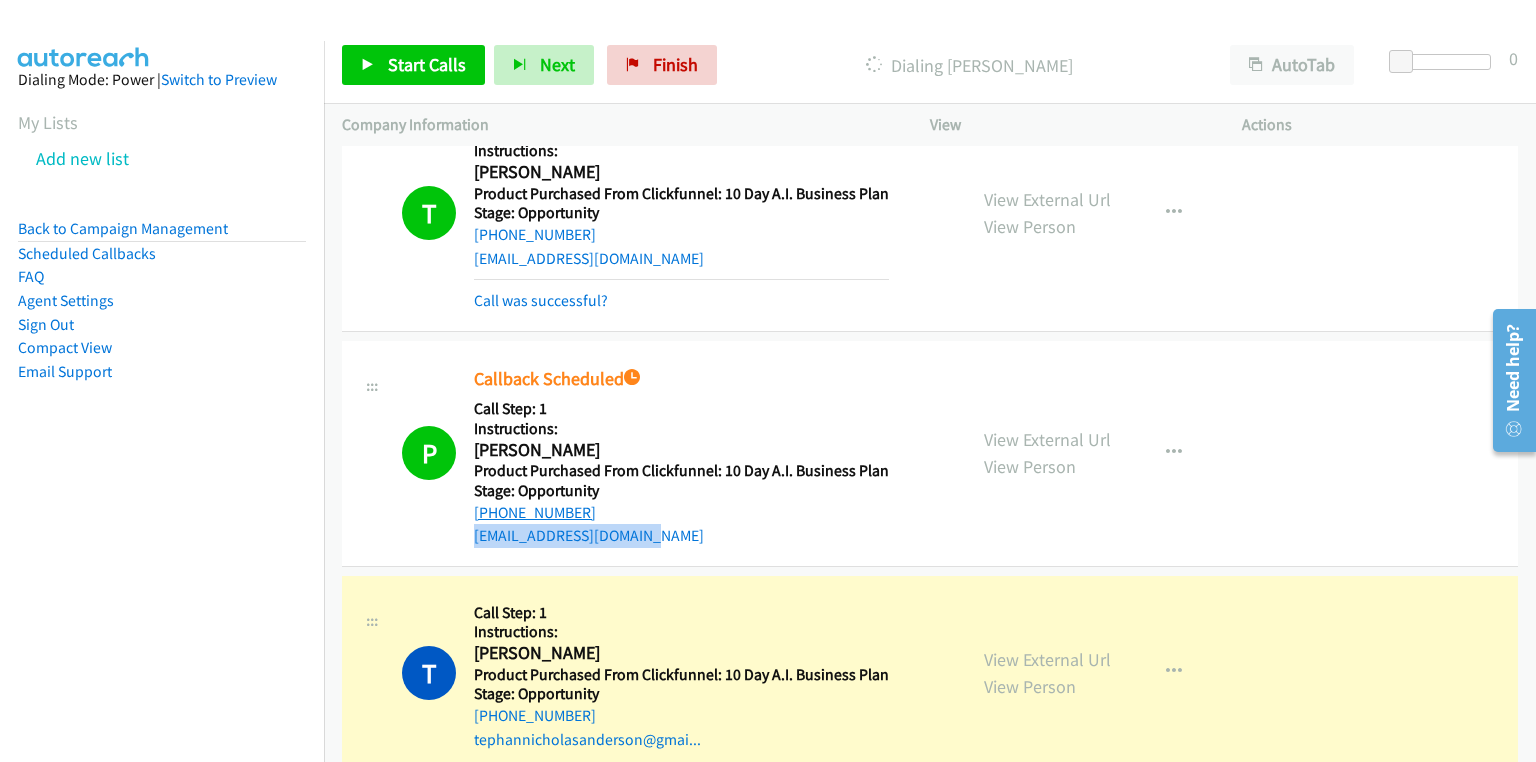 drag, startPoint x: 608, startPoint y: 497, endPoint x: 494, endPoint y: 511, distance: 114.85643 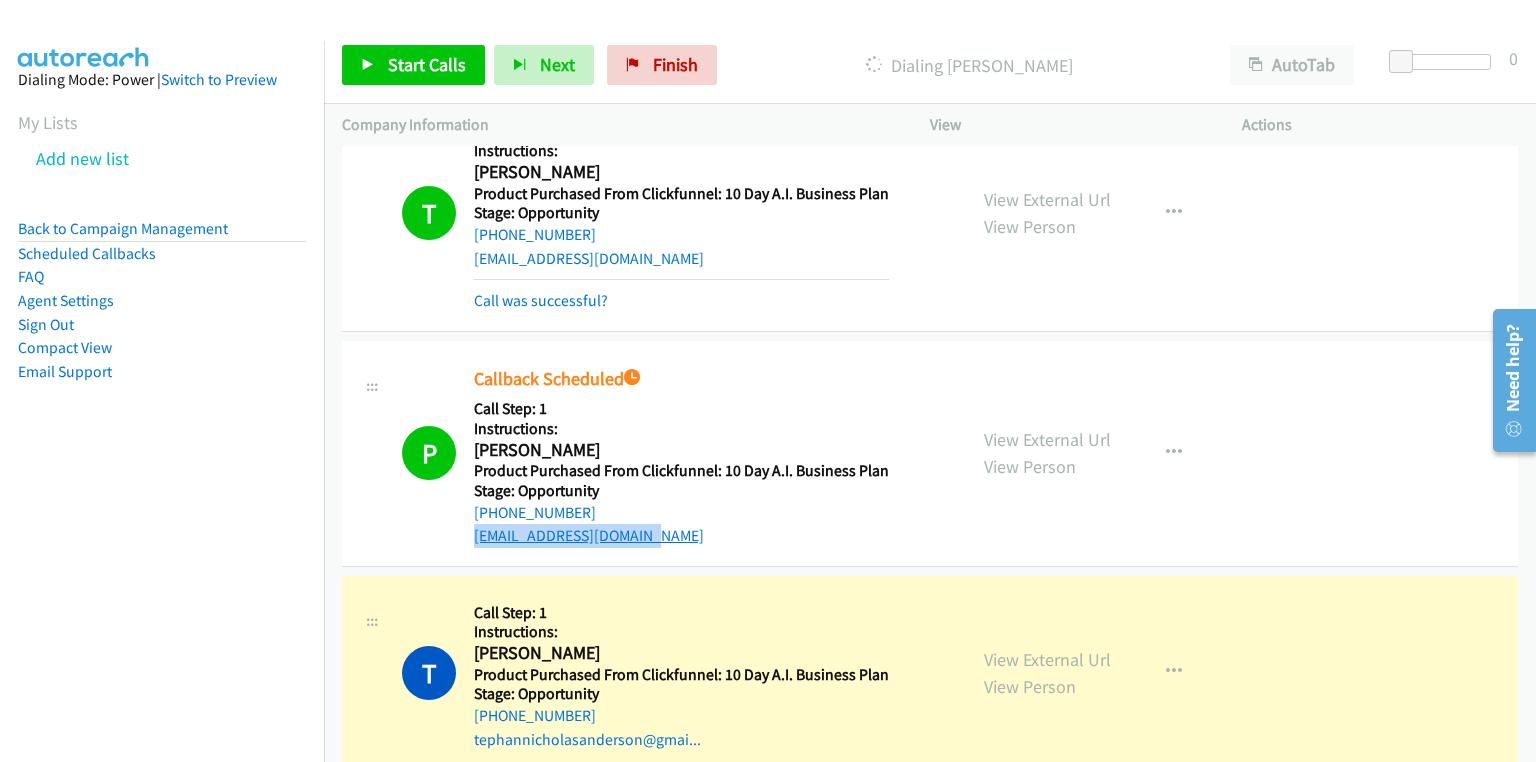 copy on "908-347-9461" 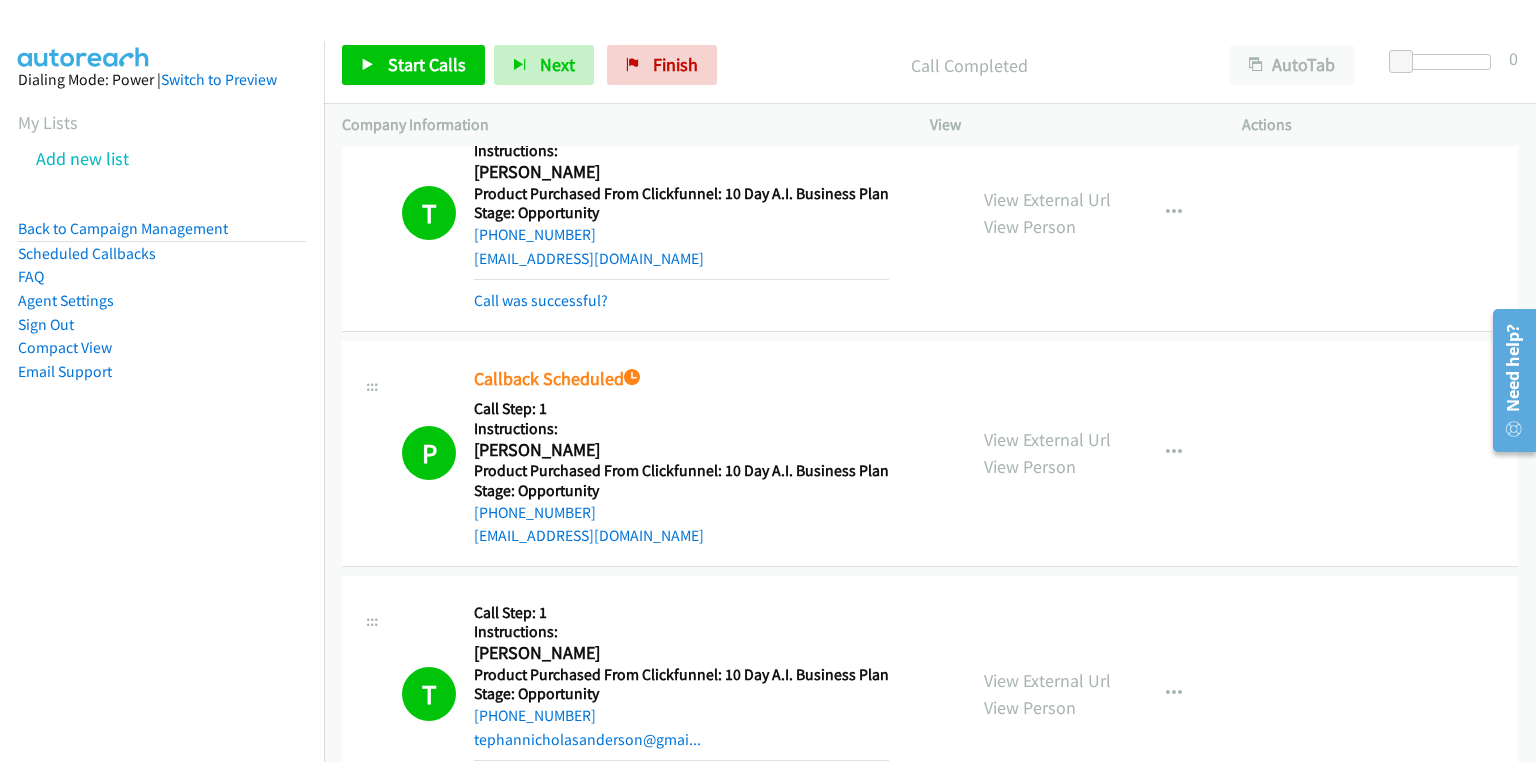 click on "Dialing Mode: Power
|
Switch to Preview
My Lists
Add new list
Back to Campaign Management
Scheduled Callbacks
FAQ
Agent Settings
Sign Out
Compact View
Email Support" at bounding box center (162, 422) 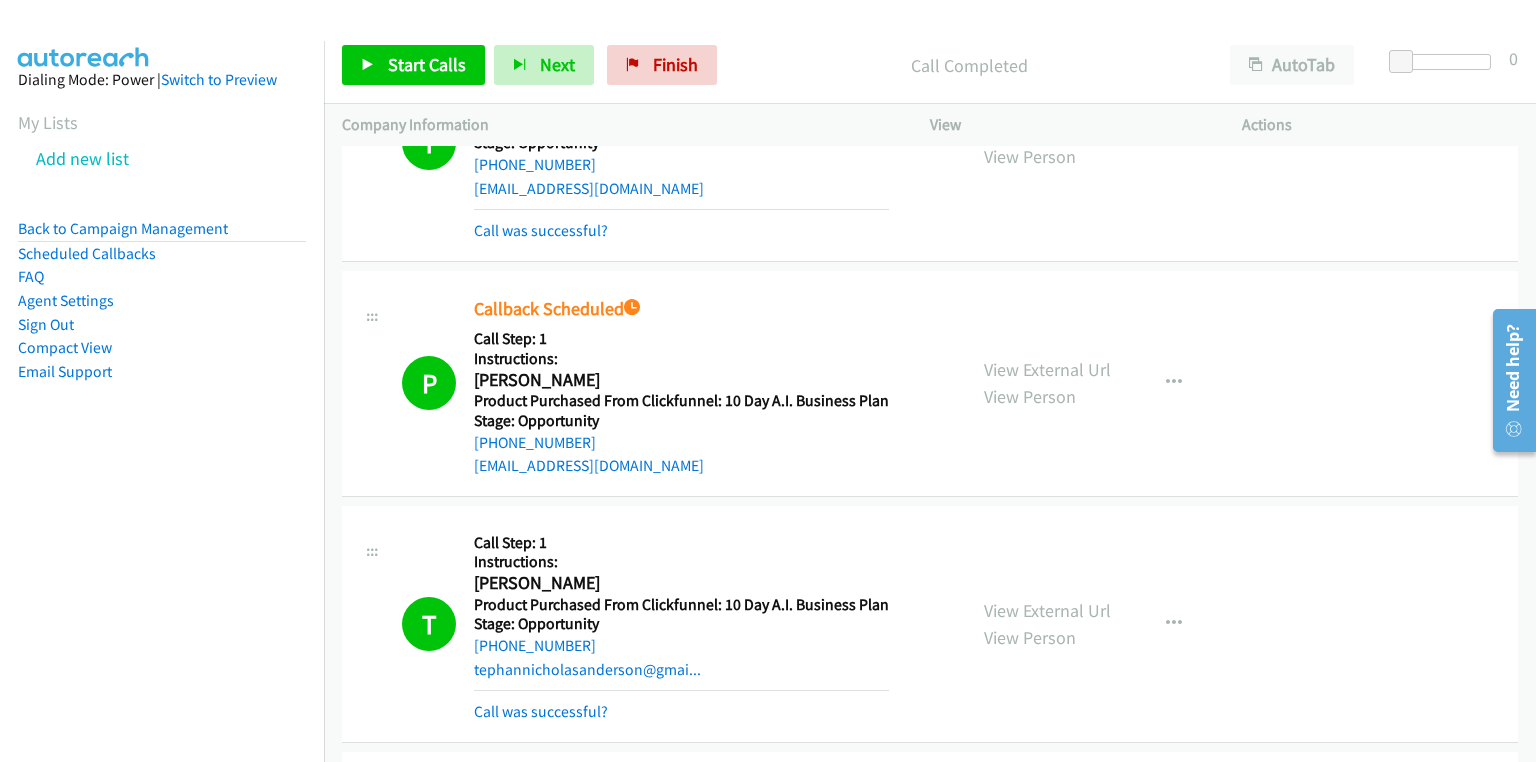 scroll, scrollTop: 4240, scrollLeft: 0, axis: vertical 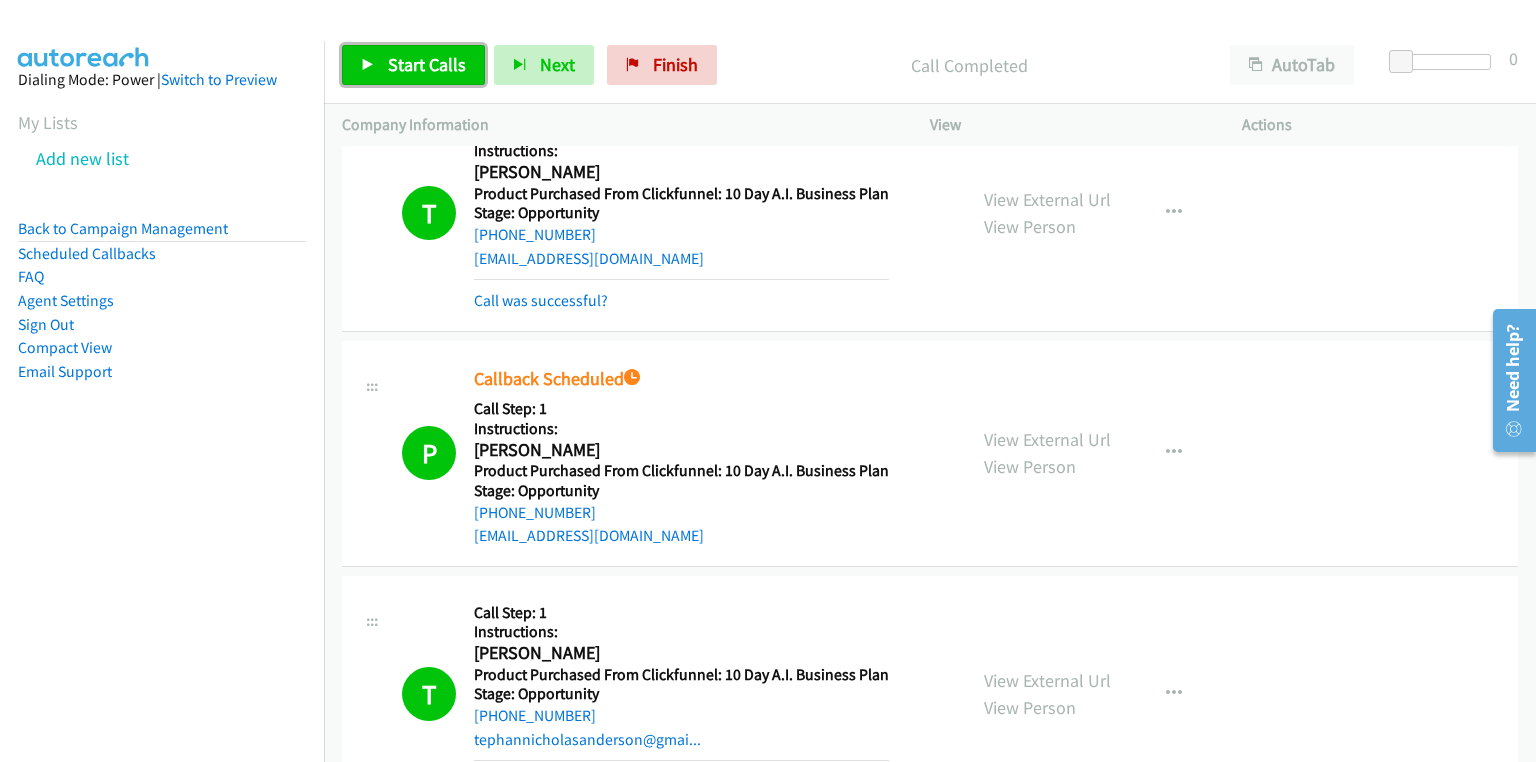 click on "Start Calls" at bounding box center (427, 64) 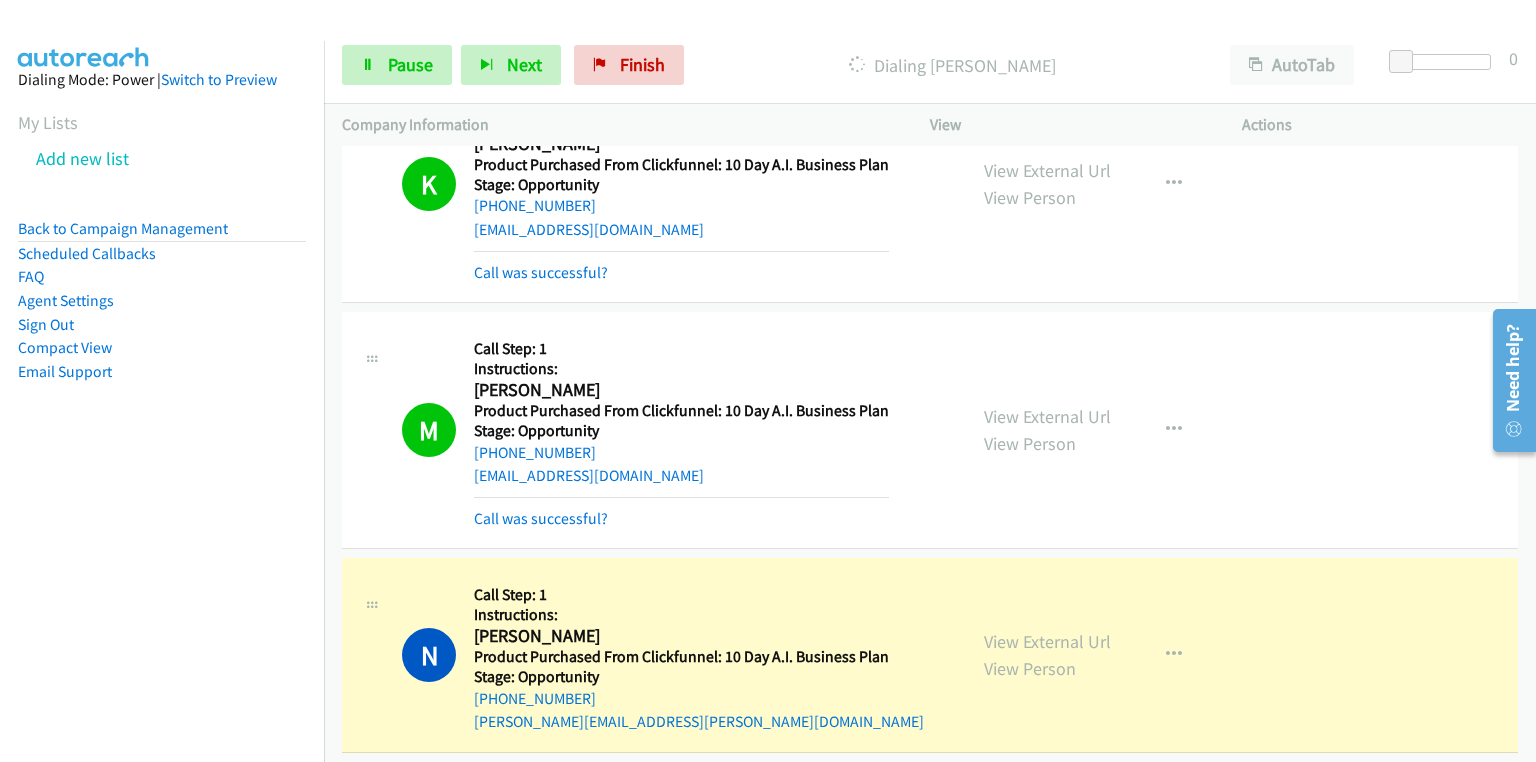 scroll, scrollTop: 5520, scrollLeft: 0, axis: vertical 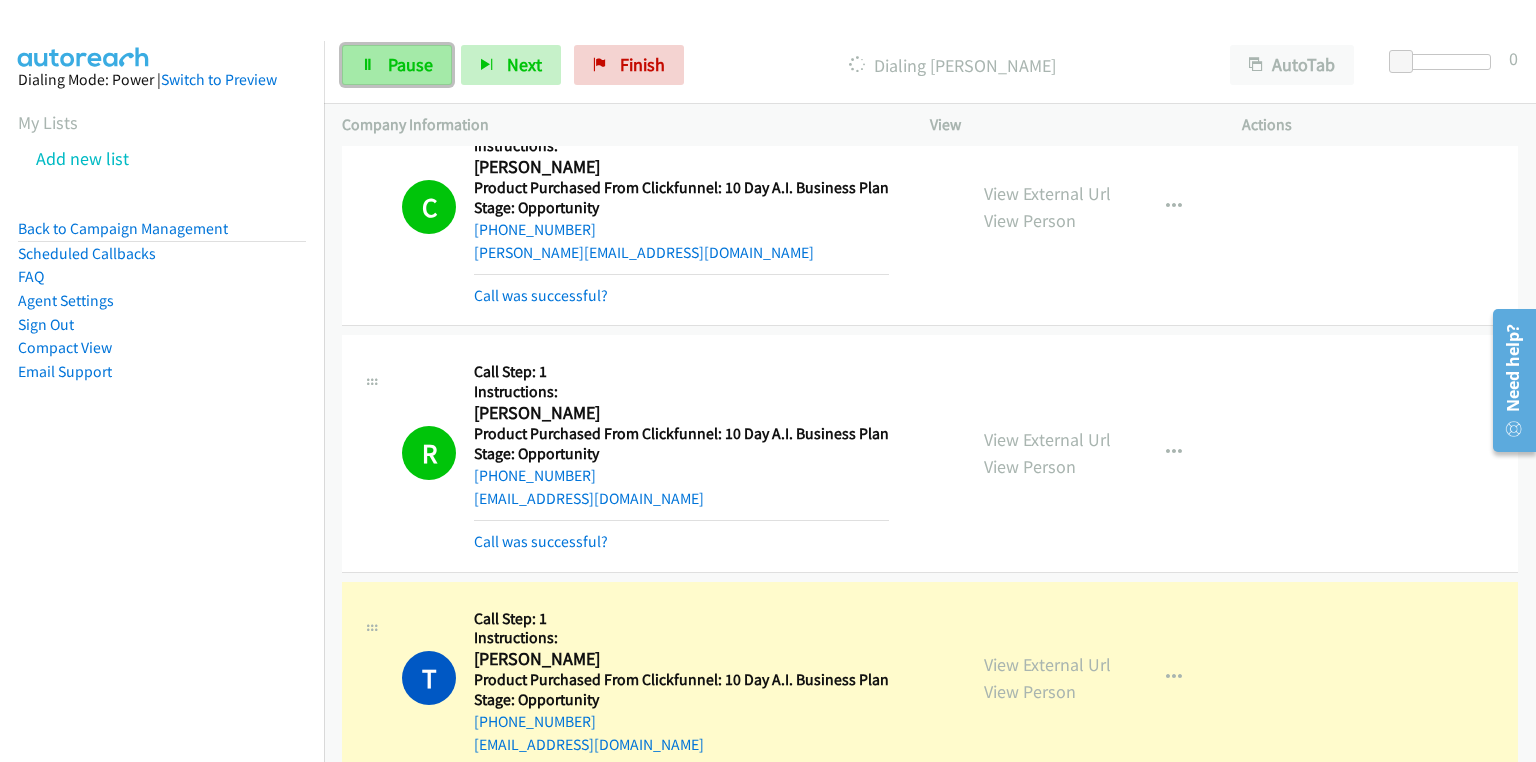 click on "Pause" at bounding box center (397, 65) 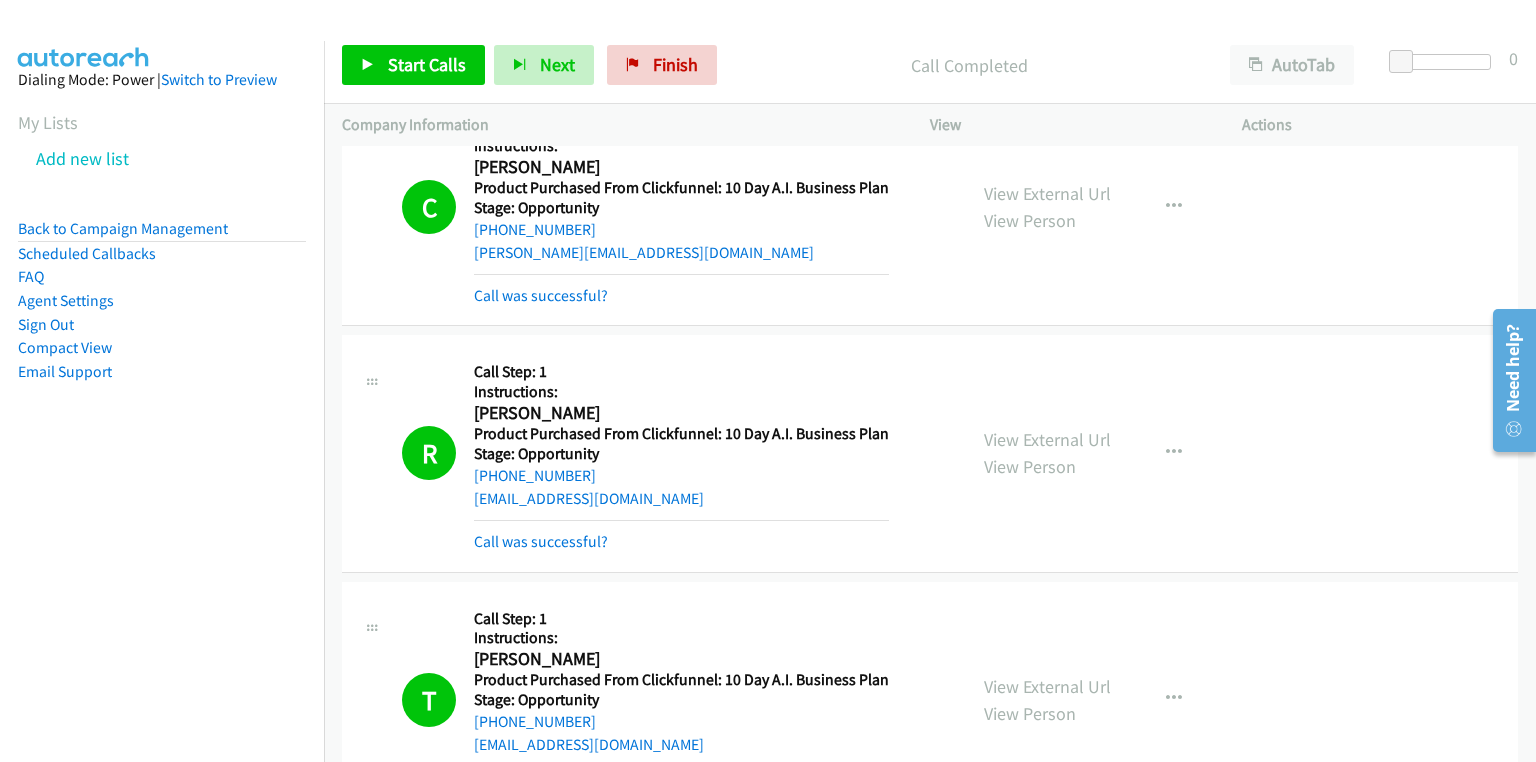 click at bounding box center (759, 38) 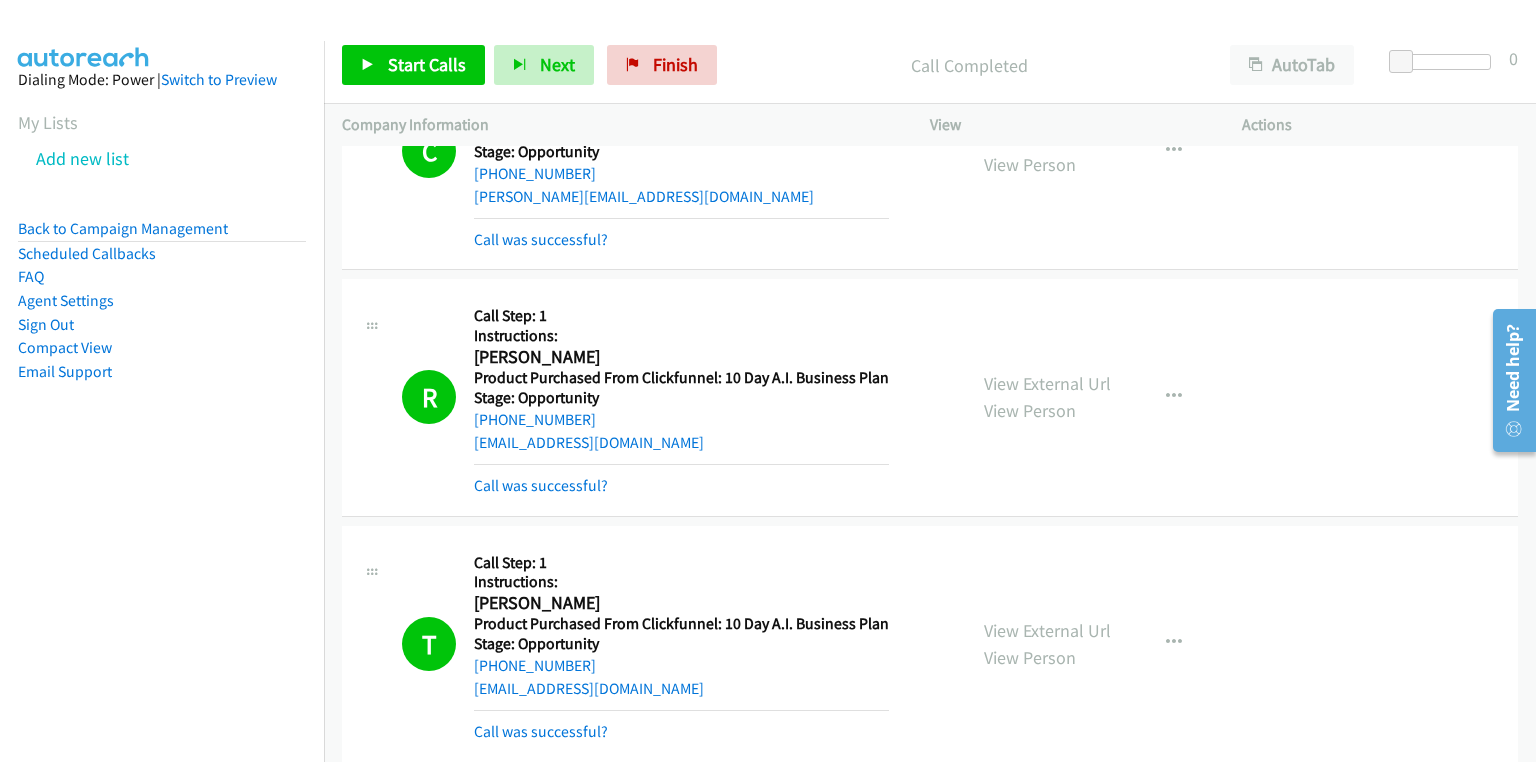 scroll, scrollTop: 7760, scrollLeft: 0, axis: vertical 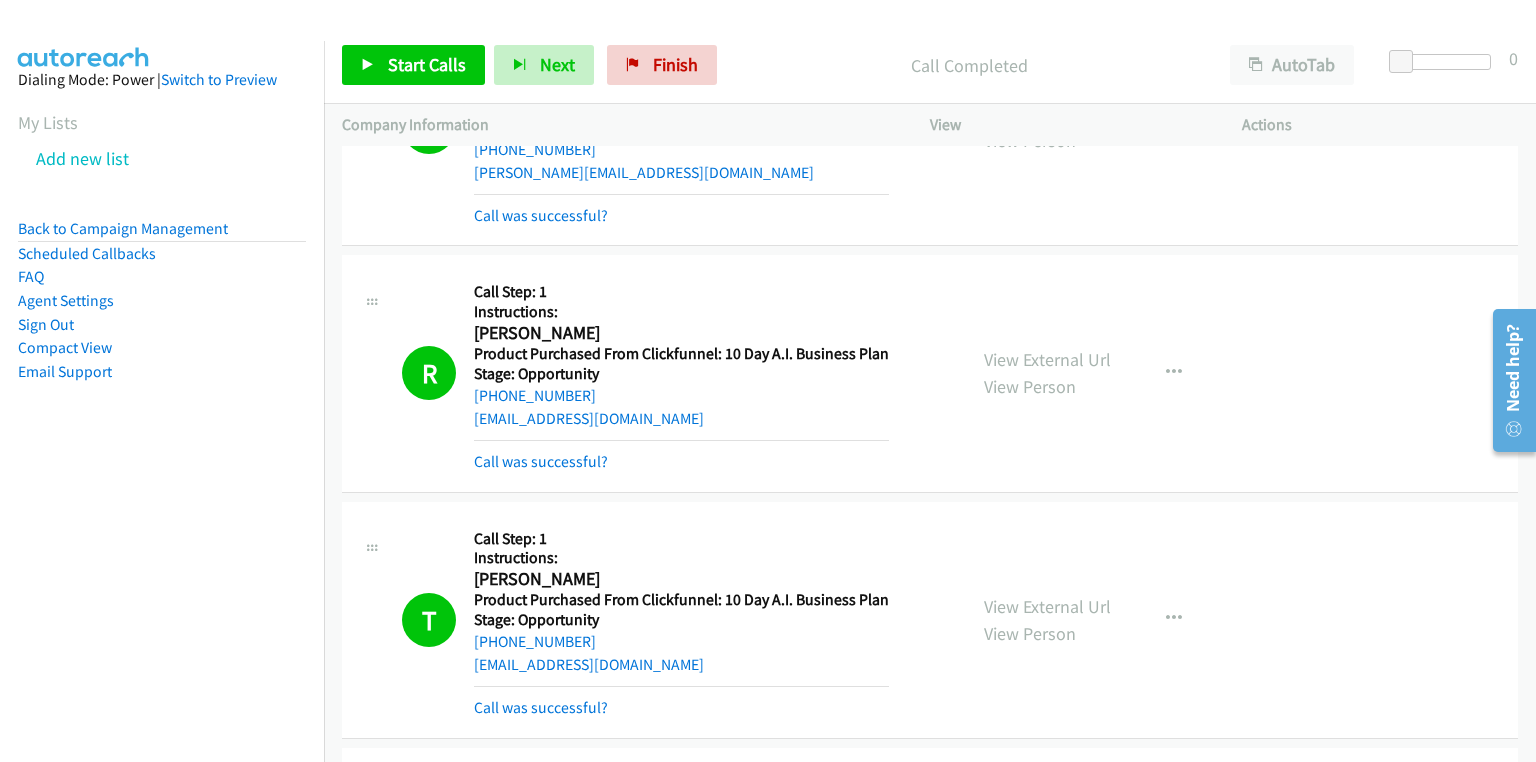 click on "Dialing Mode: Power
|
Switch to Preview
My Lists
Add new list
Back to Campaign Management
Scheduled Callbacks
FAQ
Agent Settings
Sign Out
Compact View
Email Support" at bounding box center (162, 422) 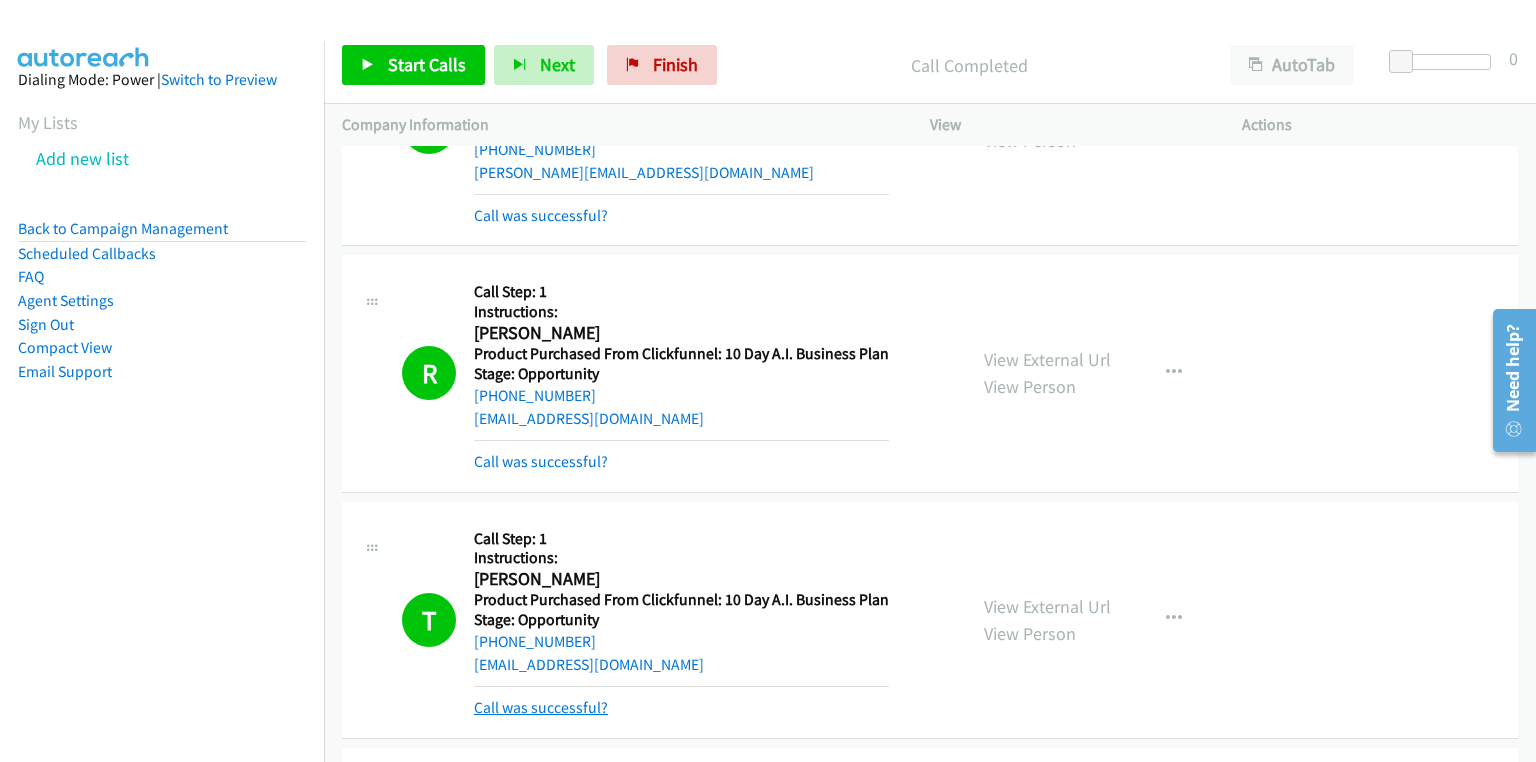 click on "Call was successful?" at bounding box center [541, 707] 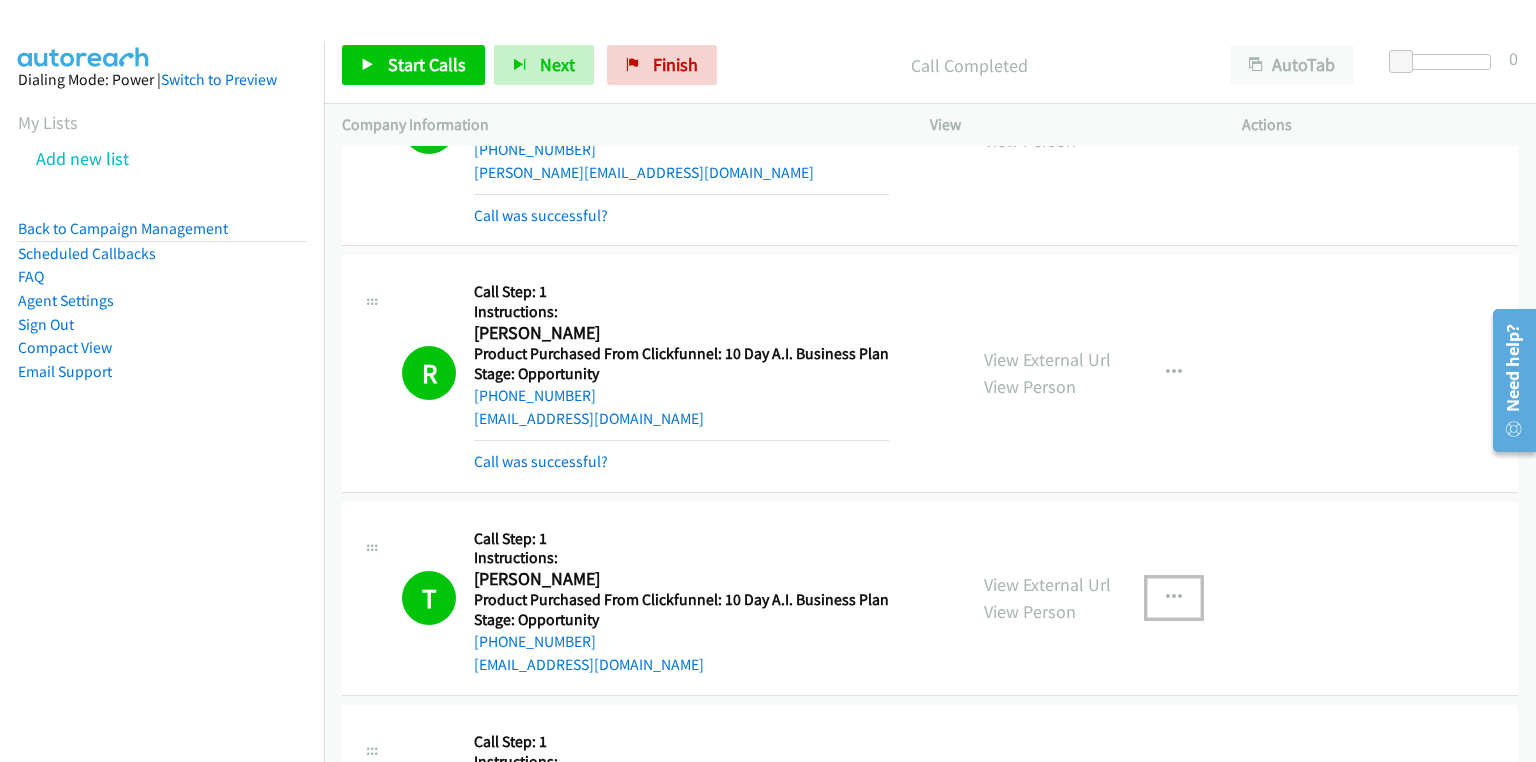 click at bounding box center [1174, 598] 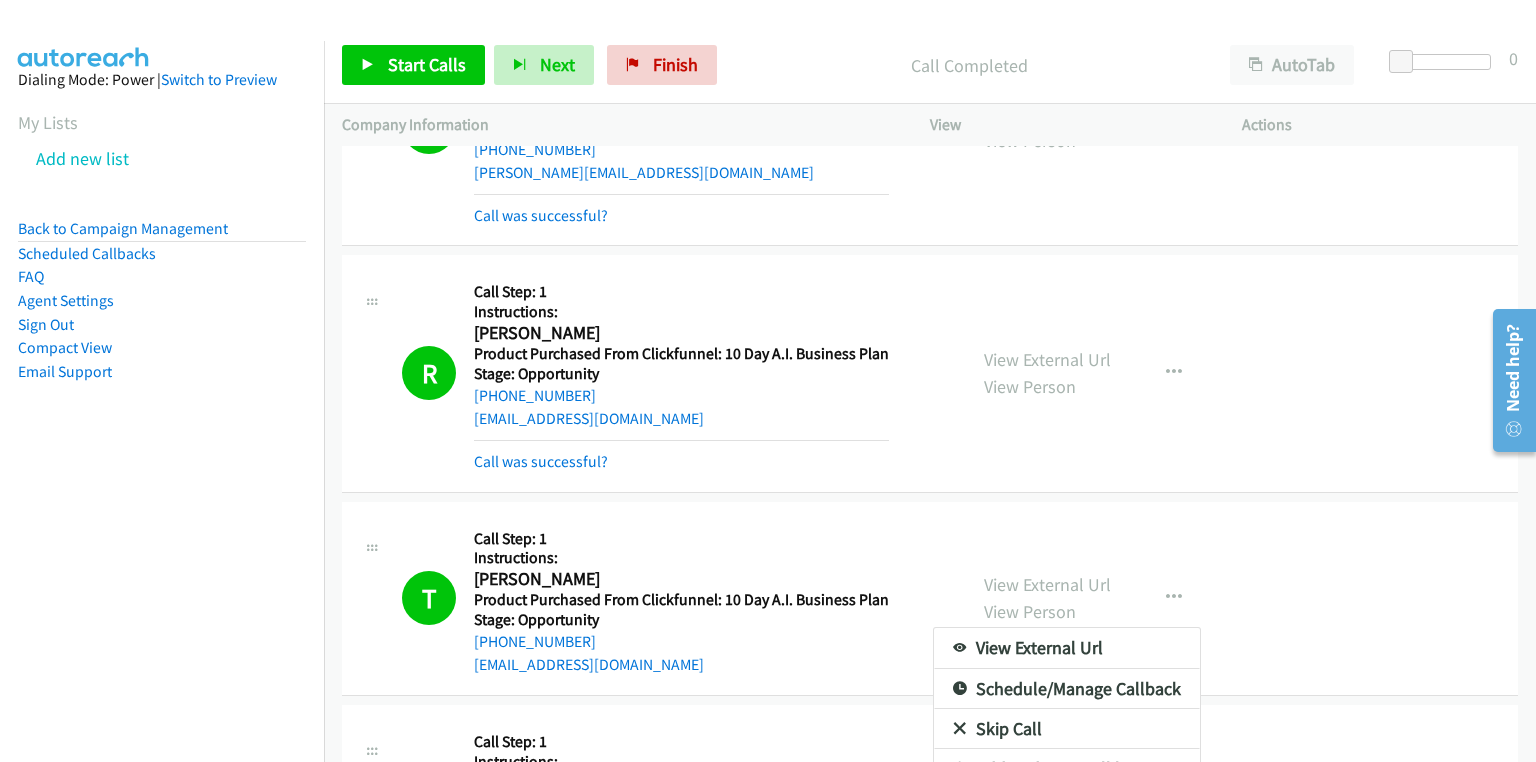 click at bounding box center (768, 381) 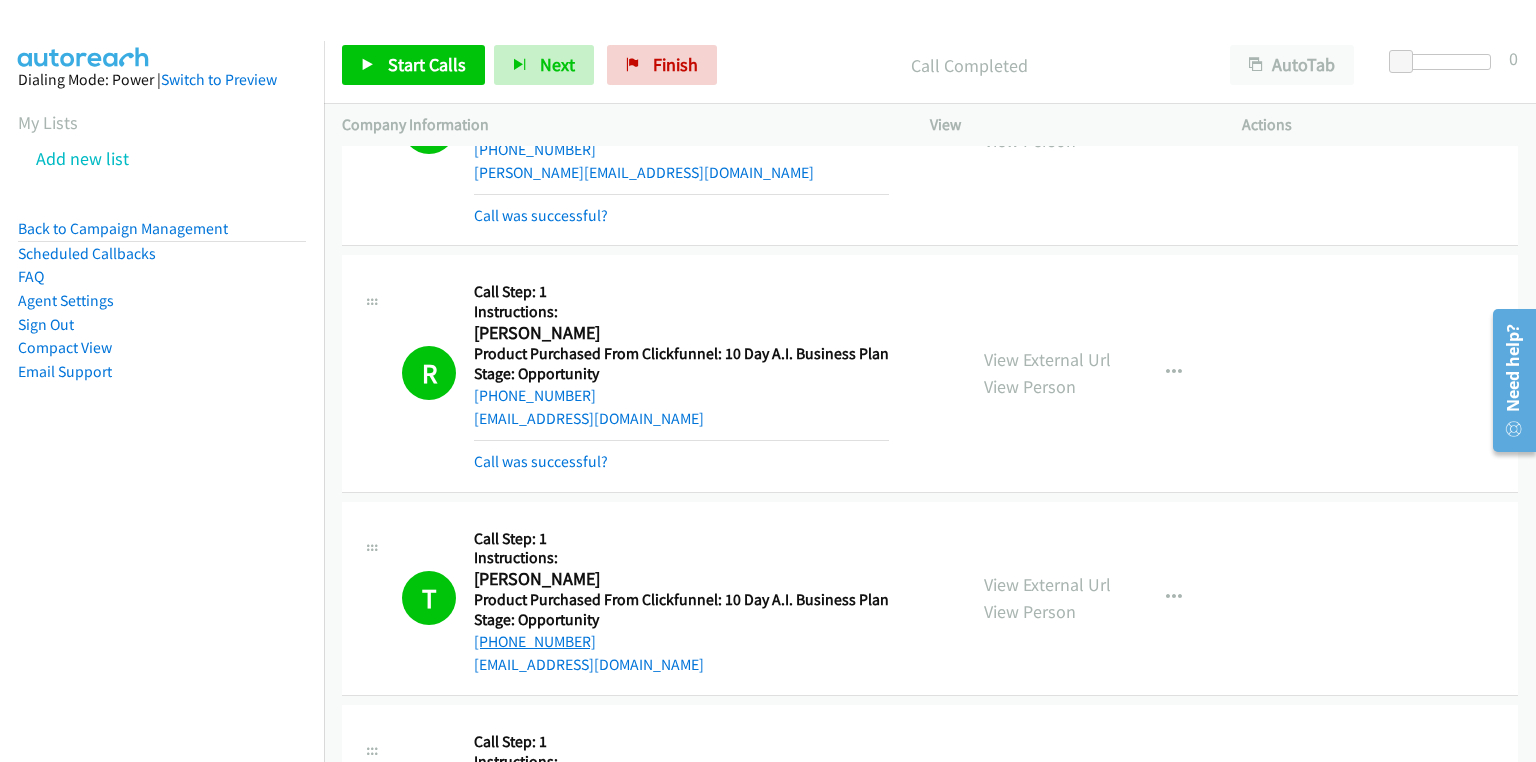 drag, startPoint x: 596, startPoint y: 624, endPoint x: 489, endPoint y: 636, distance: 107.67079 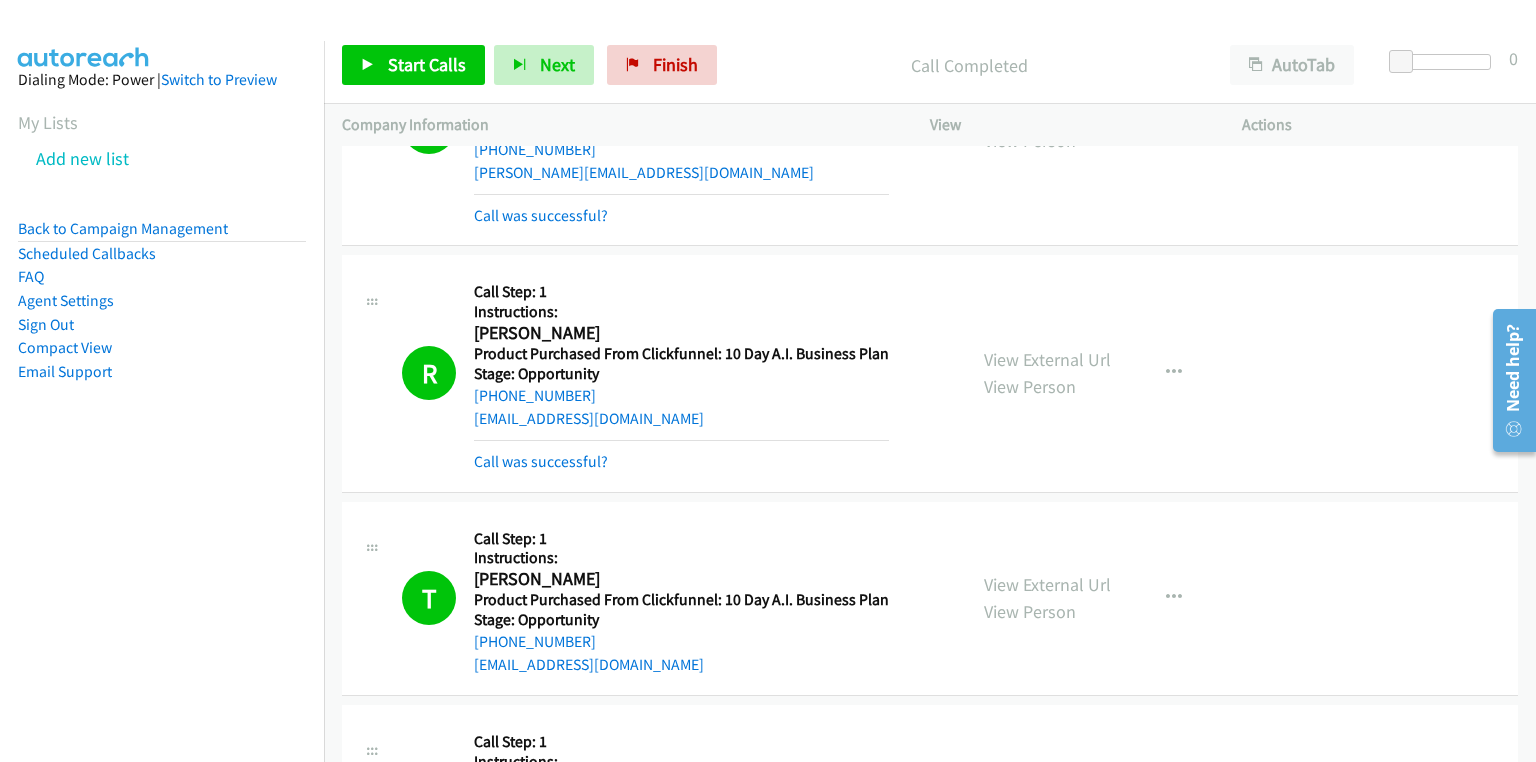 copy on "718-570-6237" 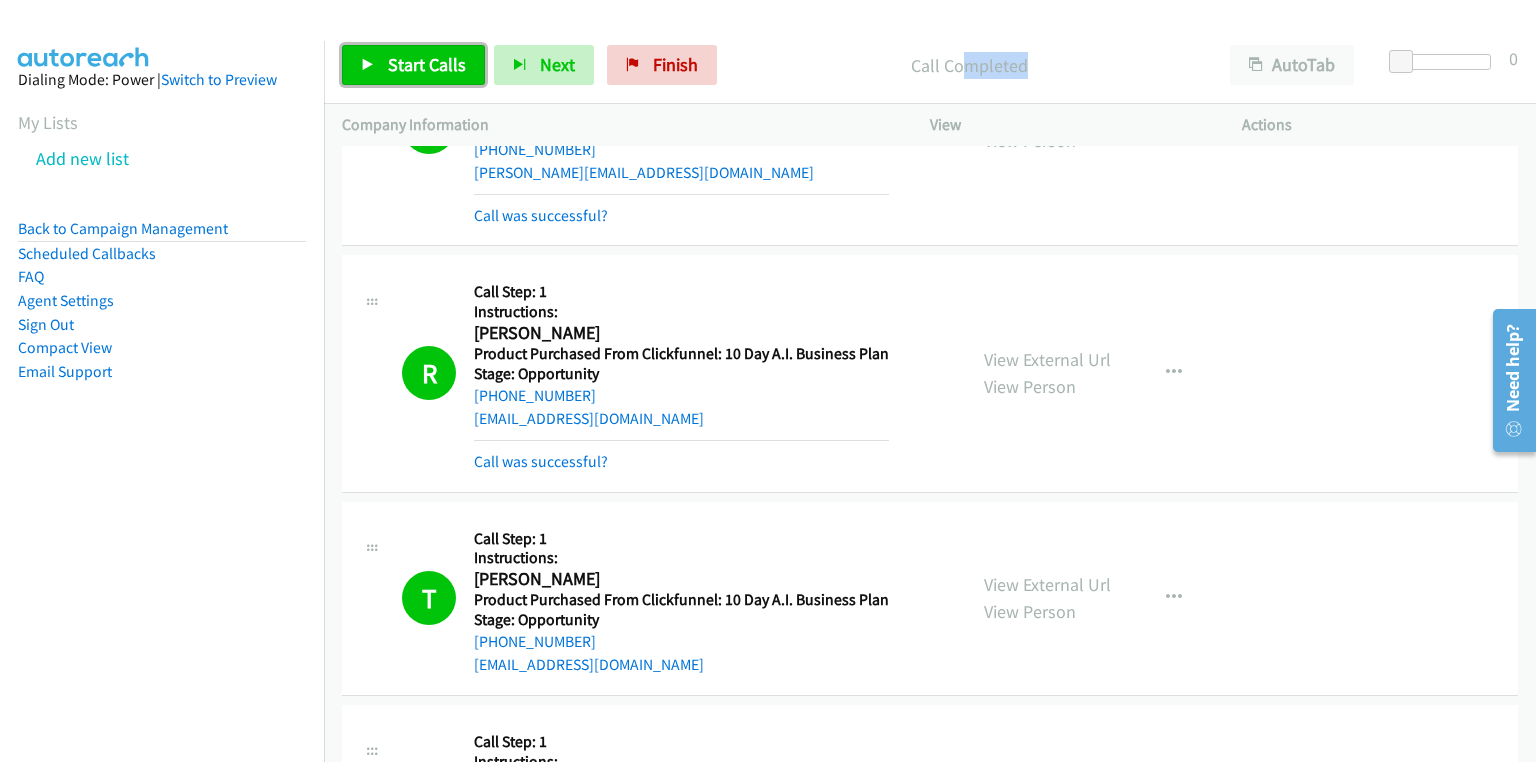 click on "Start Calls" at bounding box center (427, 64) 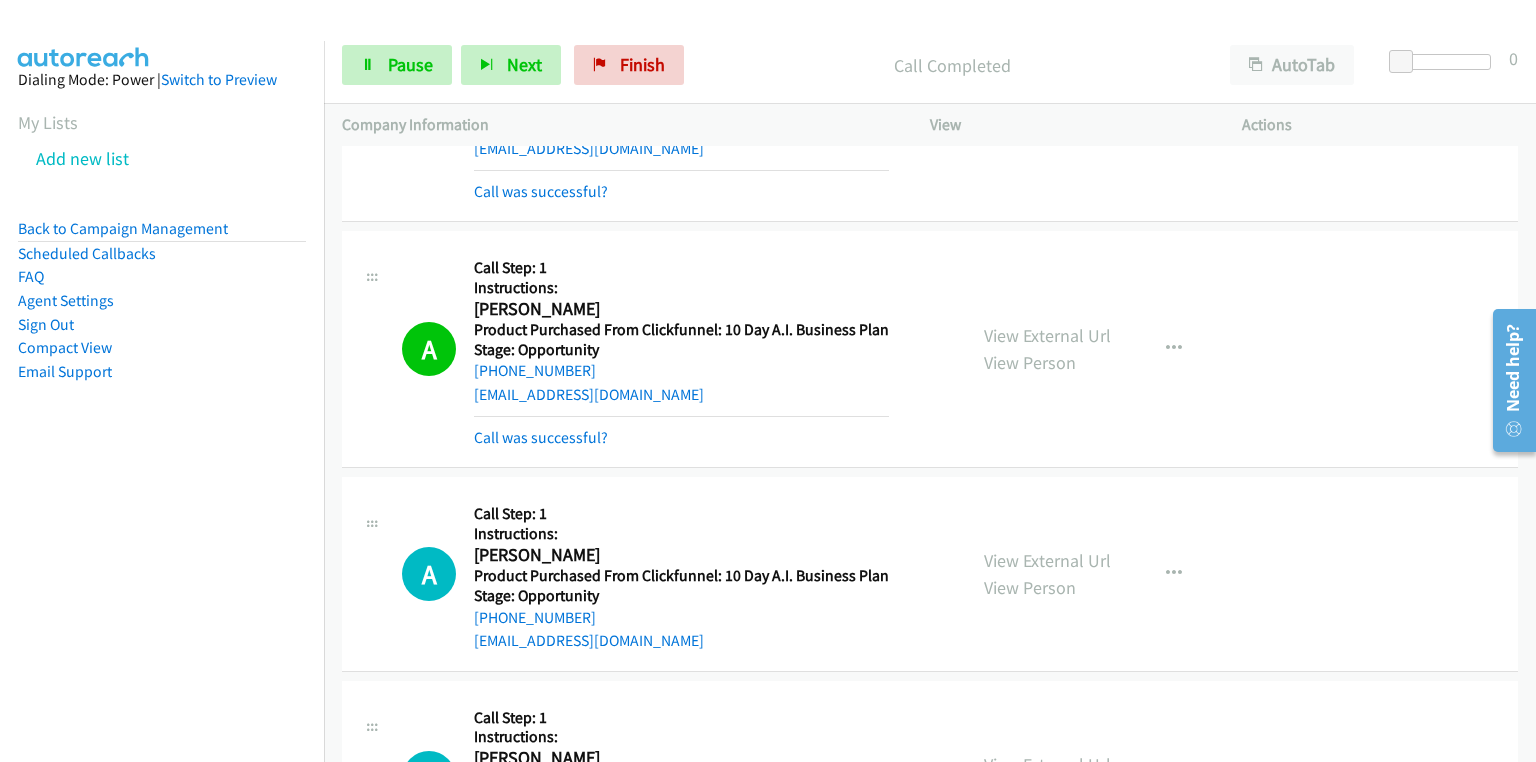 scroll, scrollTop: 8560, scrollLeft: 0, axis: vertical 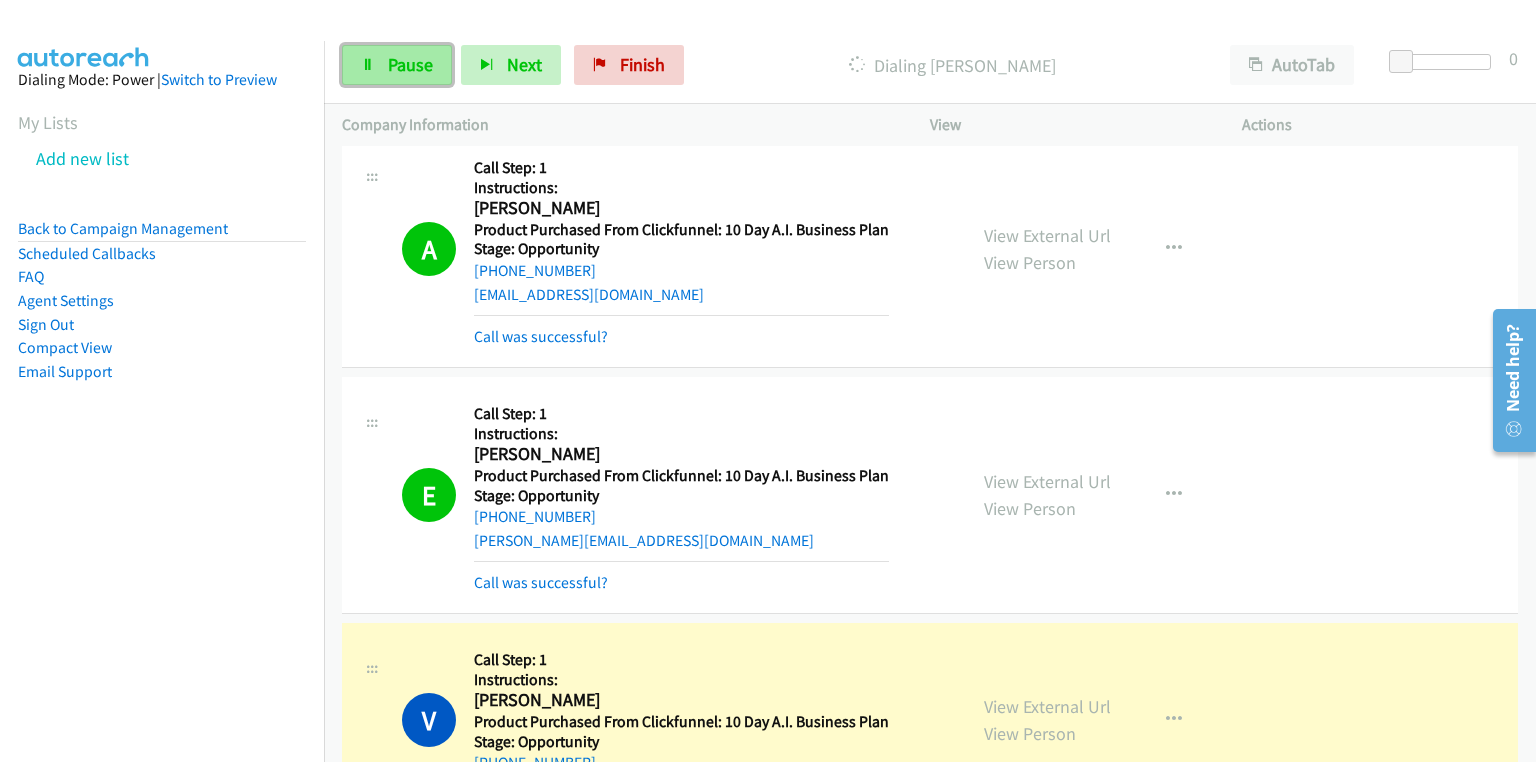 click on "Pause" at bounding box center (410, 64) 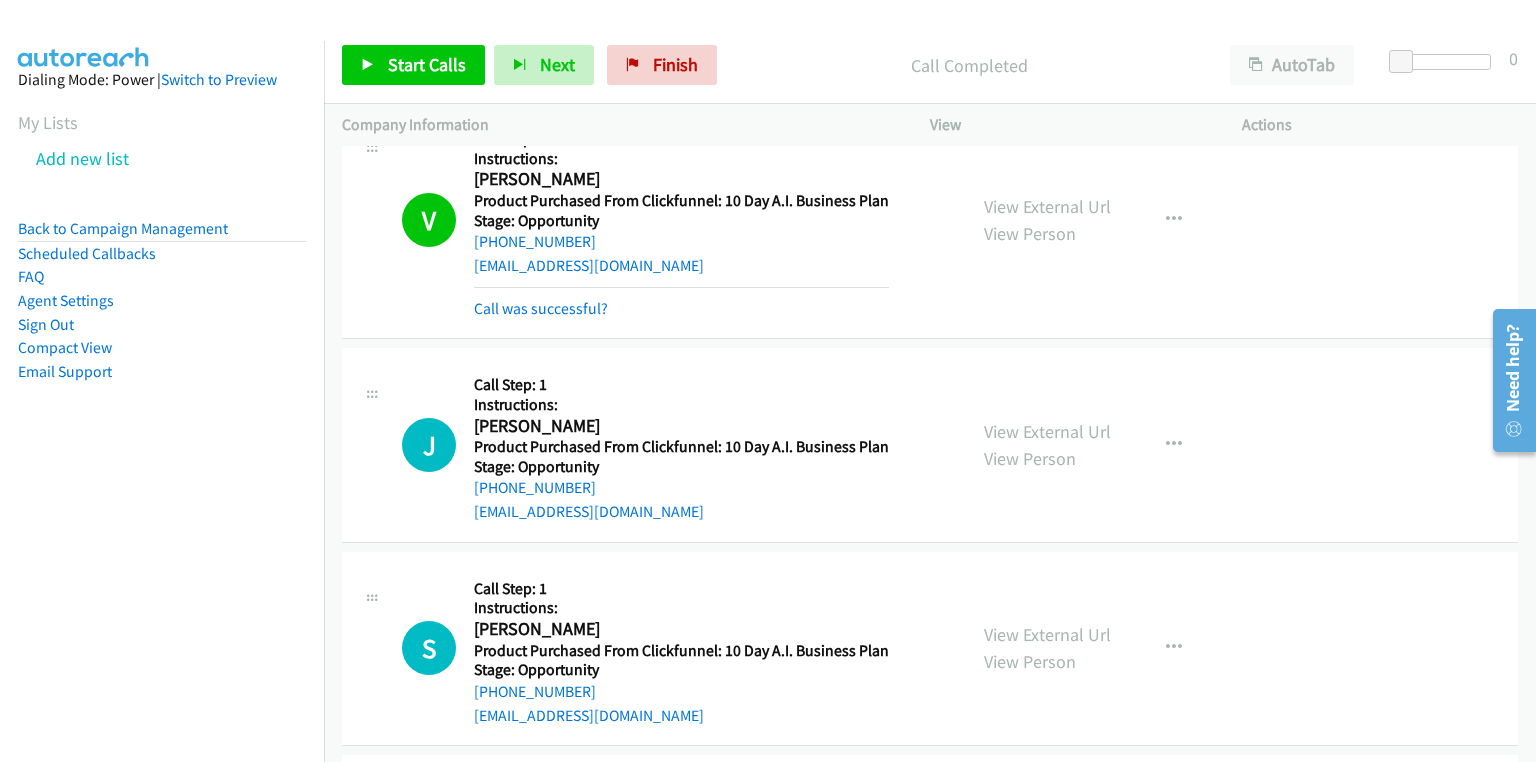 scroll, scrollTop: 12880, scrollLeft: 0, axis: vertical 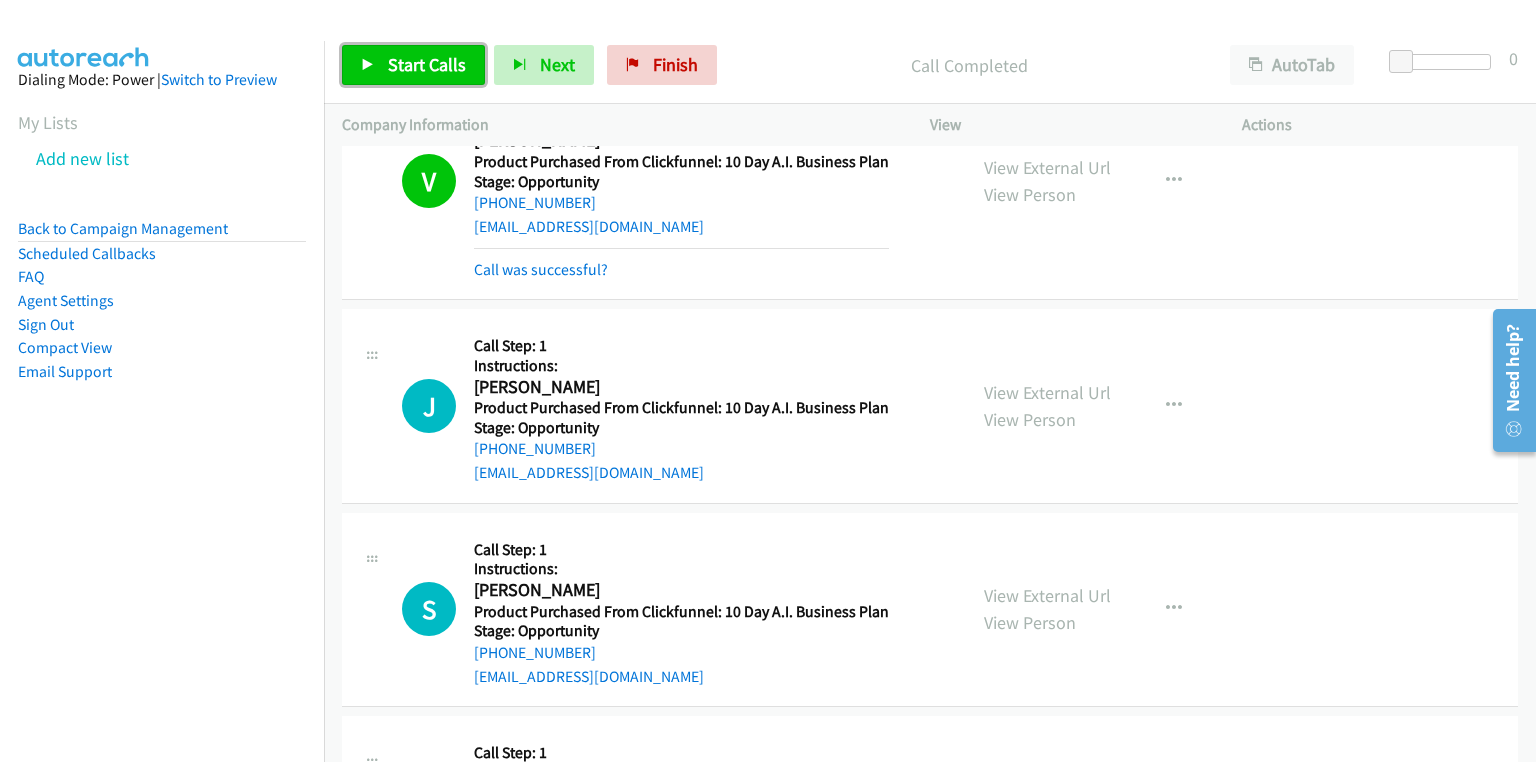 click on "Start Calls" at bounding box center [427, 64] 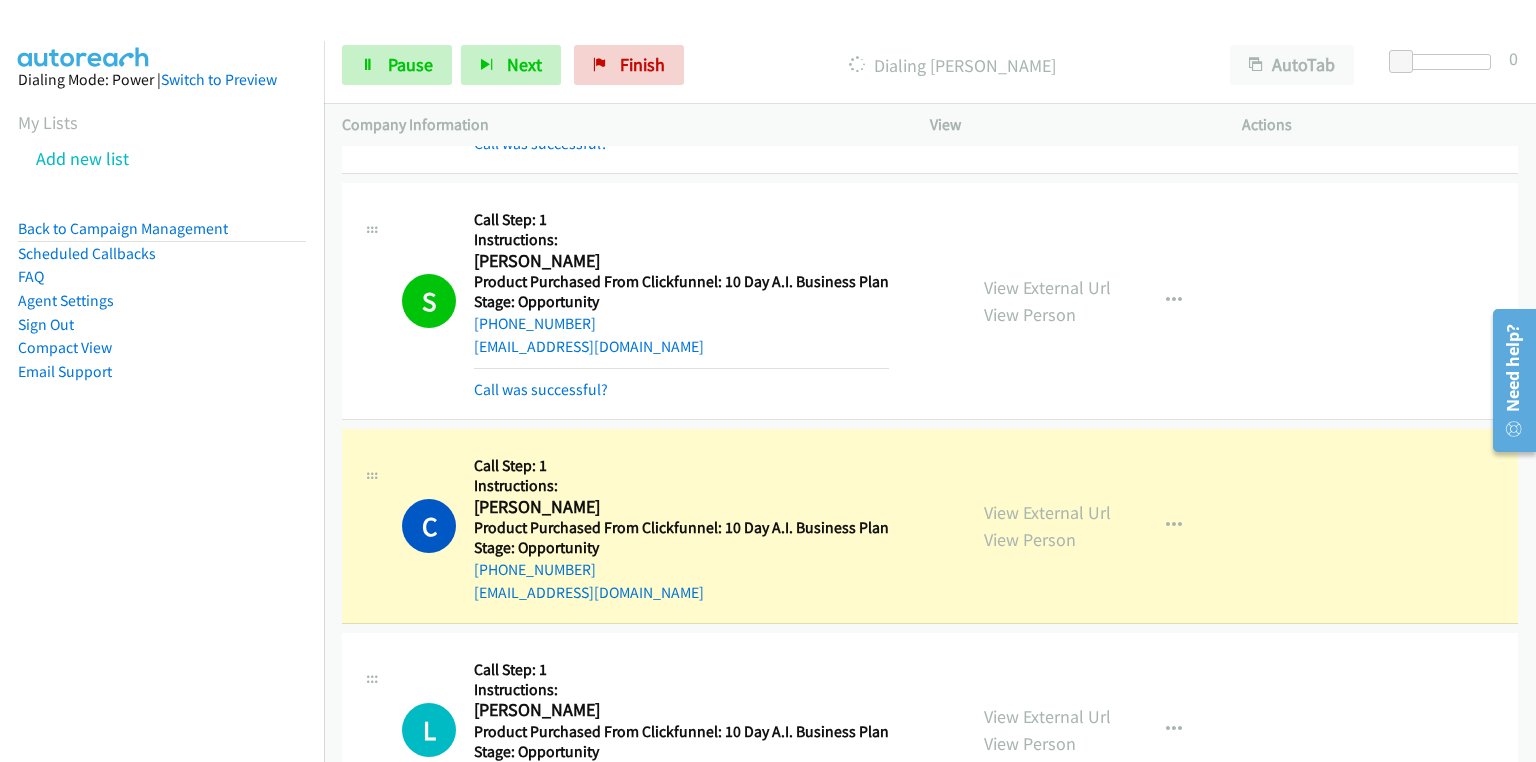 scroll, scrollTop: 13280, scrollLeft: 0, axis: vertical 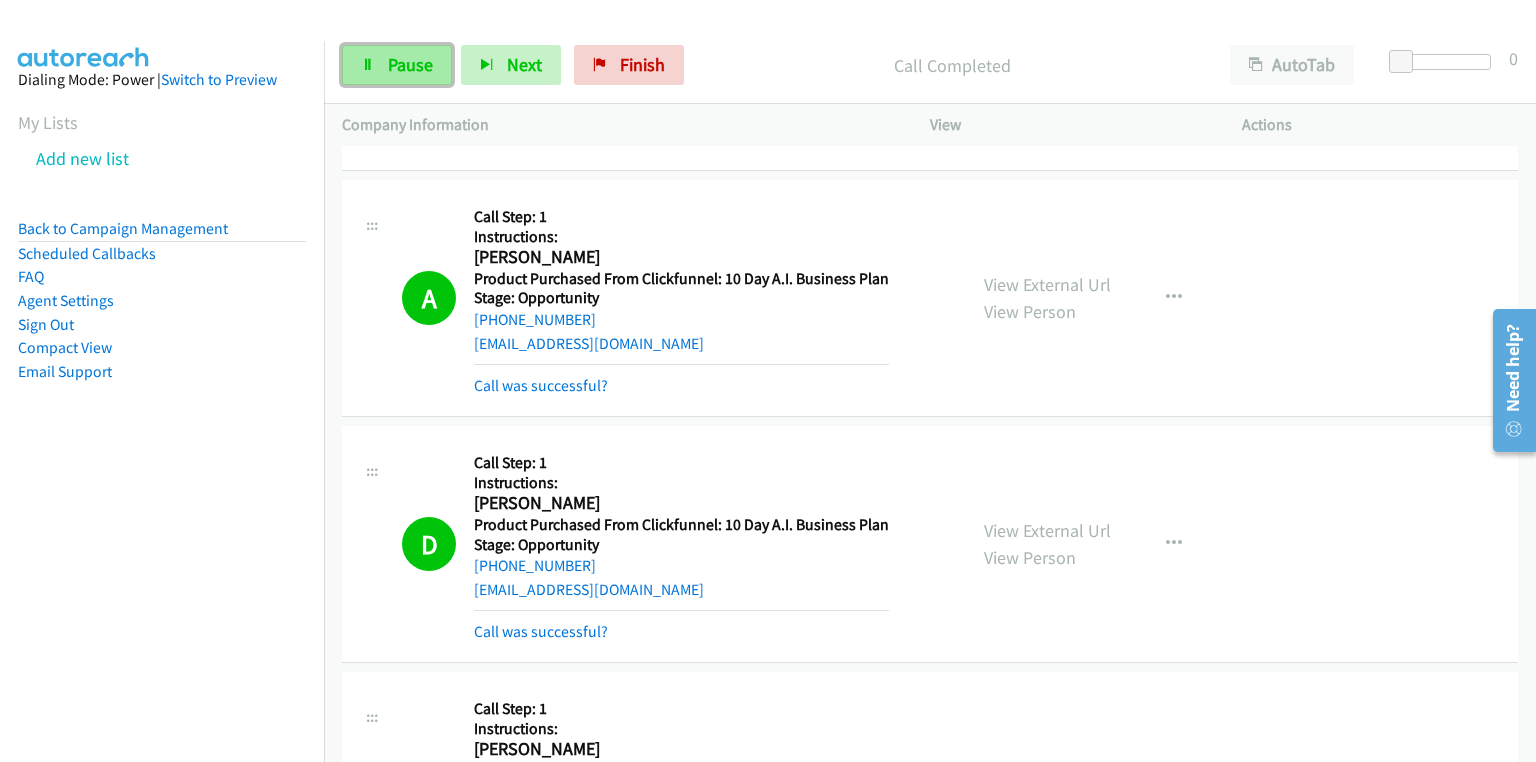 click on "Pause" at bounding box center (410, 64) 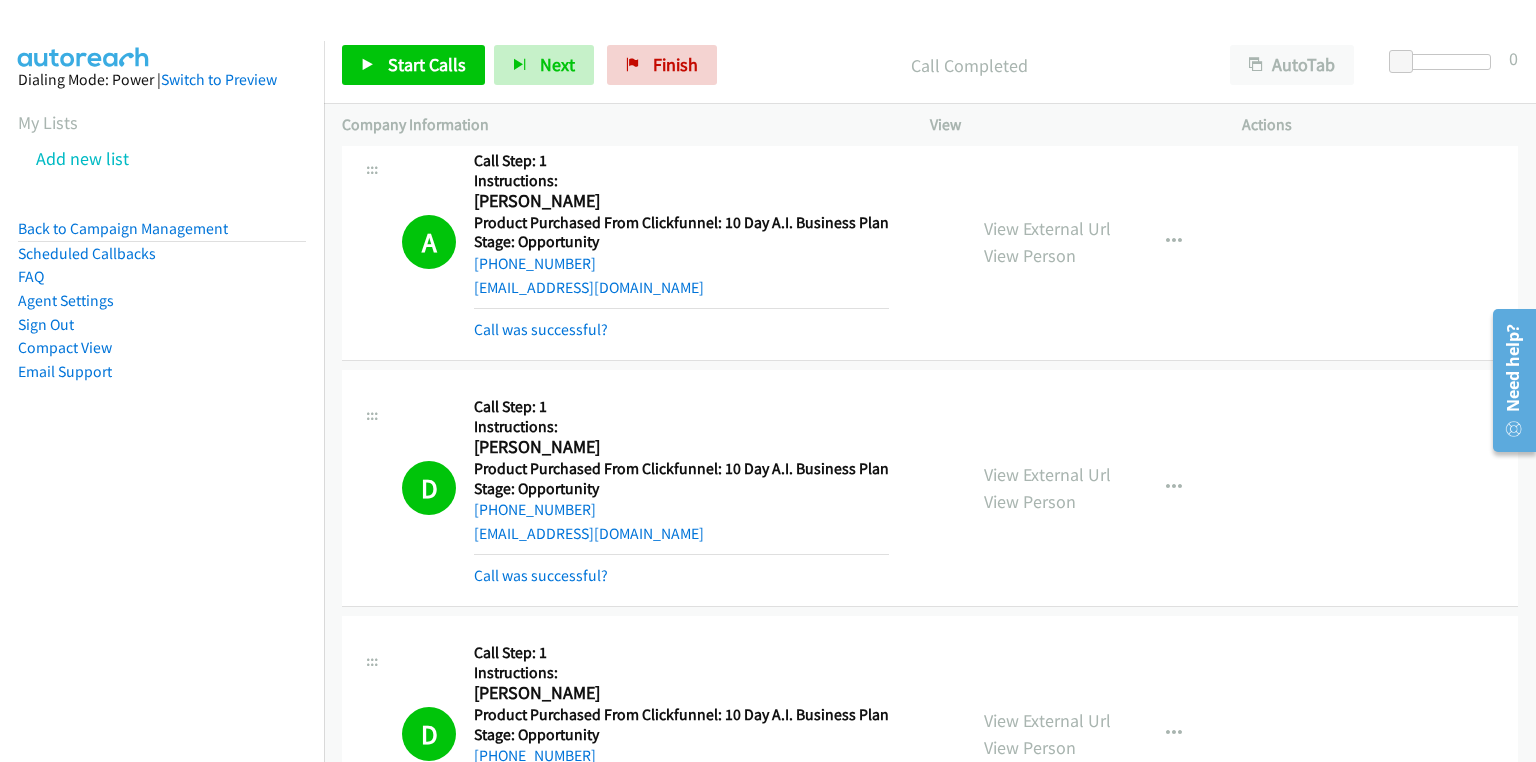 scroll, scrollTop: 14320, scrollLeft: 0, axis: vertical 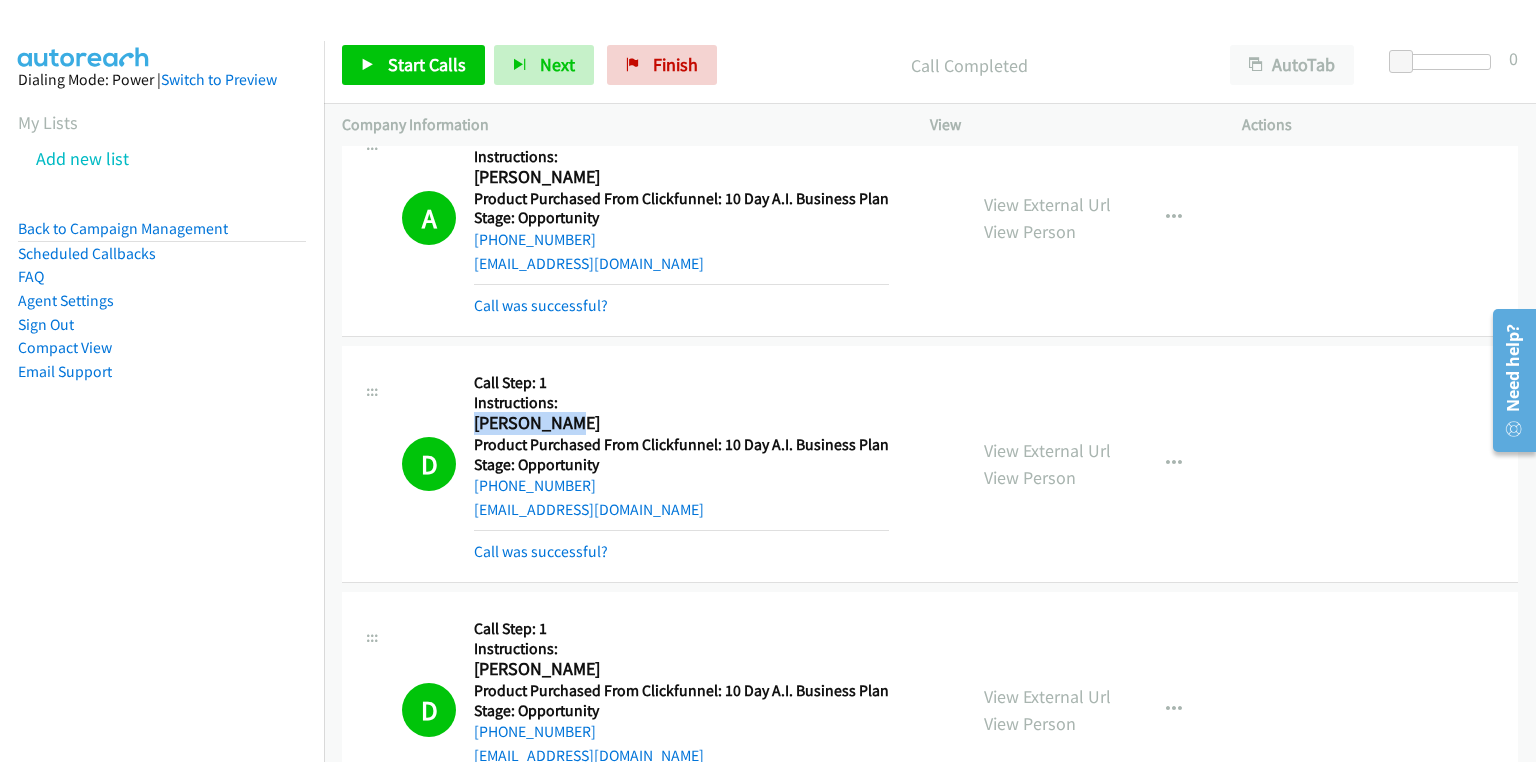 drag, startPoint x: 557, startPoint y: 400, endPoint x: 473, endPoint y: 401, distance: 84.00595 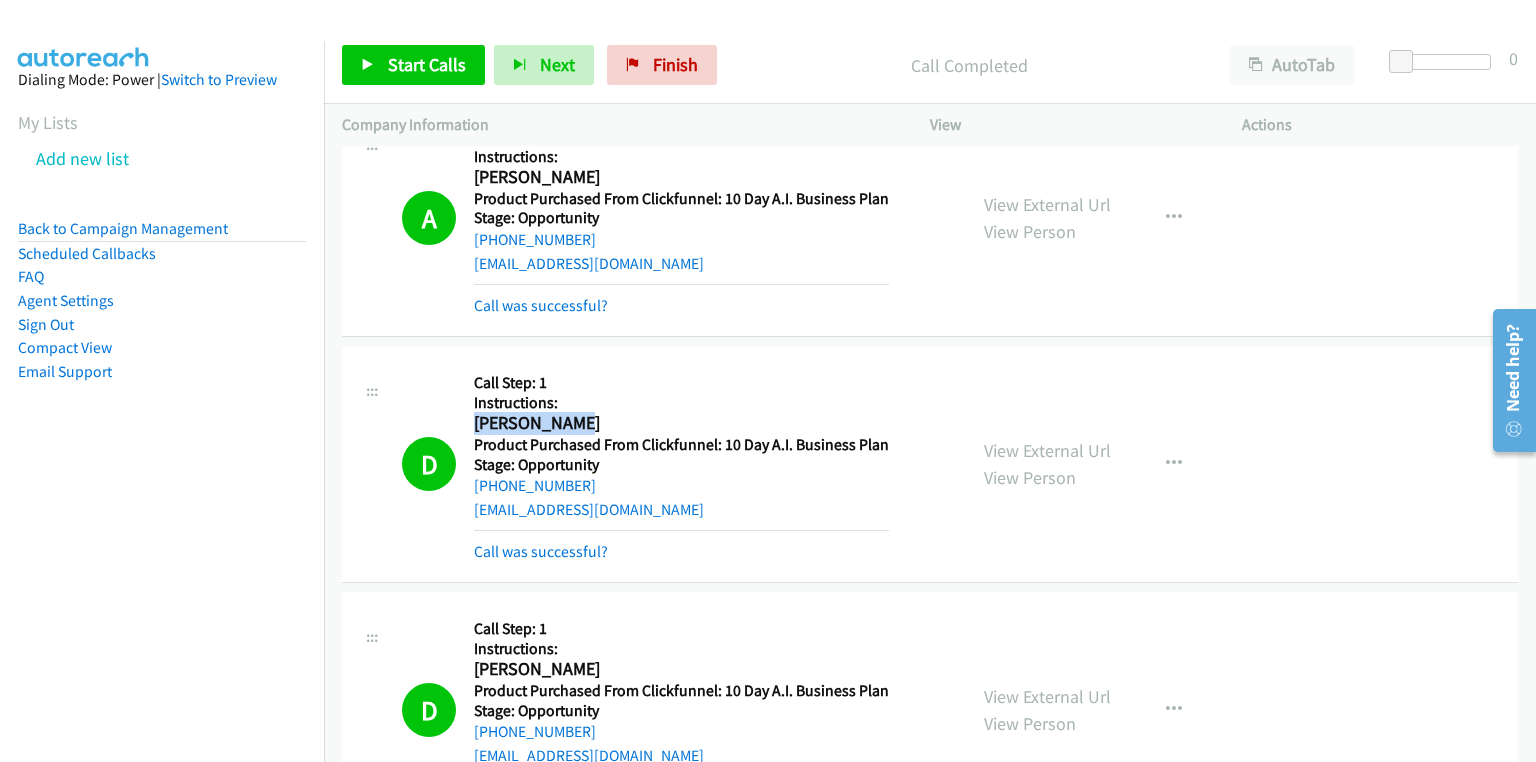 drag, startPoint x: 574, startPoint y: 395, endPoint x: 474, endPoint y: 395, distance: 100 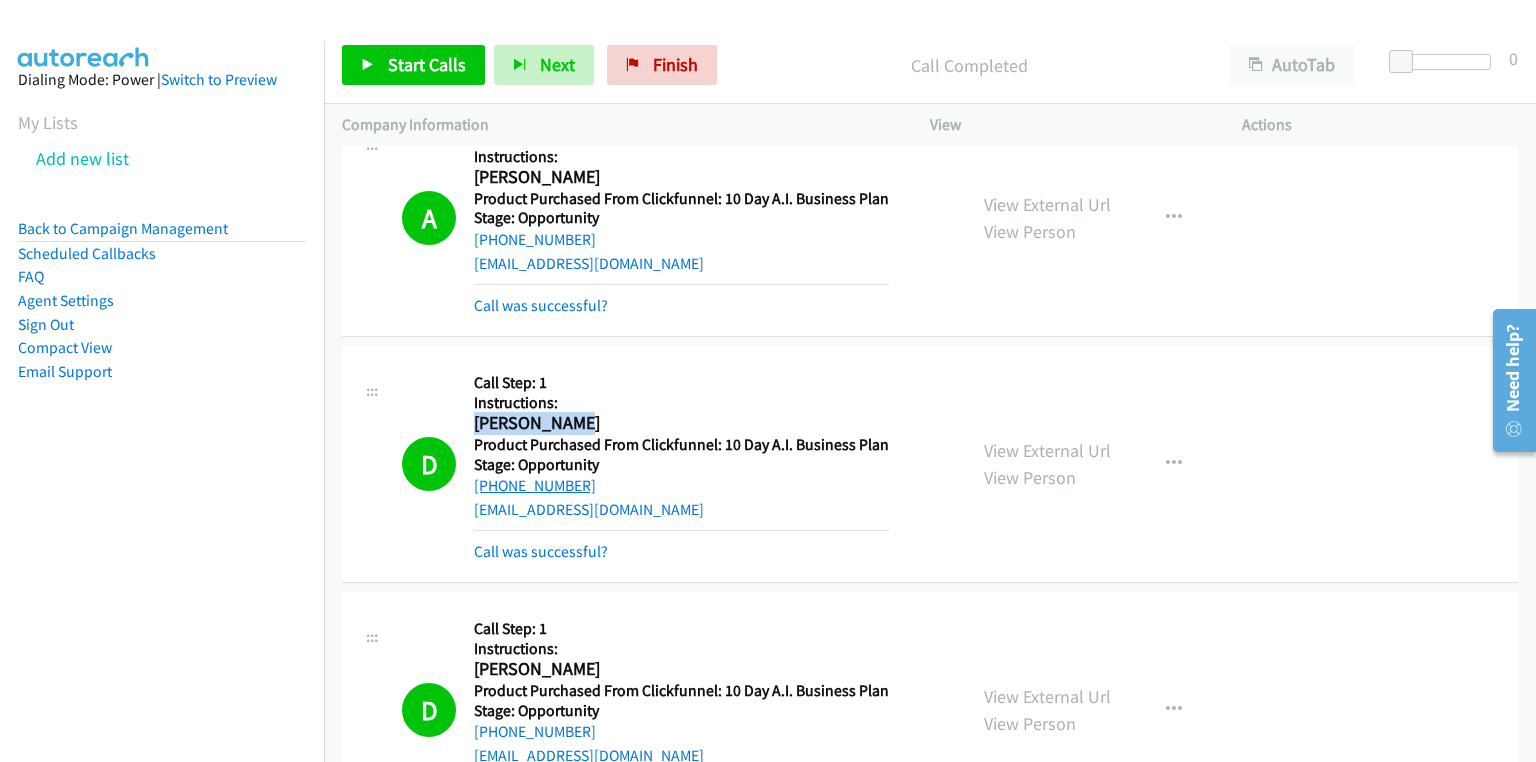 drag, startPoint x: 614, startPoint y: 458, endPoint x: 487, endPoint y: 463, distance: 127.09839 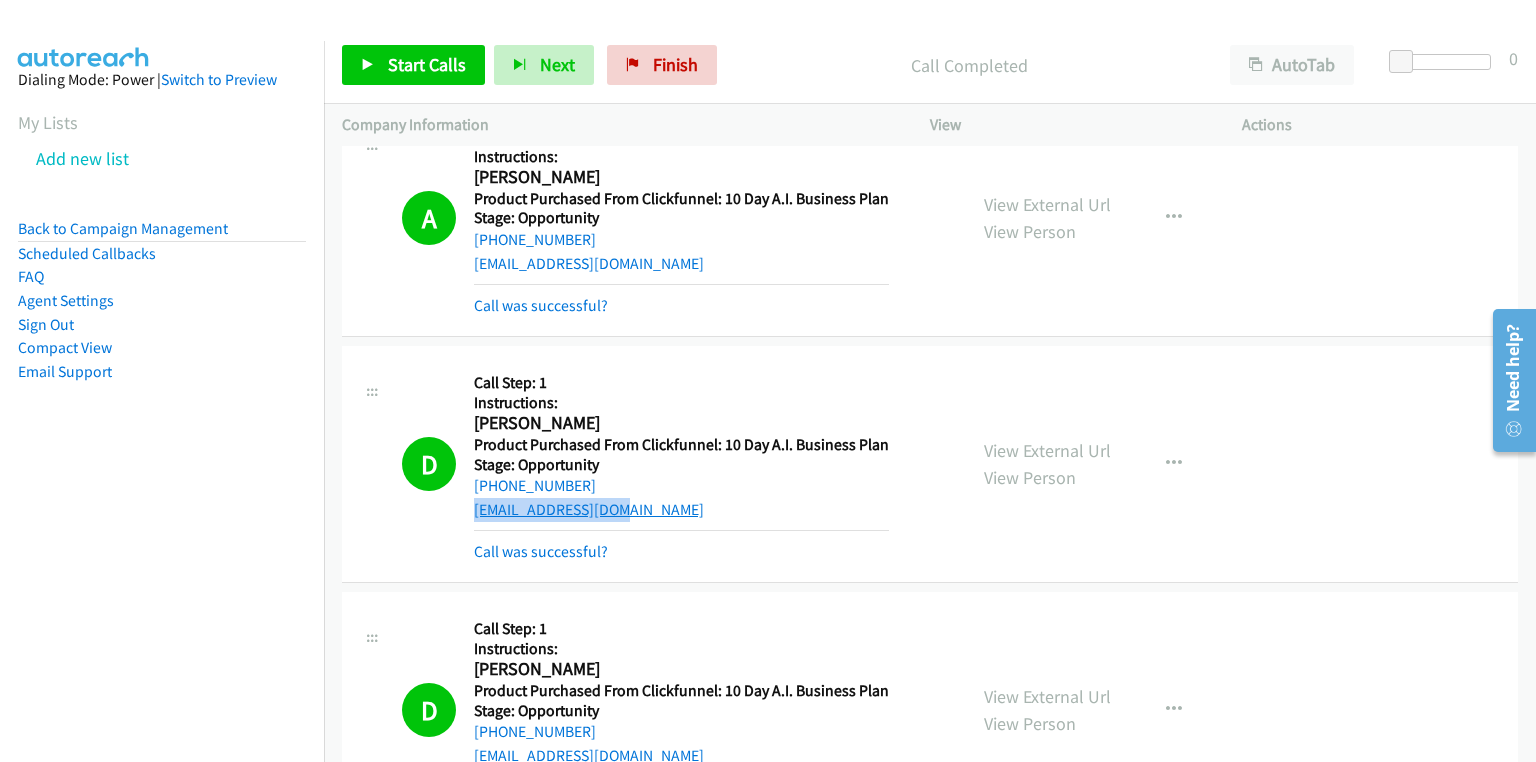 drag, startPoint x: 633, startPoint y: 490, endPoint x: 474, endPoint y: 490, distance: 159 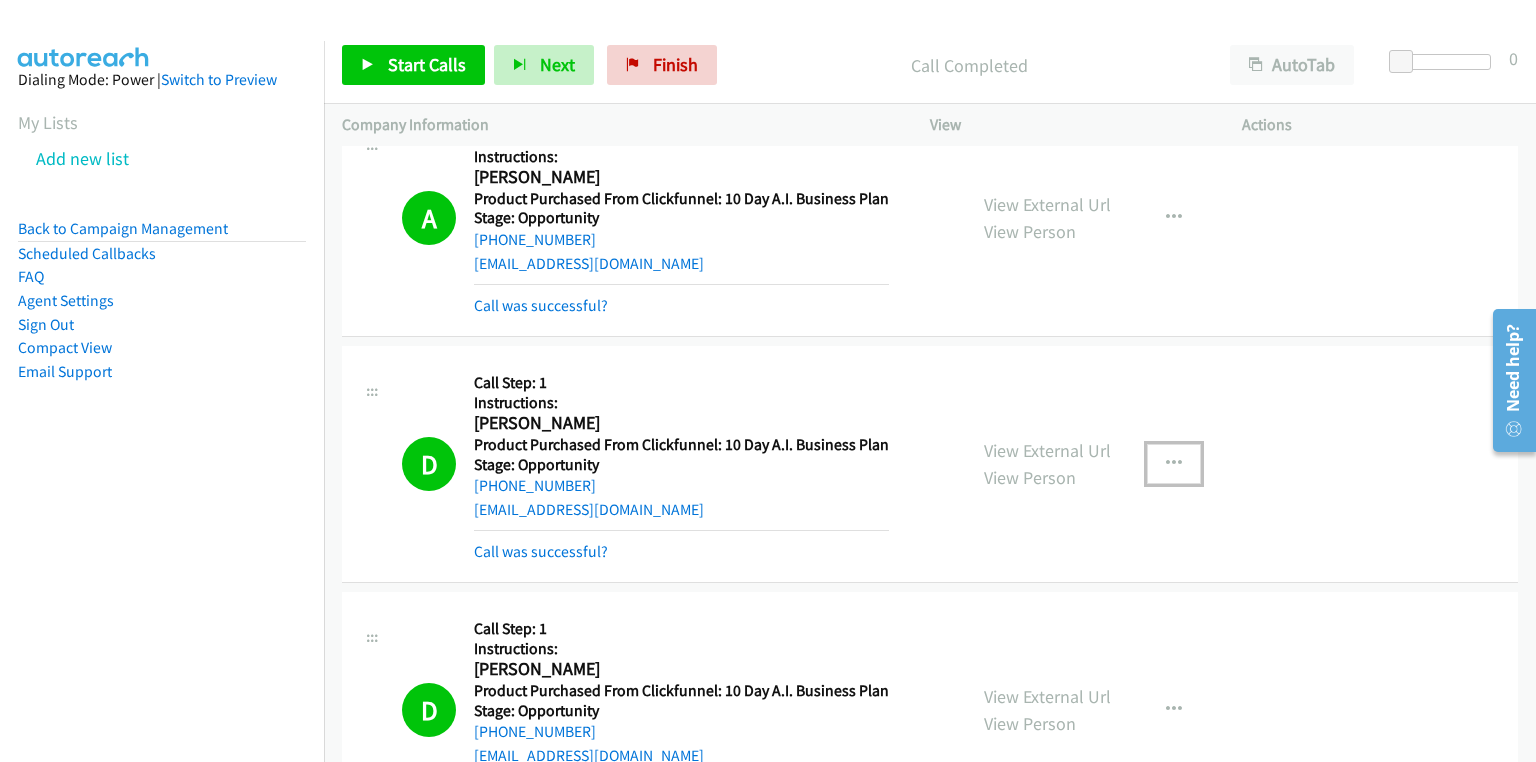 click at bounding box center [1174, 464] 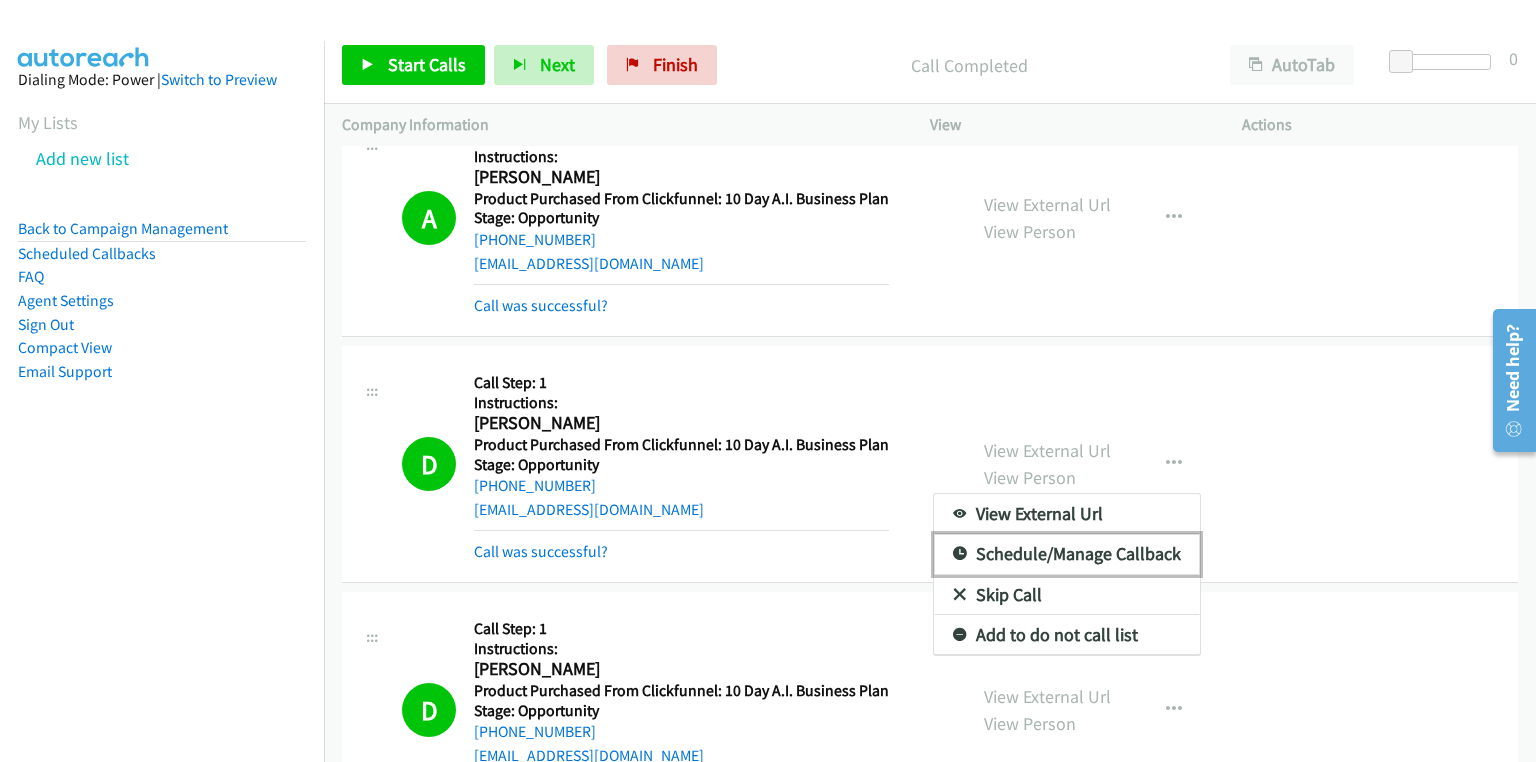 click on "Schedule/Manage Callback" at bounding box center [1067, 554] 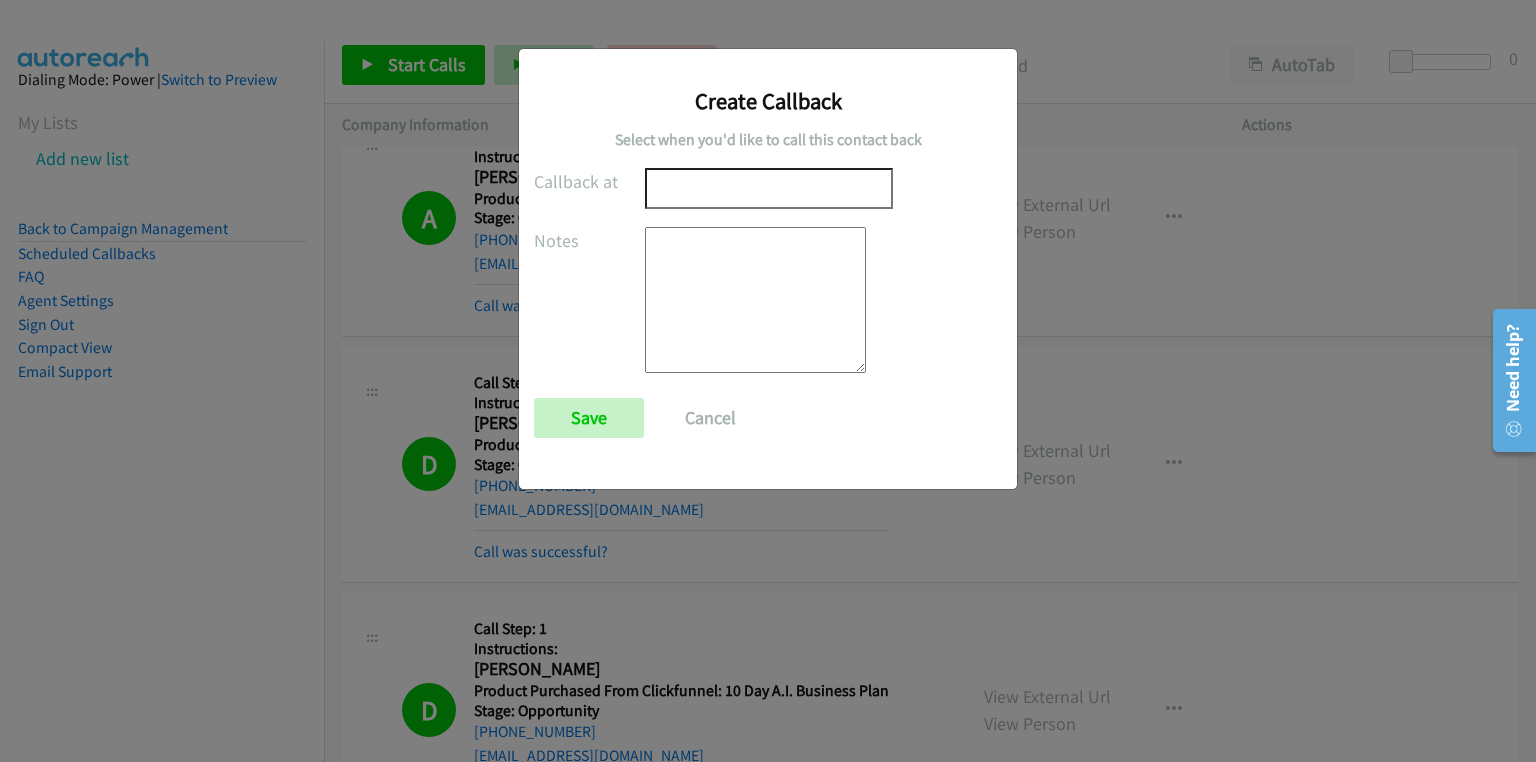 click at bounding box center [769, 188] 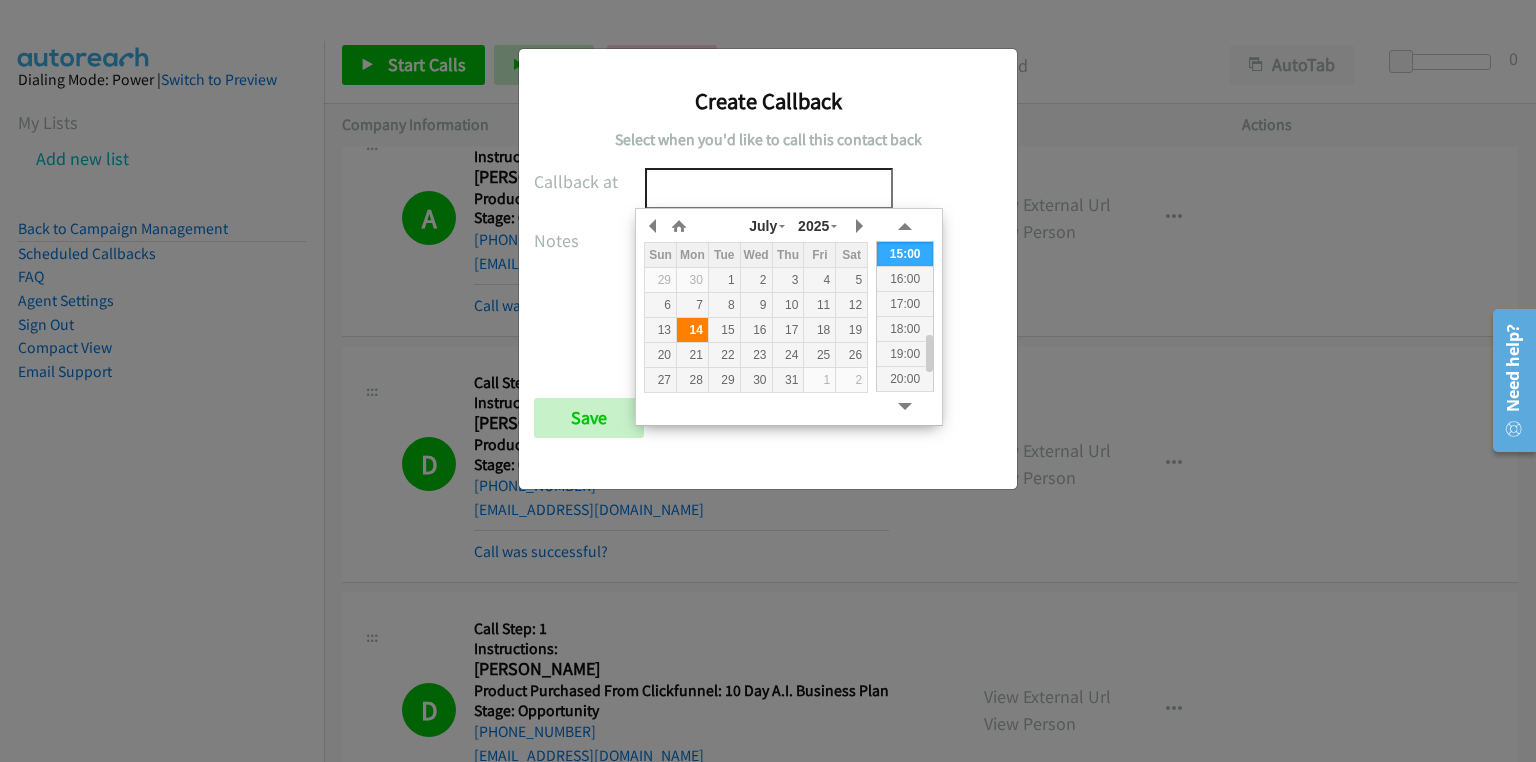 click on "14" at bounding box center (692, 330) 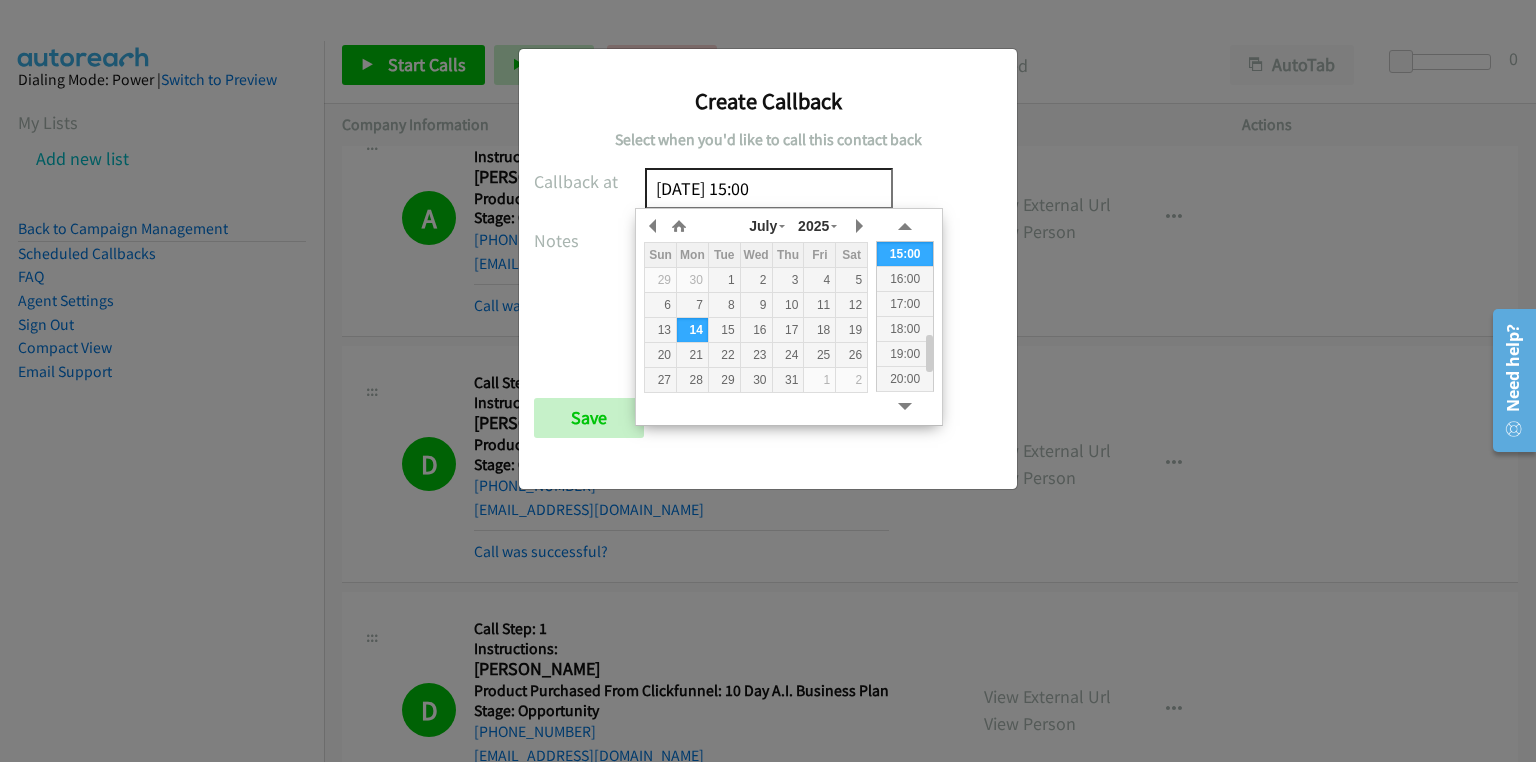 click on "2025/07/14 15:00" at bounding box center (769, 188) 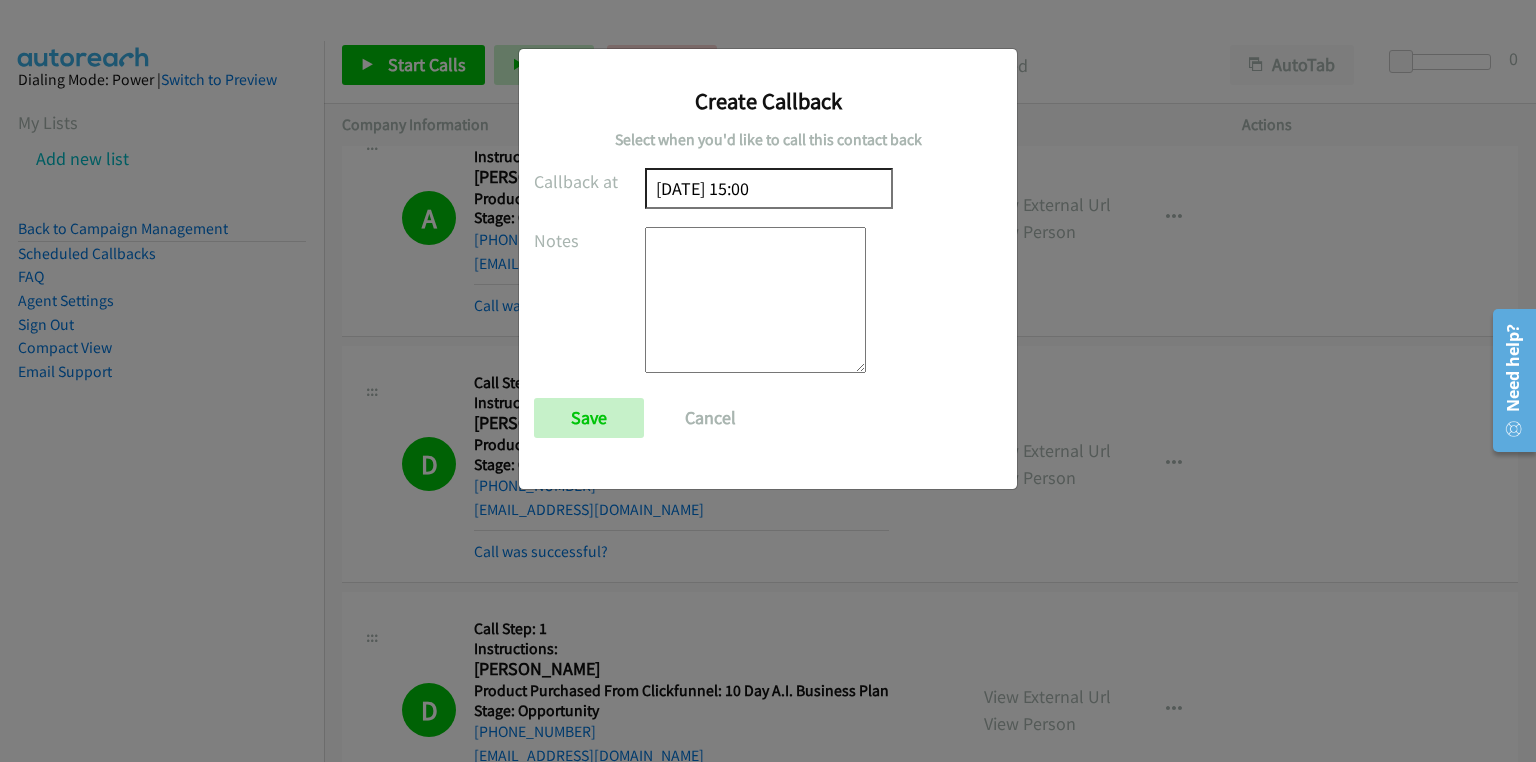 click on "Create Callback
Select when you'd like to call this contact back
Callback at
2025/07/14 15:00
Notes
Save
Cancel" at bounding box center (768, 260) 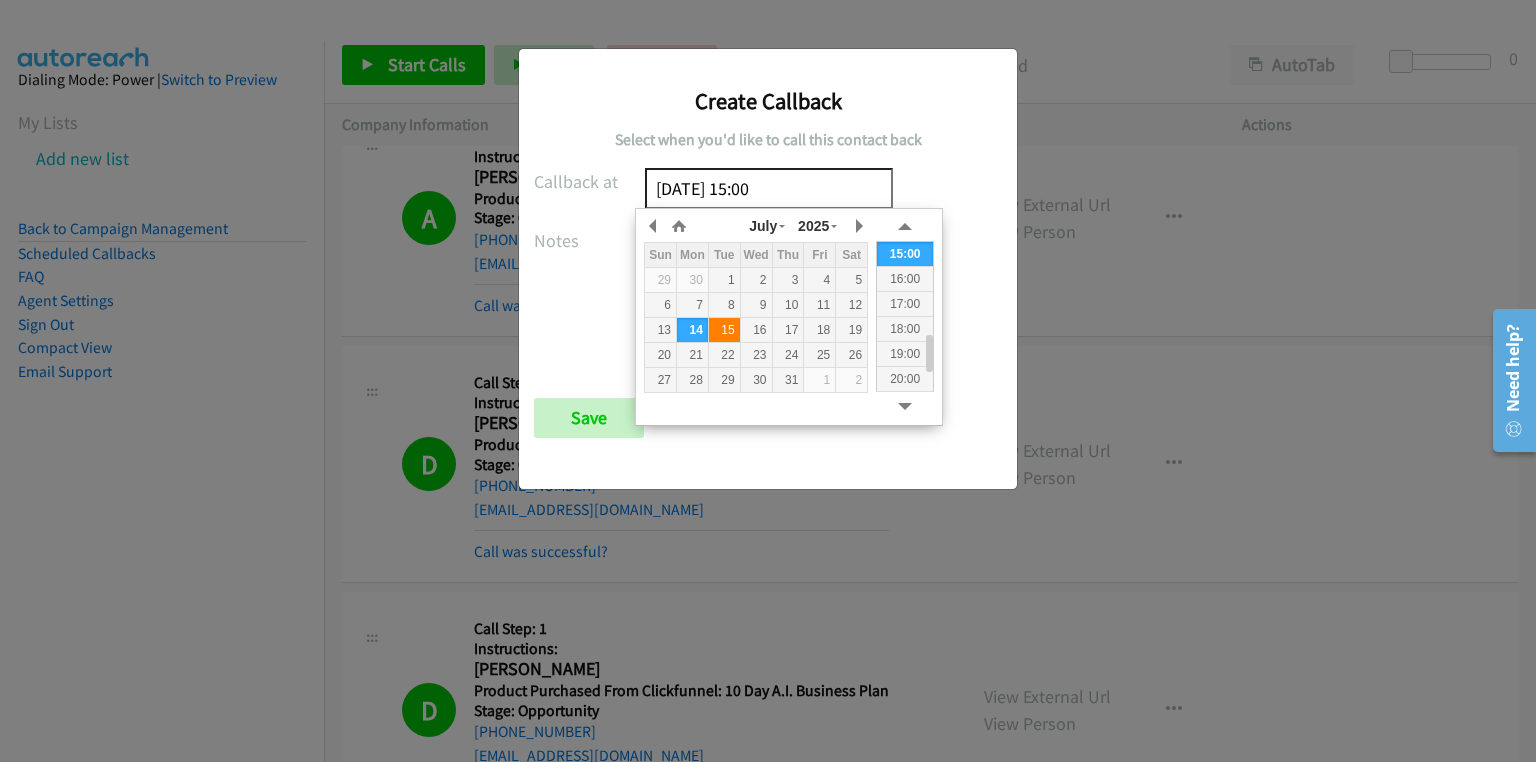click on "15" at bounding box center (724, 330) 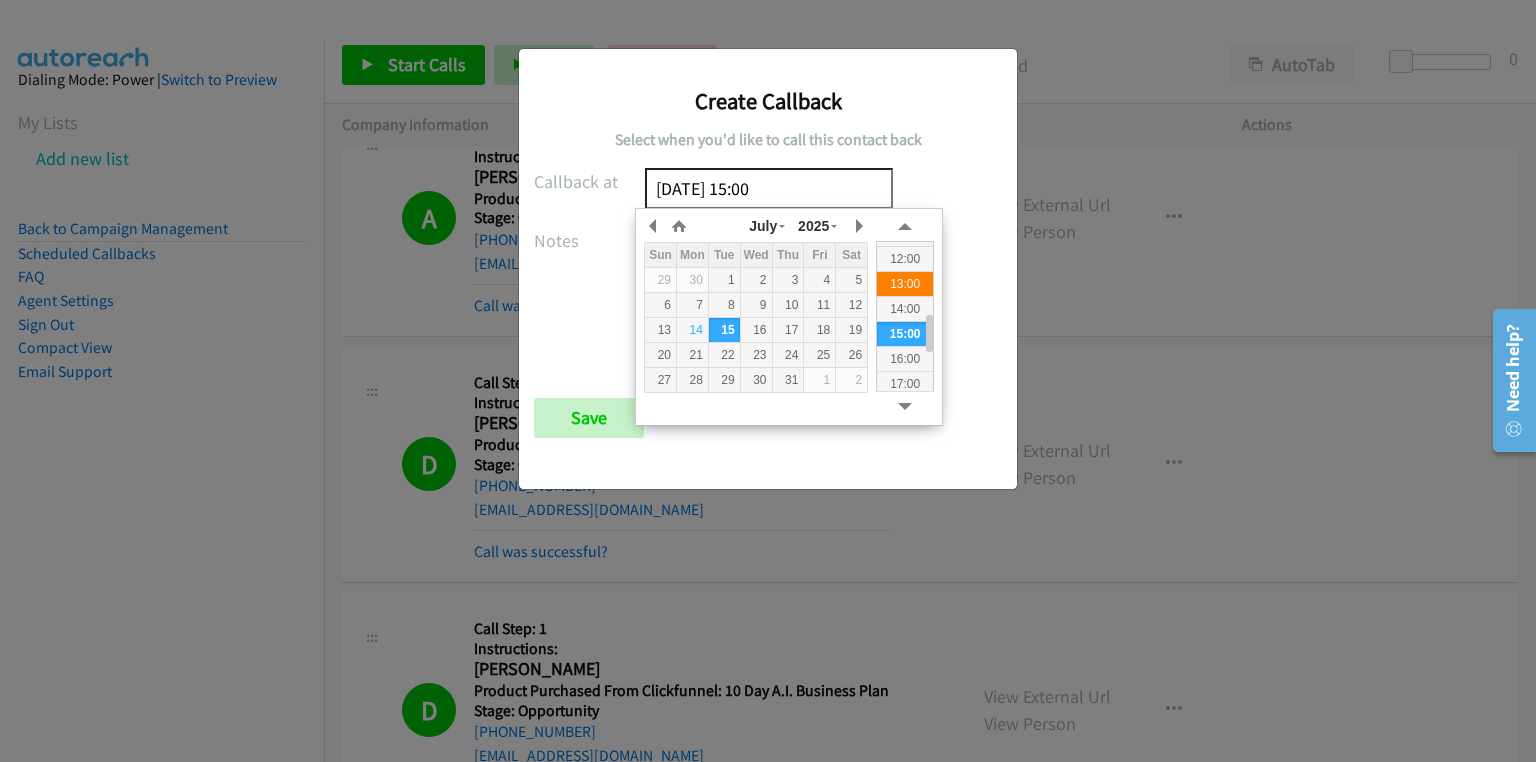 click on "13:00" at bounding box center [905, 283] 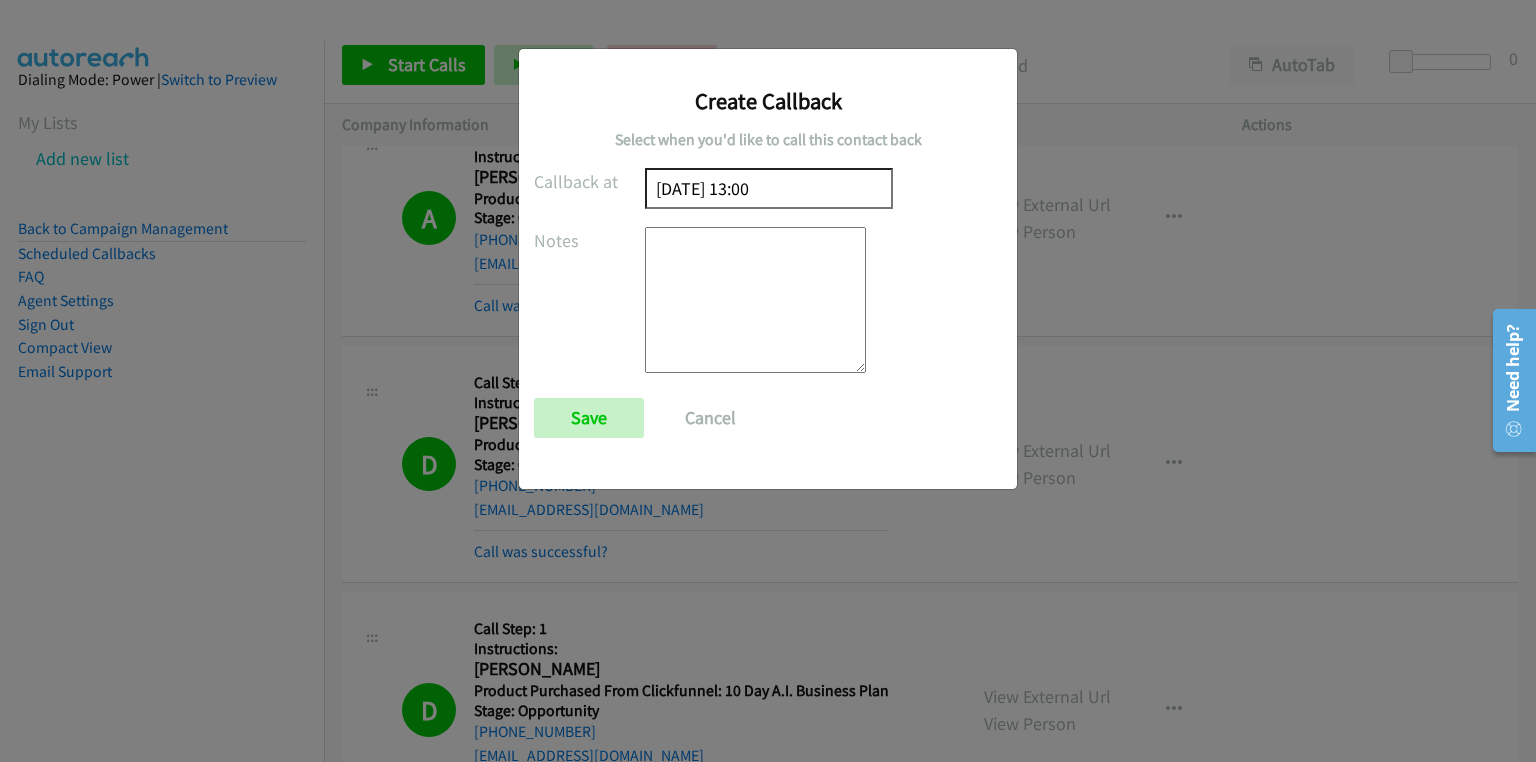 click on "2025/07/15 13:00" at bounding box center [769, 188] 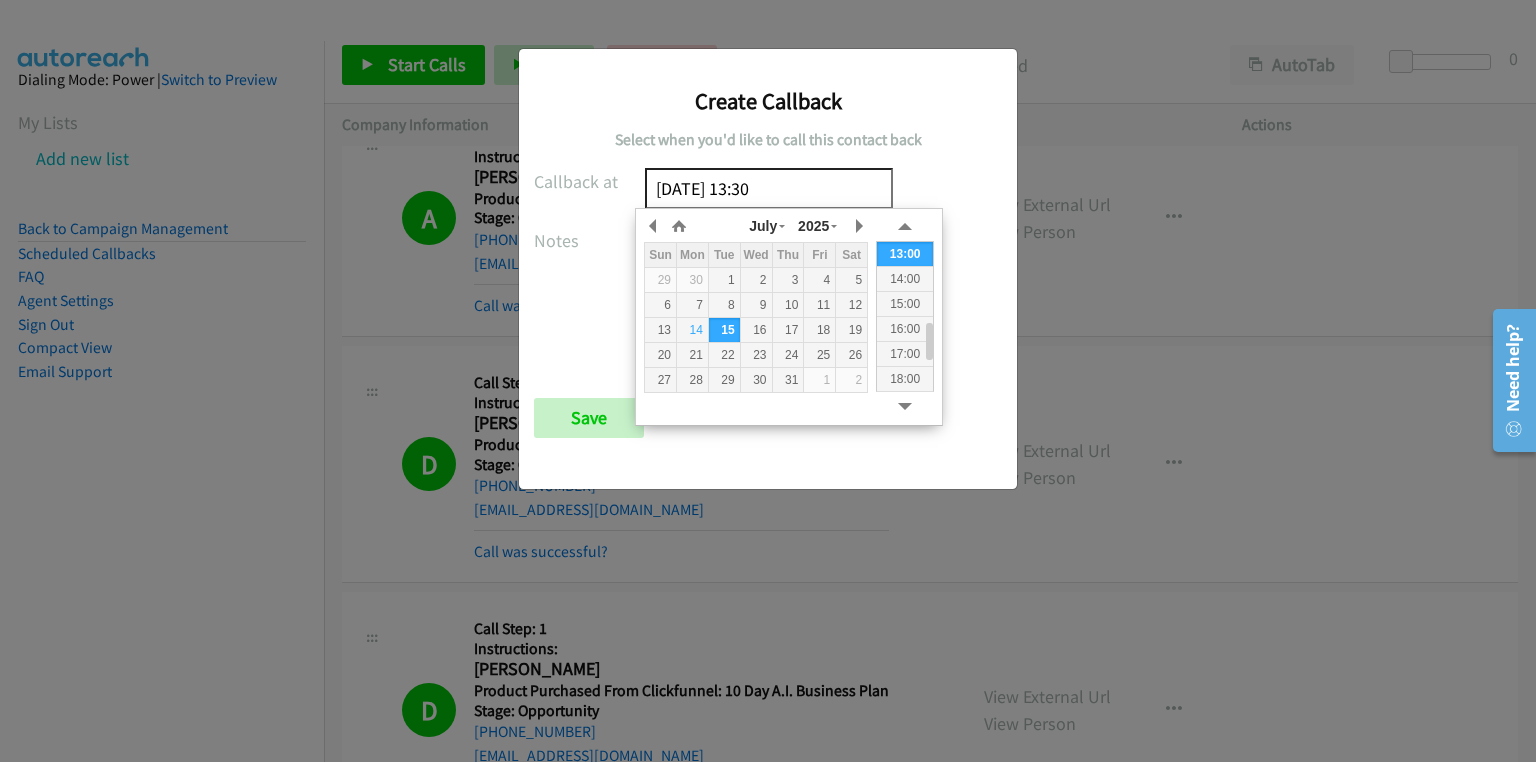 type on "2025/07/15 13:30" 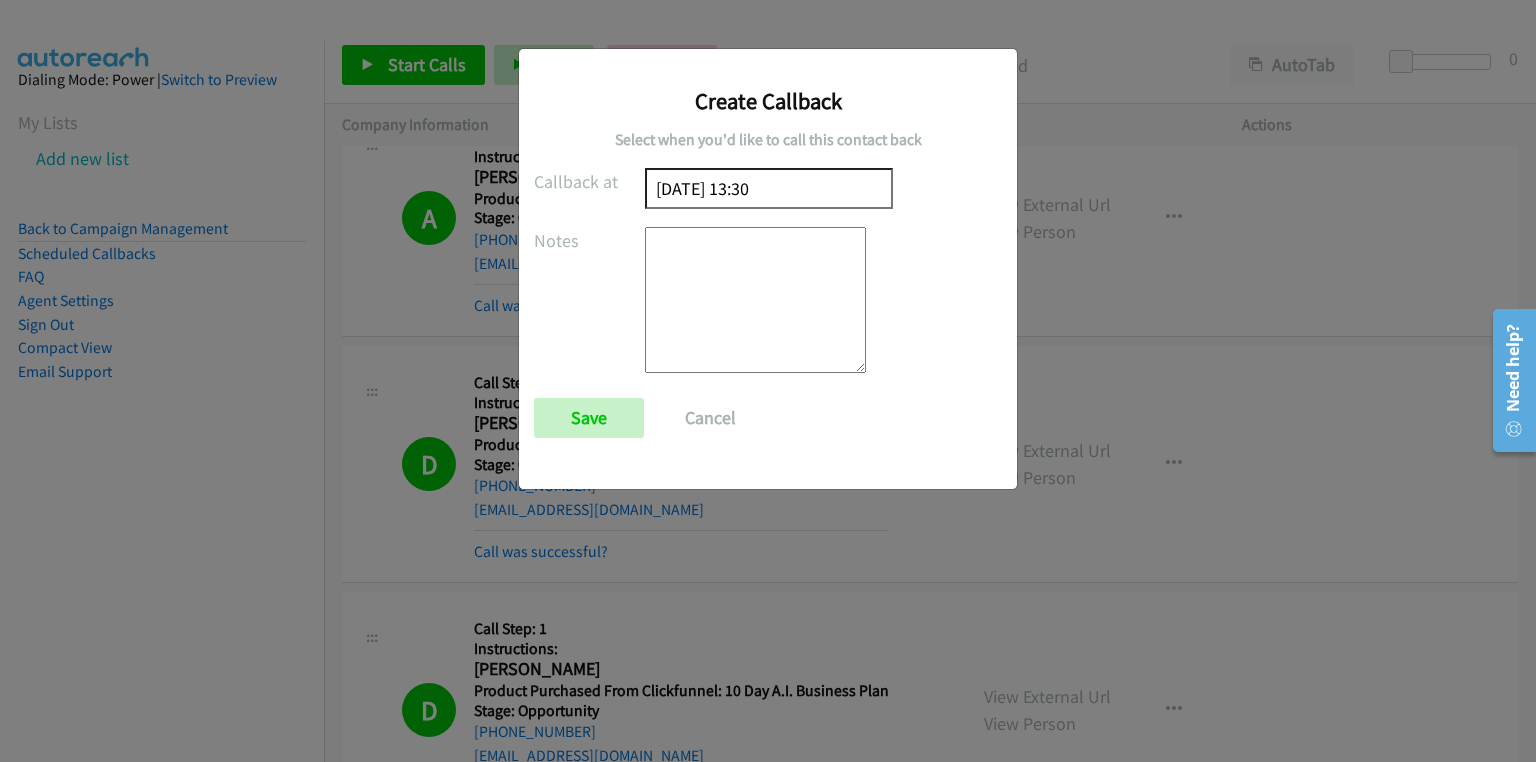 click at bounding box center (755, 300) 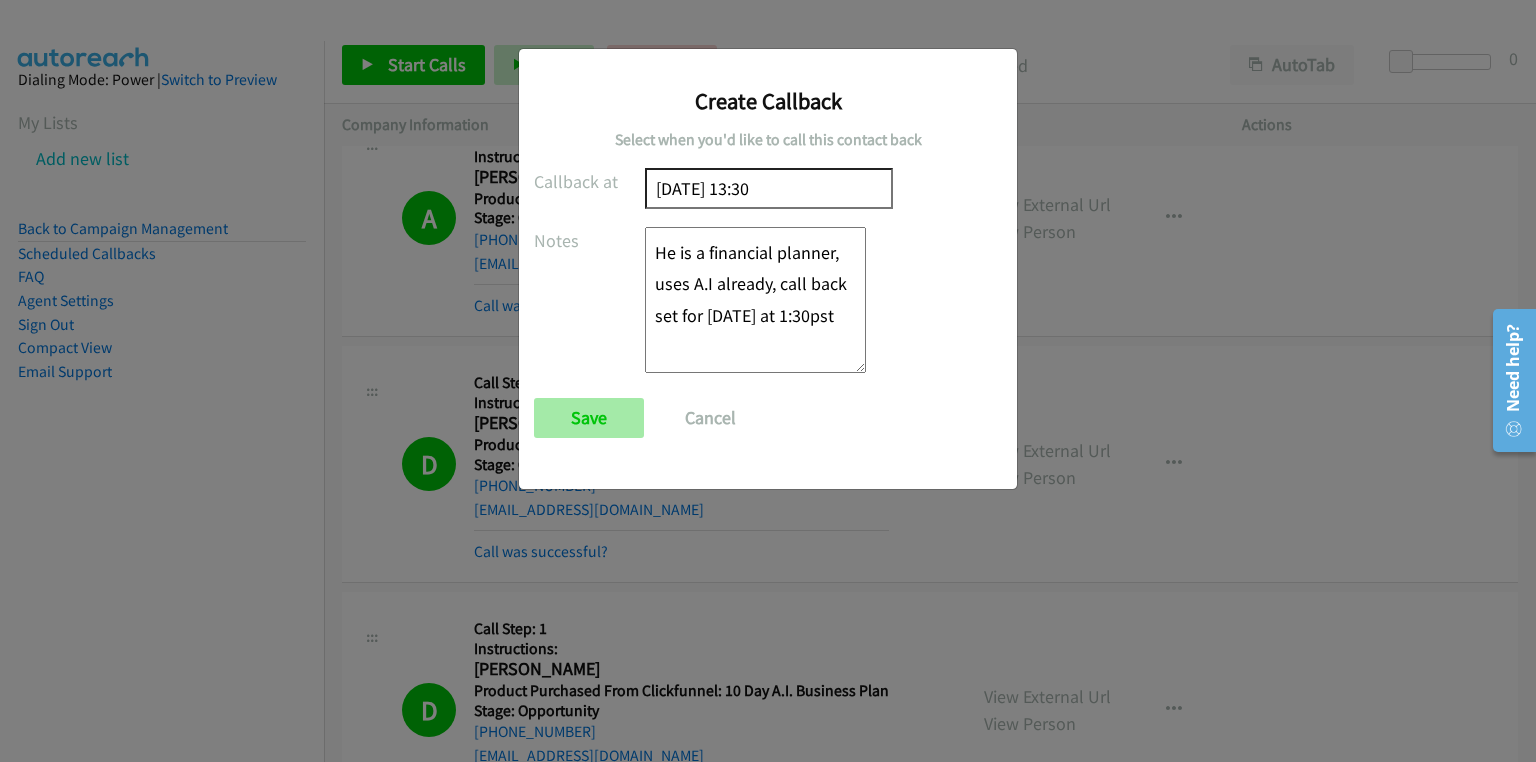 type on "He is a financial planner, uses A.I already, call back set for tomorrow at 1:30pst" 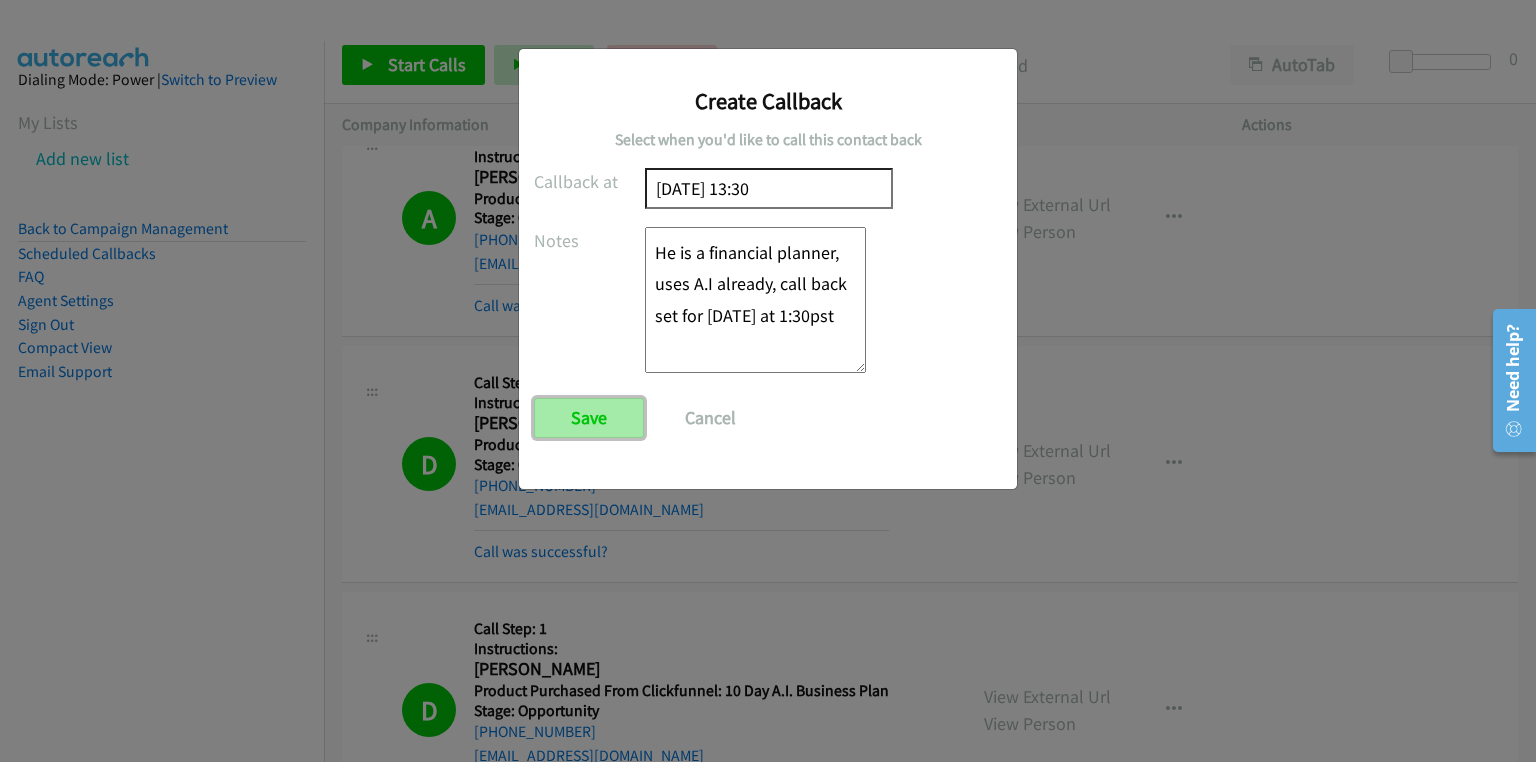 click on "Save" at bounding box center (589, 418) 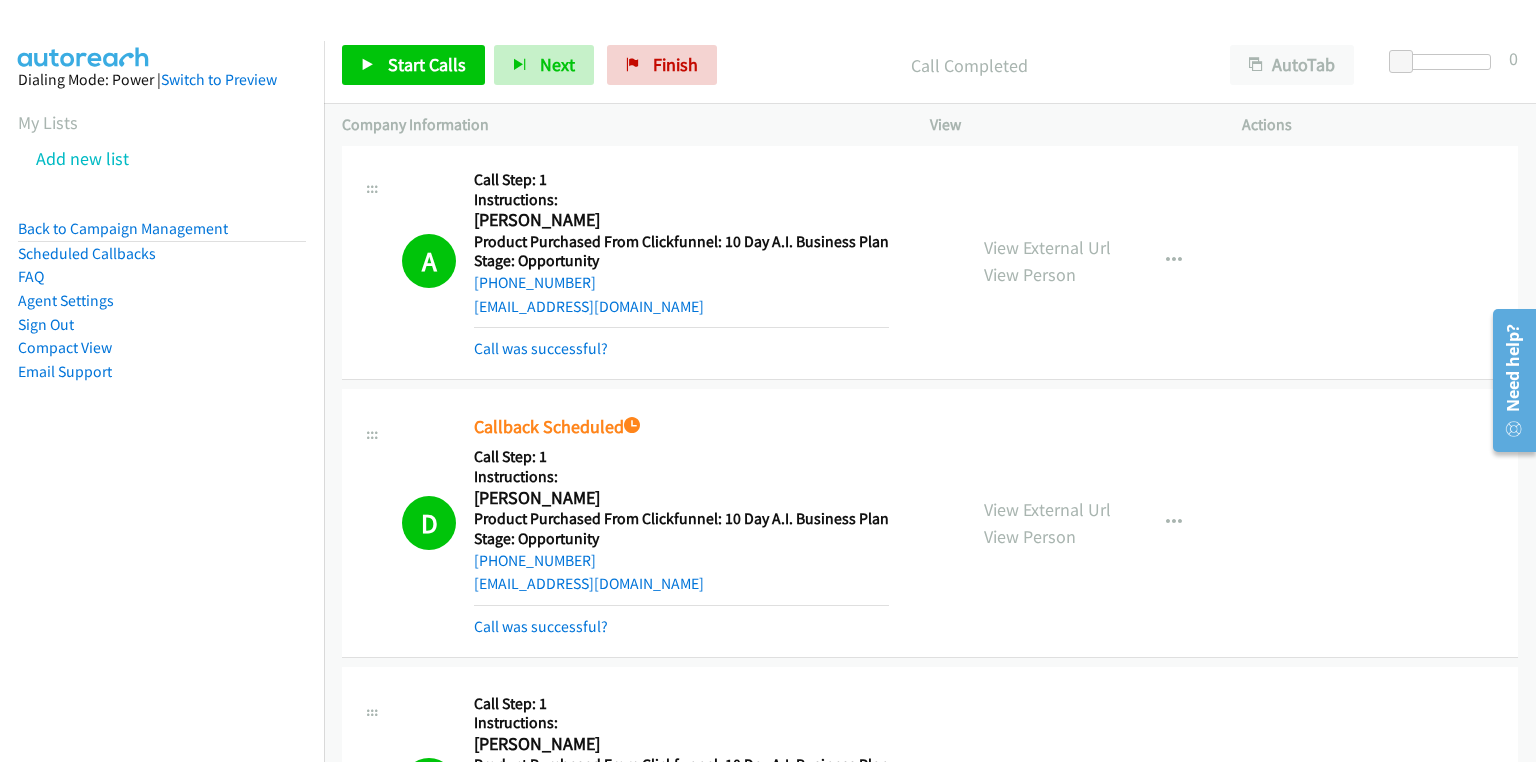 scroll, scrollTop: 14480, scrollLeft: 0, axis: vertical 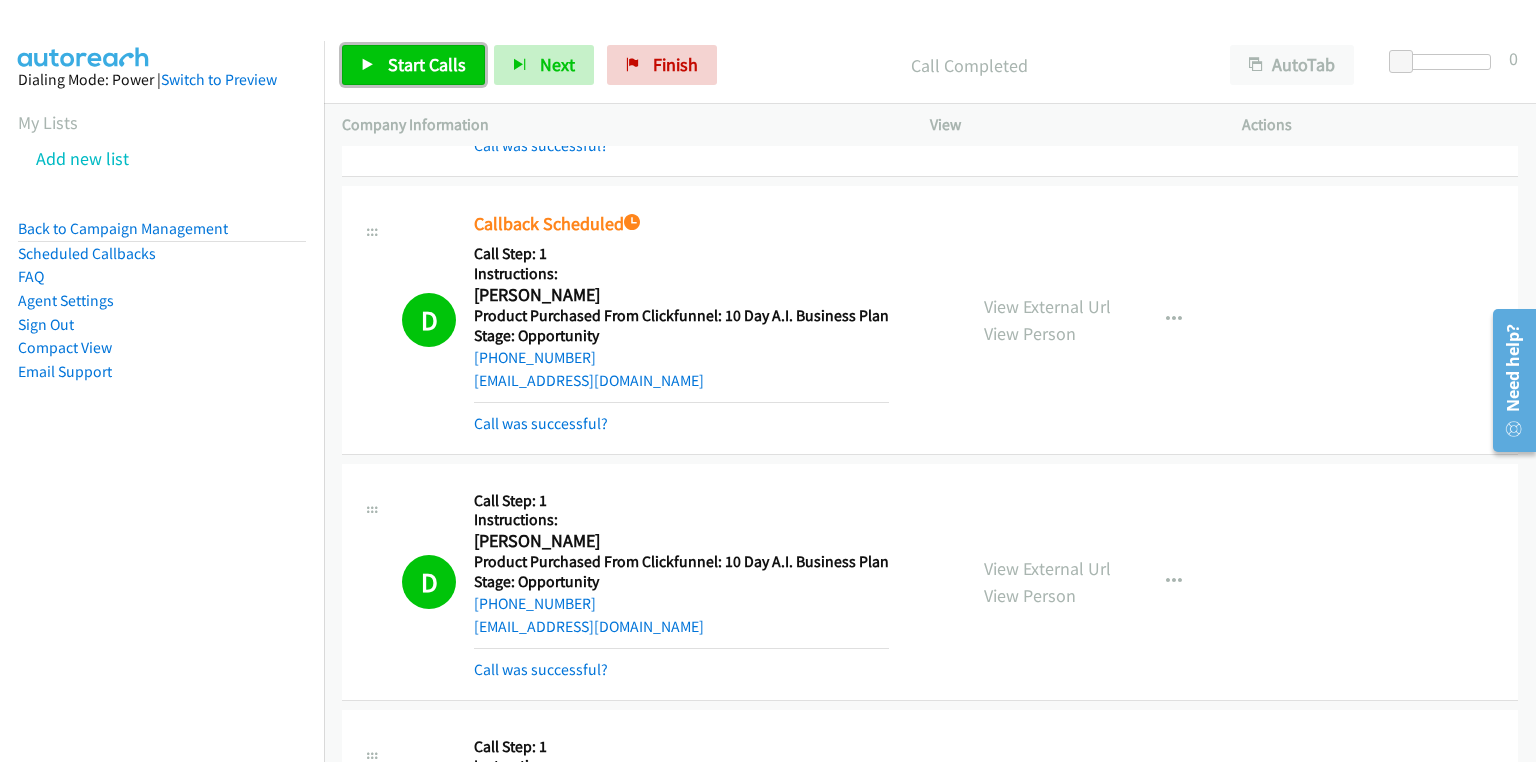 click on "Start Calls" at bounding box center [427, 64] 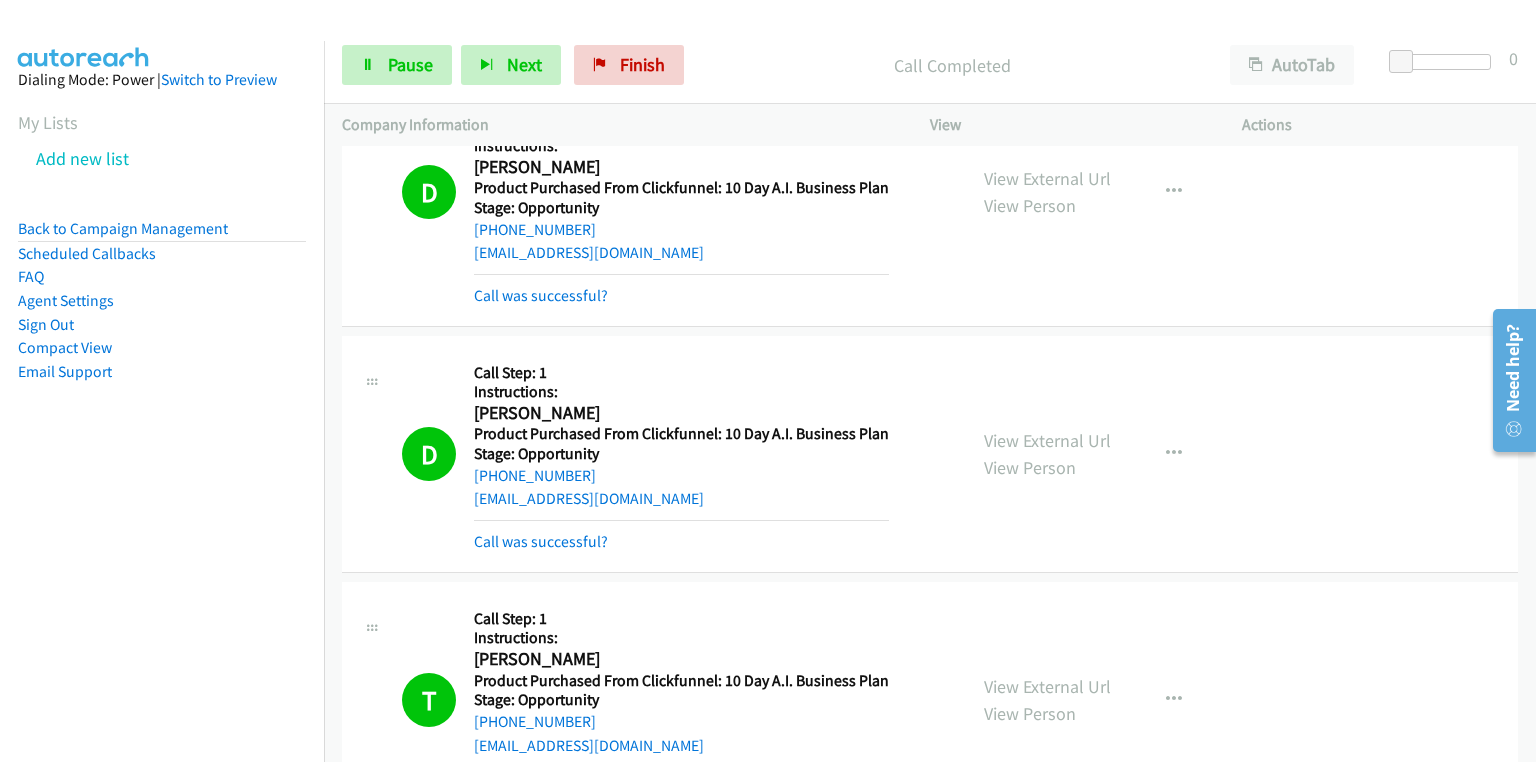 scroll, scrollTop: 14720, scrollLeft: 0, axis: vertical 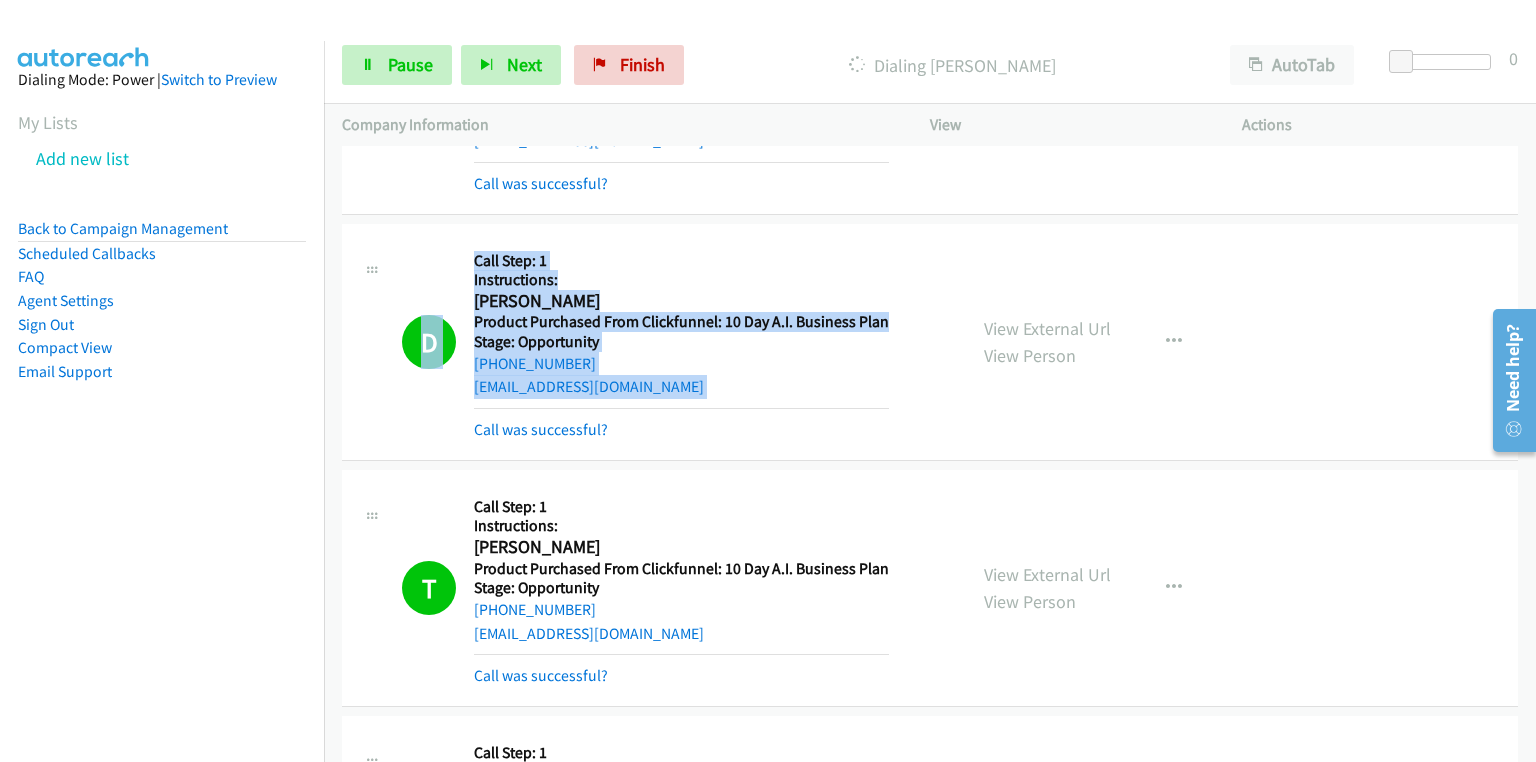 click on "D
Callback Scheduled
Call Step: 1
Instructions:
Dave Mc Gill
America/Denver
Product Purchased From Clickfunnel: 10 Day A.I. Business Plan
Stage: Opportunity
+1 801-358-3364
dmcgill70@gmail.com
Call was successful?" at bounding box center [675, 342] 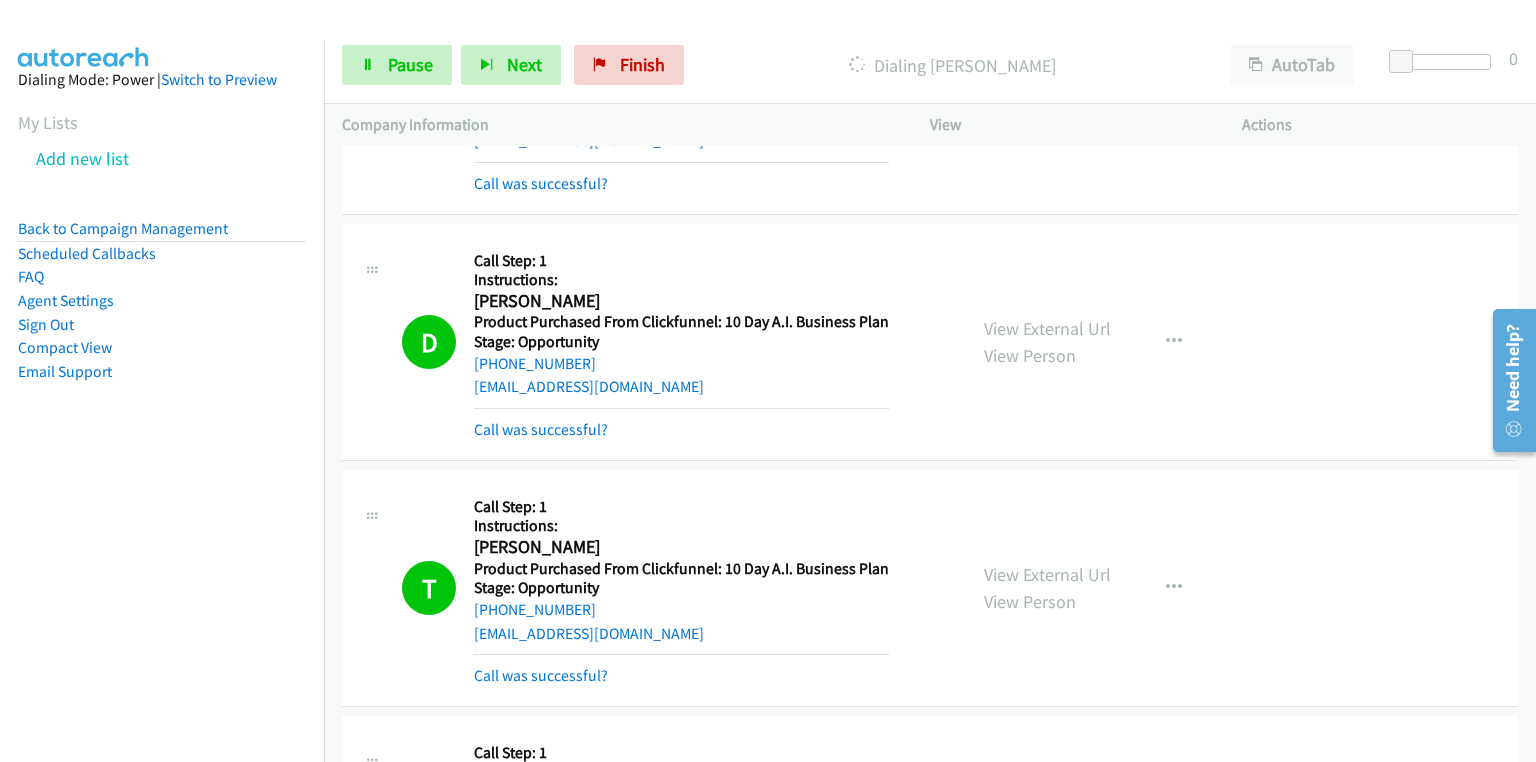 click on "D
Callback Scheduled
Call Step: 1
Instructions:
Dave Mc Gill
America/Denver
Product Purchased From Clickfunnel: 10 Day A.I. Business Plan
Stage: Opportunity
+1 801-358-3364
dmcgill70@gmail.com
Call was successful?
View External Url
View Person
View External Url
Email
Schedule/Manage Callback
Skip Call
Add to do not call list" at bounding box center (930, 342) 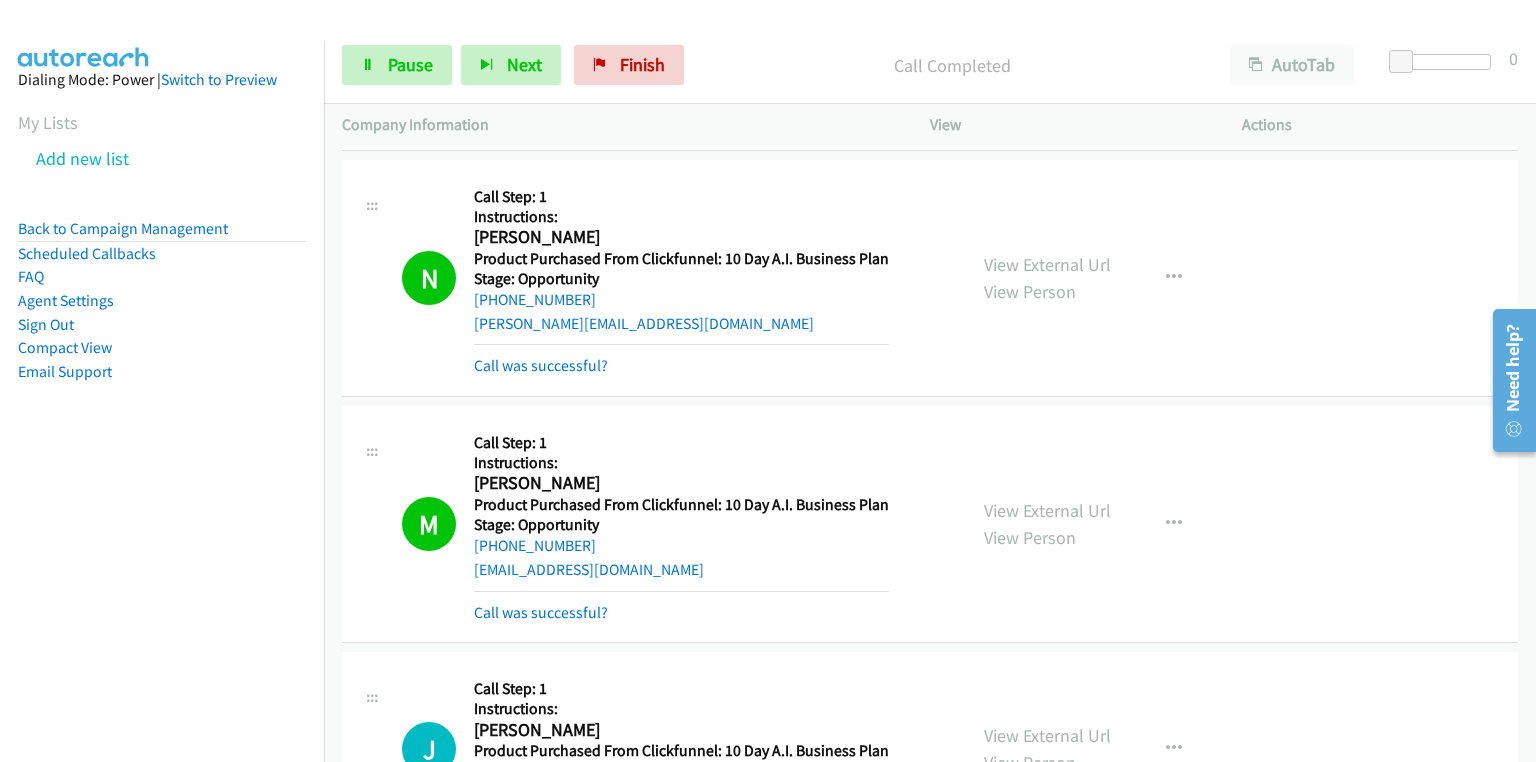scroll, scrollTop: 15600, scrollLeft: 0, axis: vertical 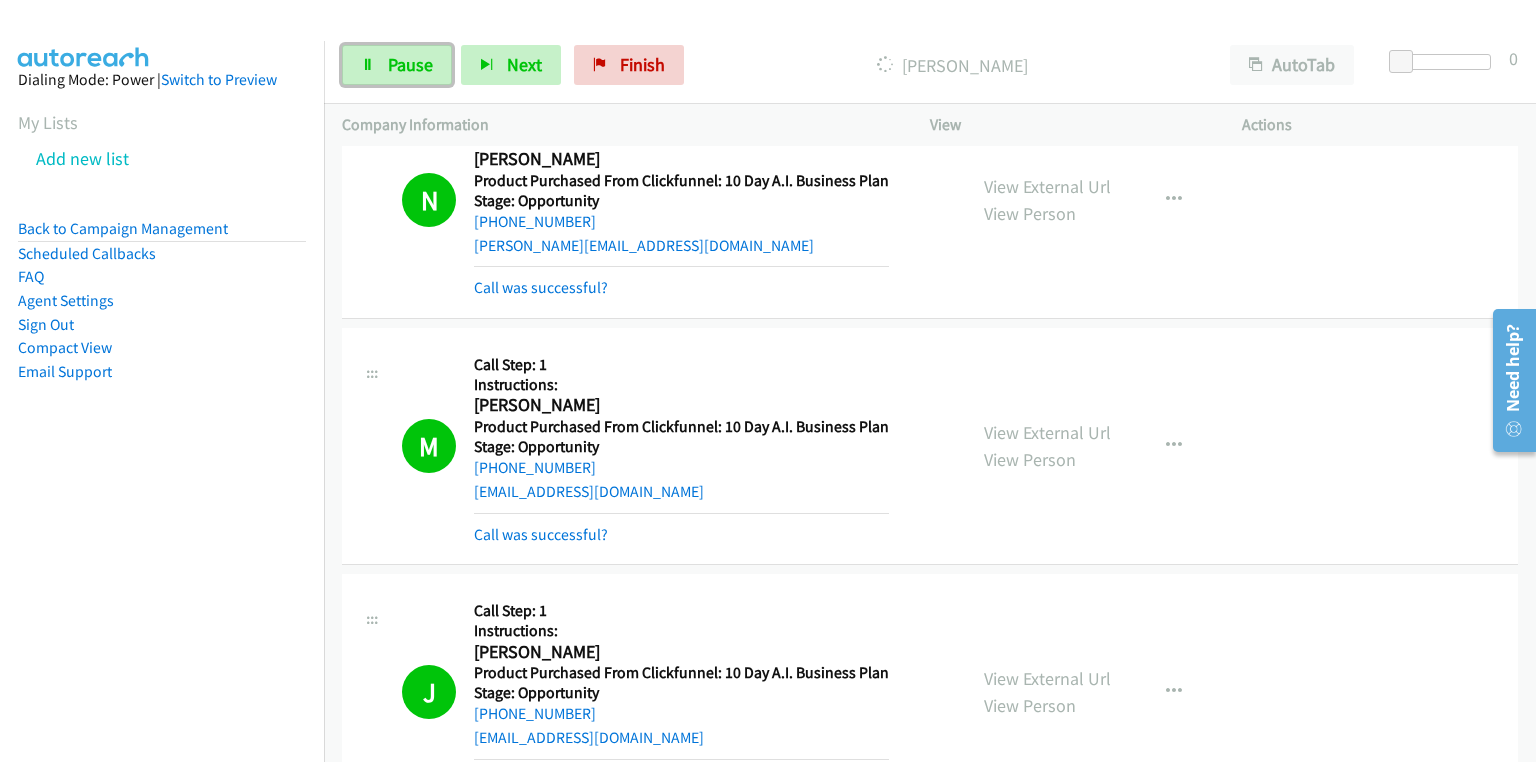 drag, startPoint x: 421, startPoint y: 72, endPoint x: 428, endPoint y: 97, distance: 25.96151 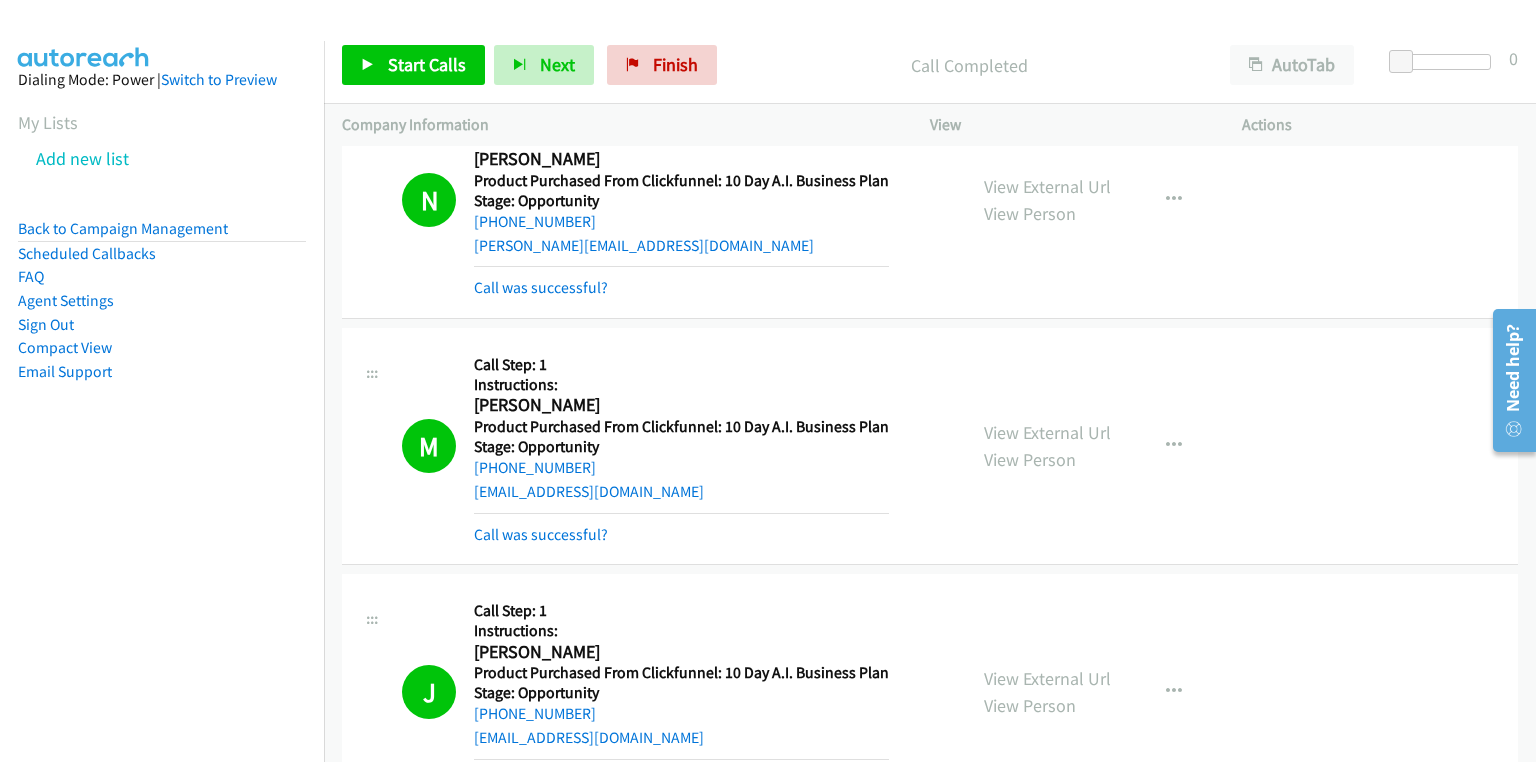 drag, startPoint x: 276, startPoint y: 472, endPoint x: 264, endPoint y: 460, distance: 16.970562 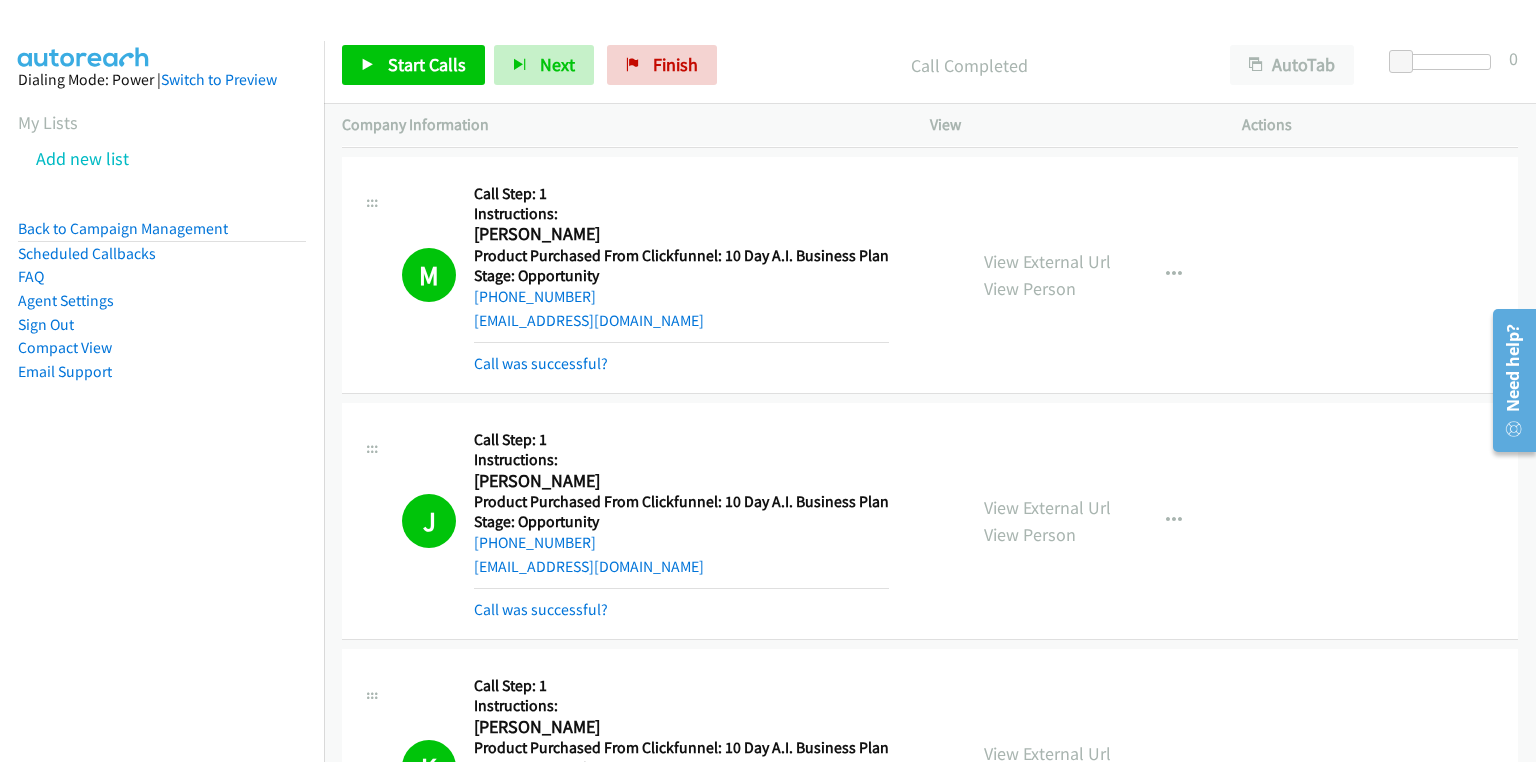 scroll, scrollTop: 15760, scrollLeft: 0, axis: vertical 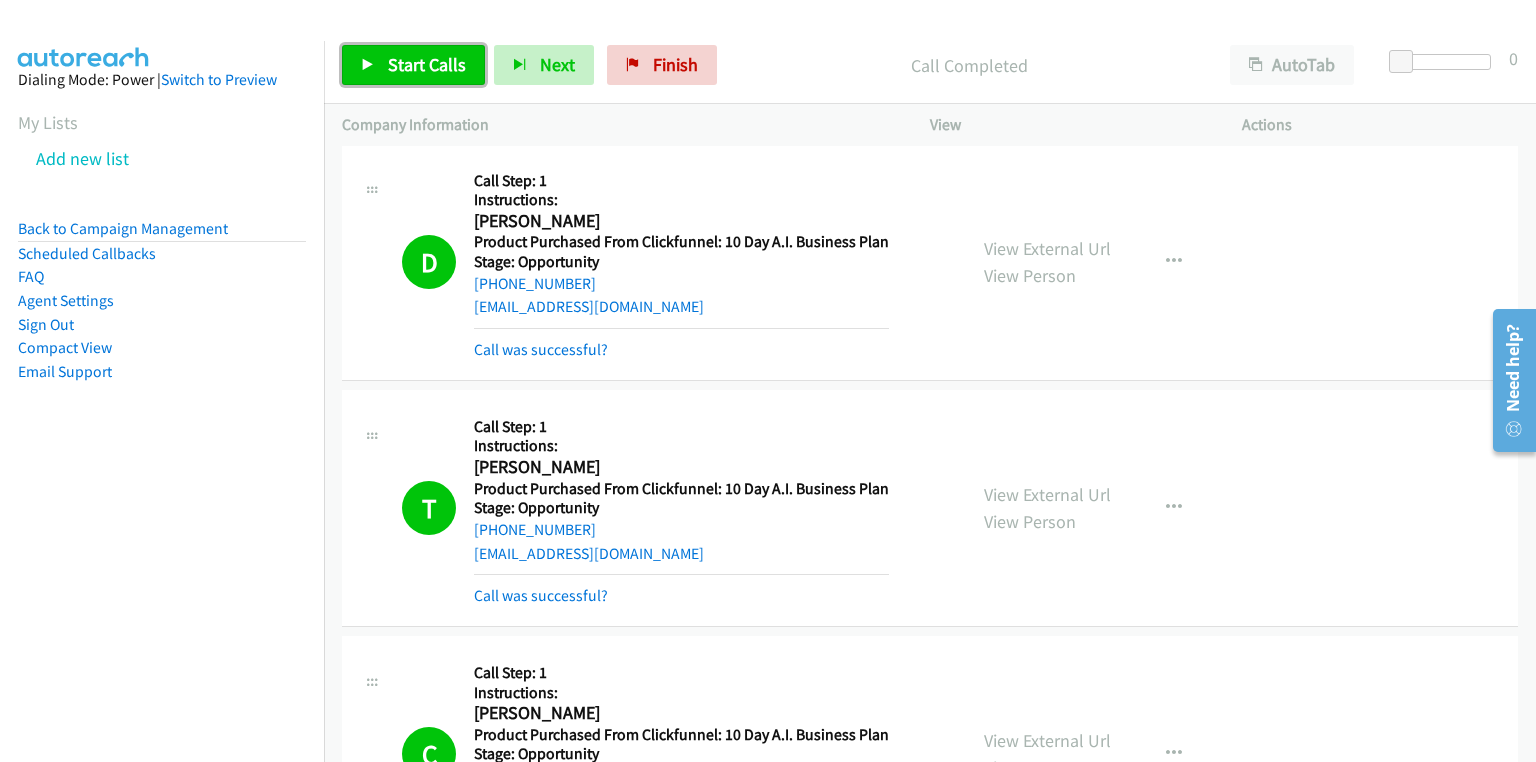 click on "Start Calls" at bounding box center (427, 64) 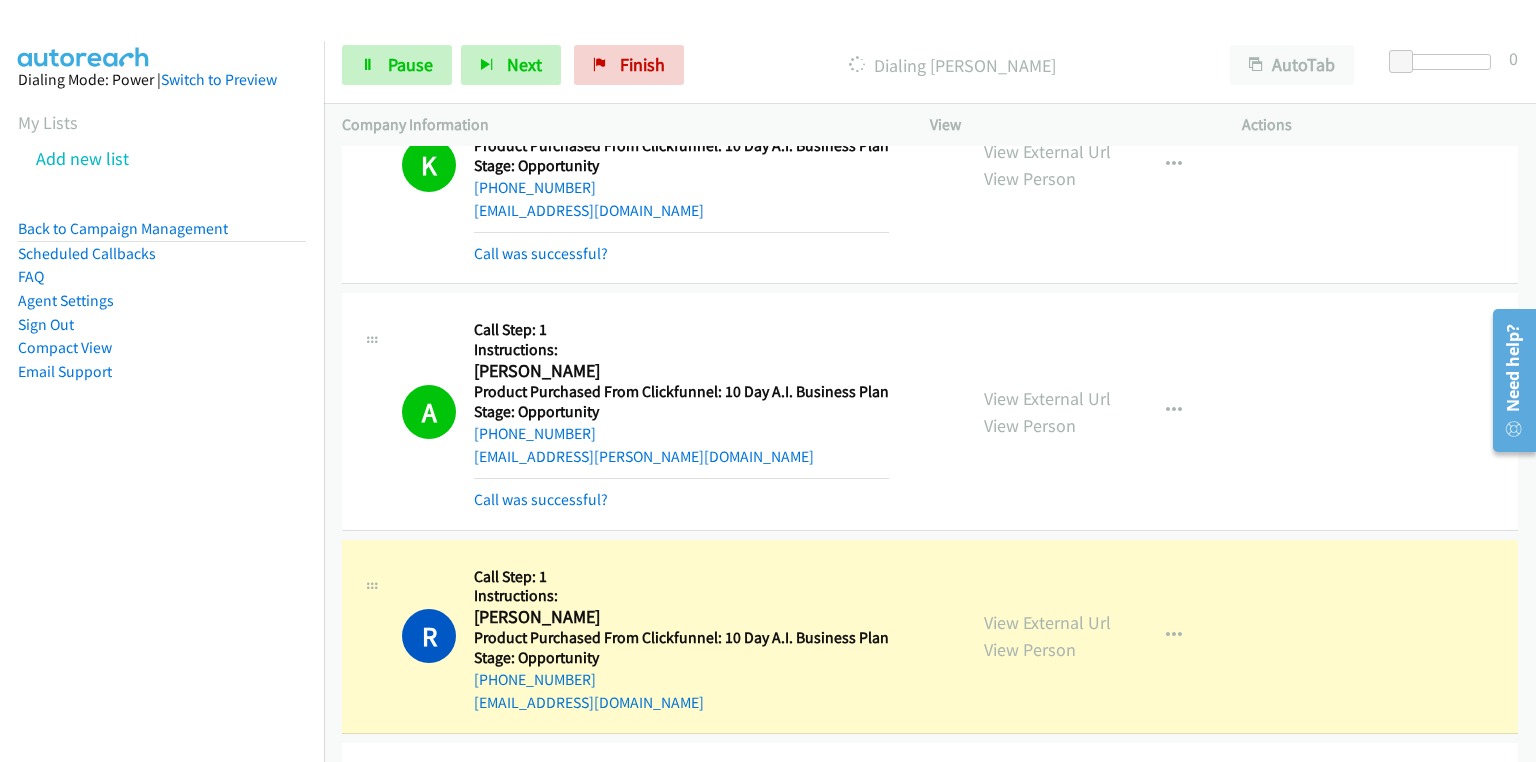 scroll, scrollTop: 16400, scrollLeft: 0, axis: vertical 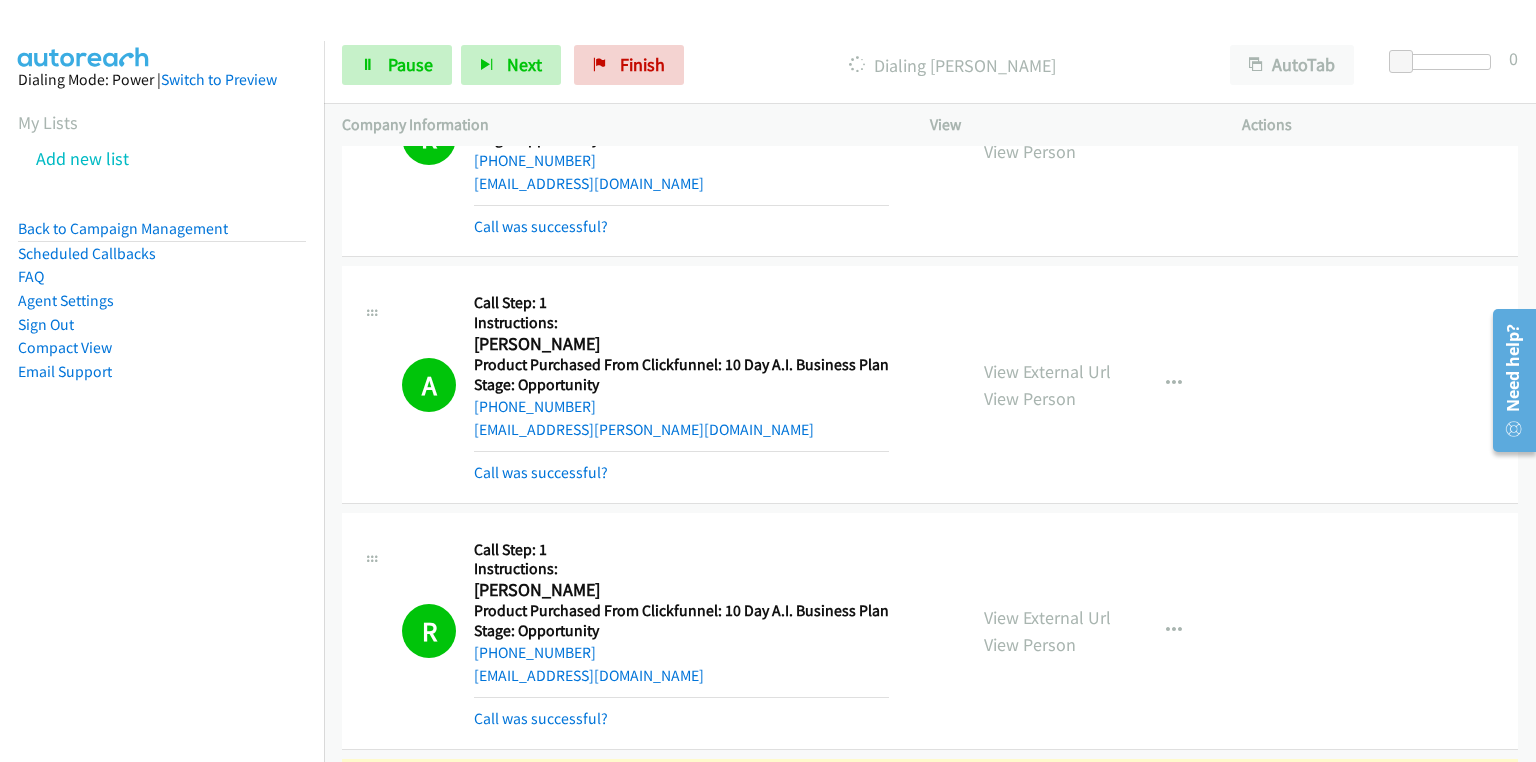 drag, startPoint x: 557, startPoint y: 25, endPoint x: 748, endPoint y: 82, distance: 199.32385 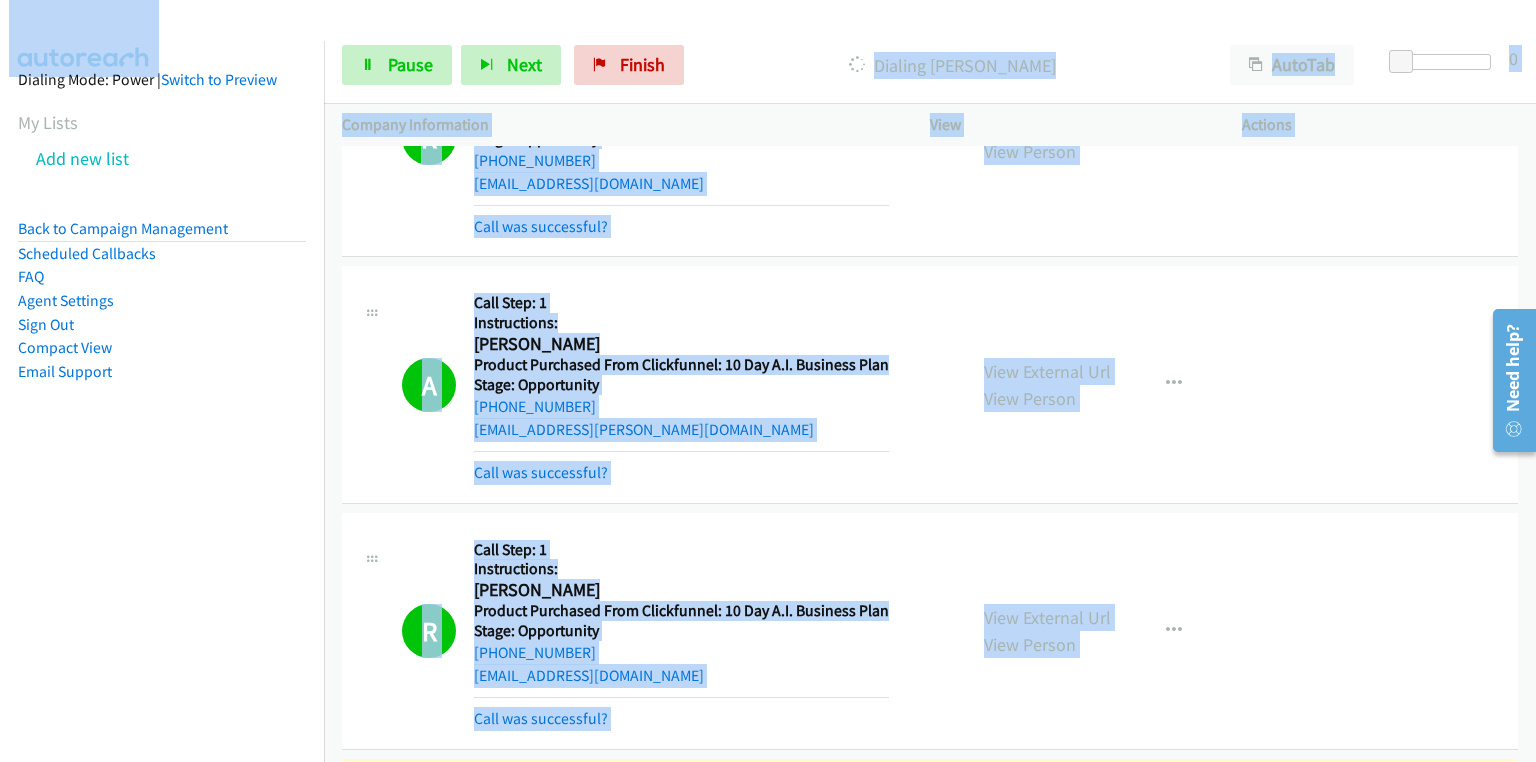 click on "A
Callback Scheduled
Call Step: 1
Instructions:
Ashley R
America/Chicago
Product Purchased From Clickfunnel: 10 Day A.I. Business Plan
Stage: Opportunity
+1 346-766-5335
arose.kipp@yahoo.com
Call was successful?
View External Url
View Person
View External Url
Email
Schedule/Manage Callback
Skip Call
Add to do not call list" at bounding box center [930, 384] 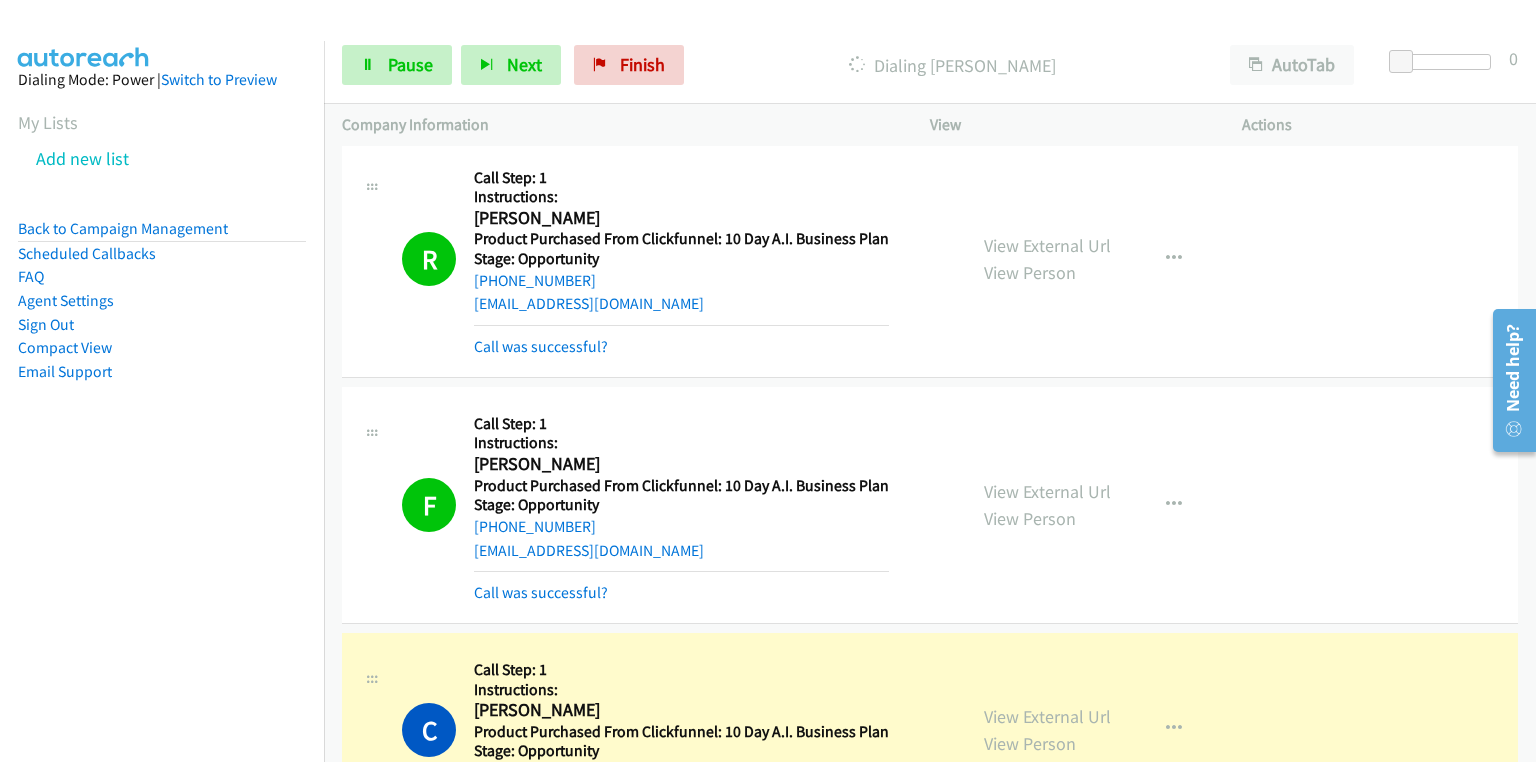 scroll, scrollTop: 16800, scrollLeft: 0, axis: vertical 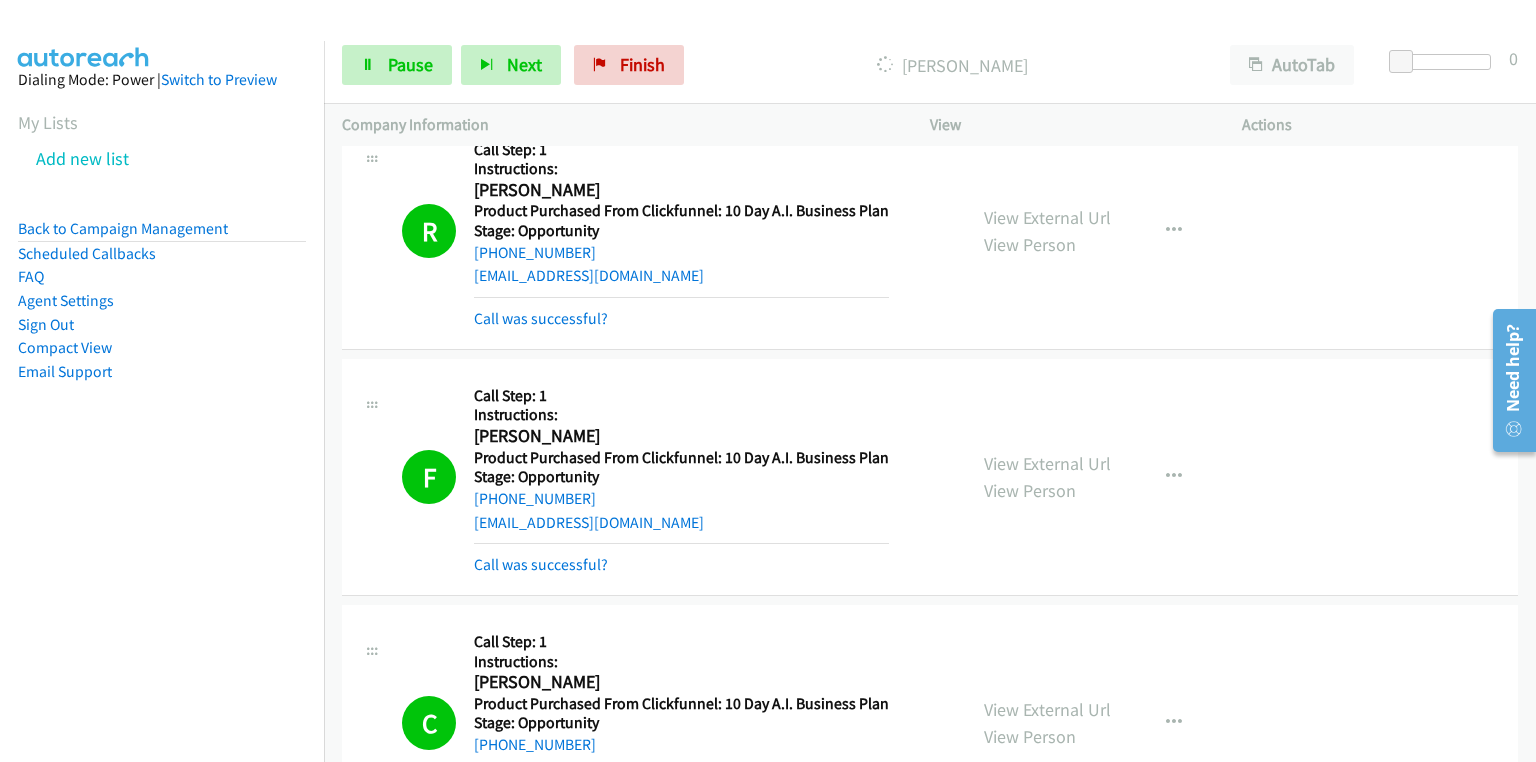 click on "Start Calls
Pause
Next
Finish
Dialing Hollie Jarrett
AutoTab
AutoTab
0" at bounding box center [930, 65] 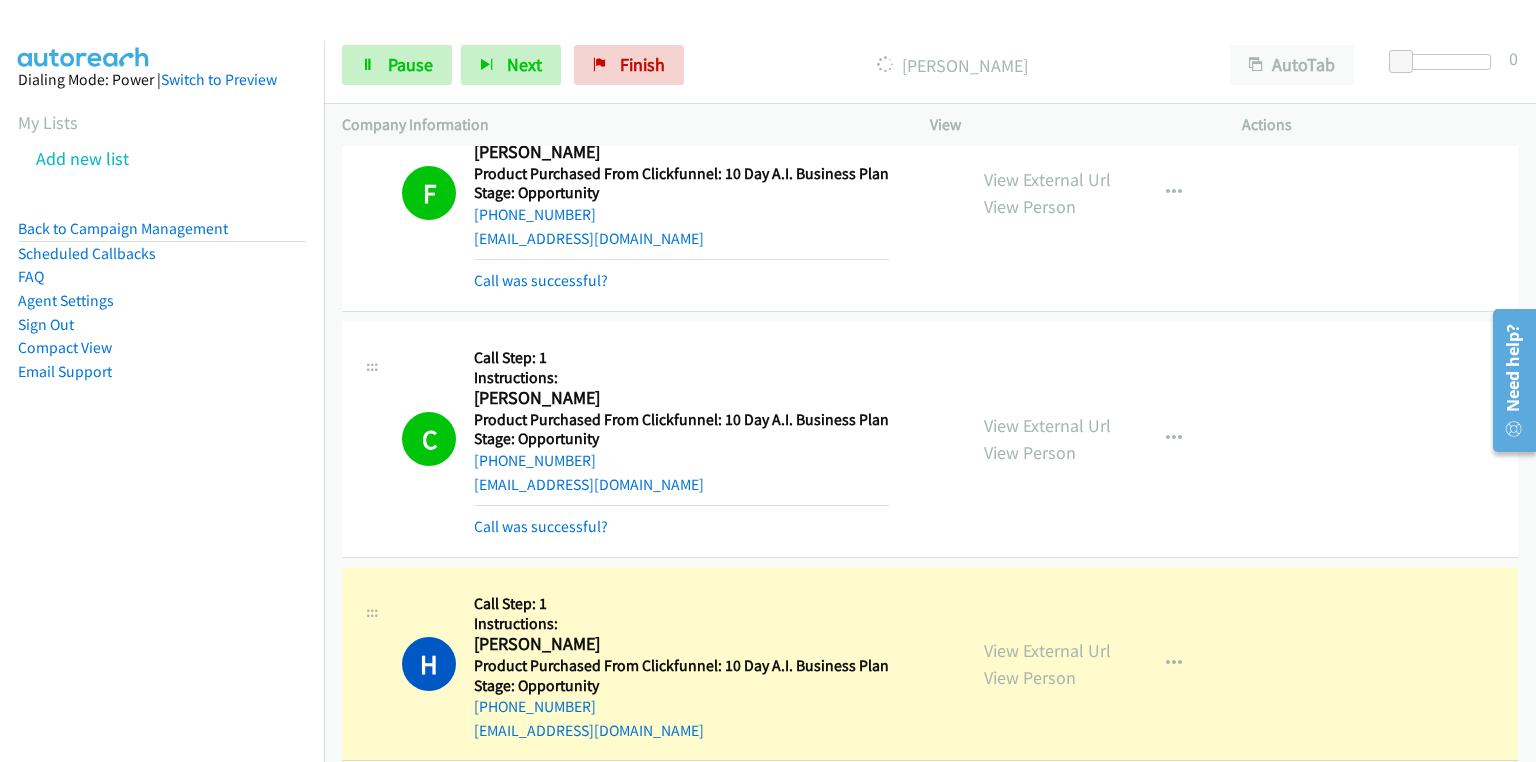 scroll, scrollTop: 17120, scrollLeft: 0, axis: vertical 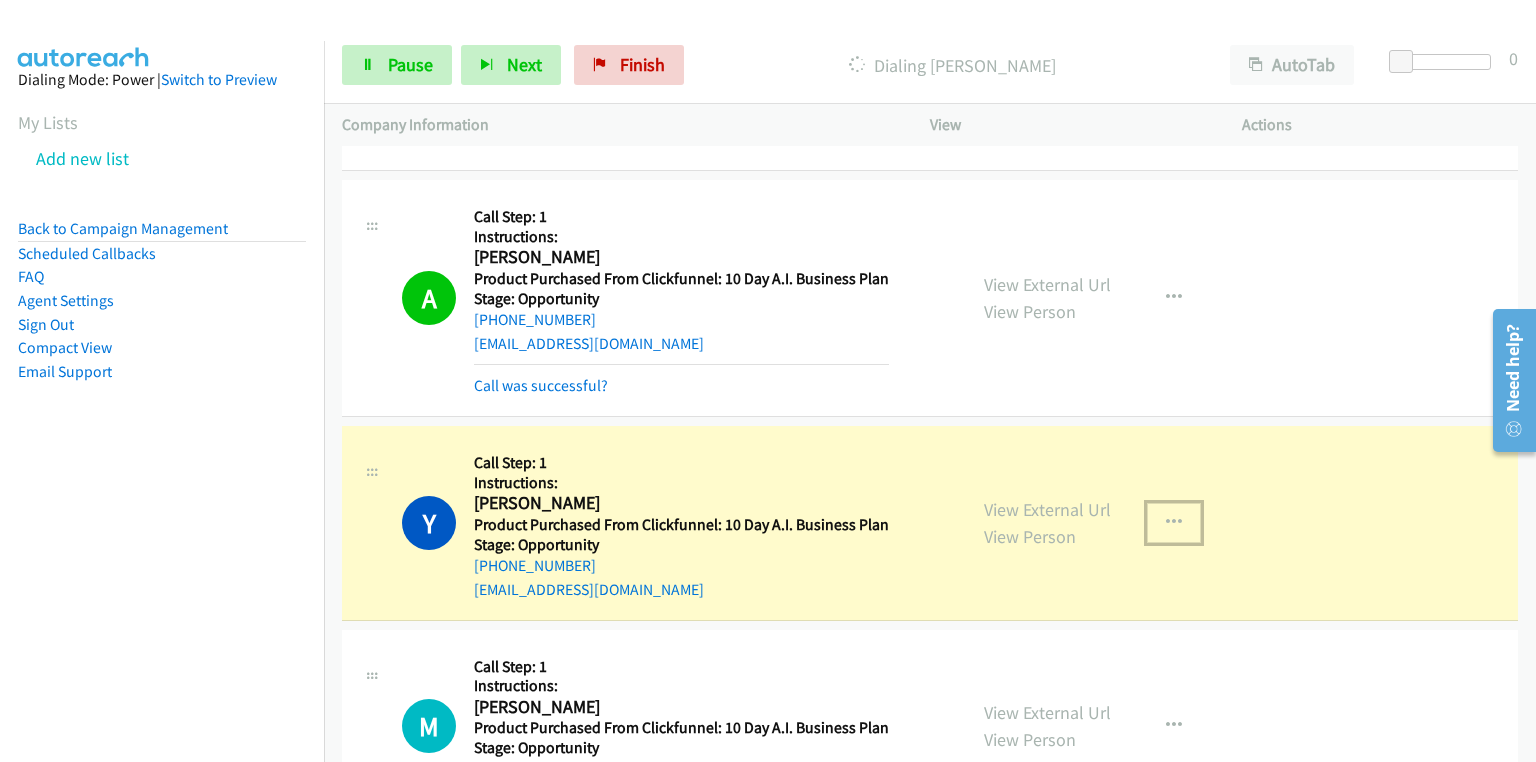 click at bounding box center (1174, 523) 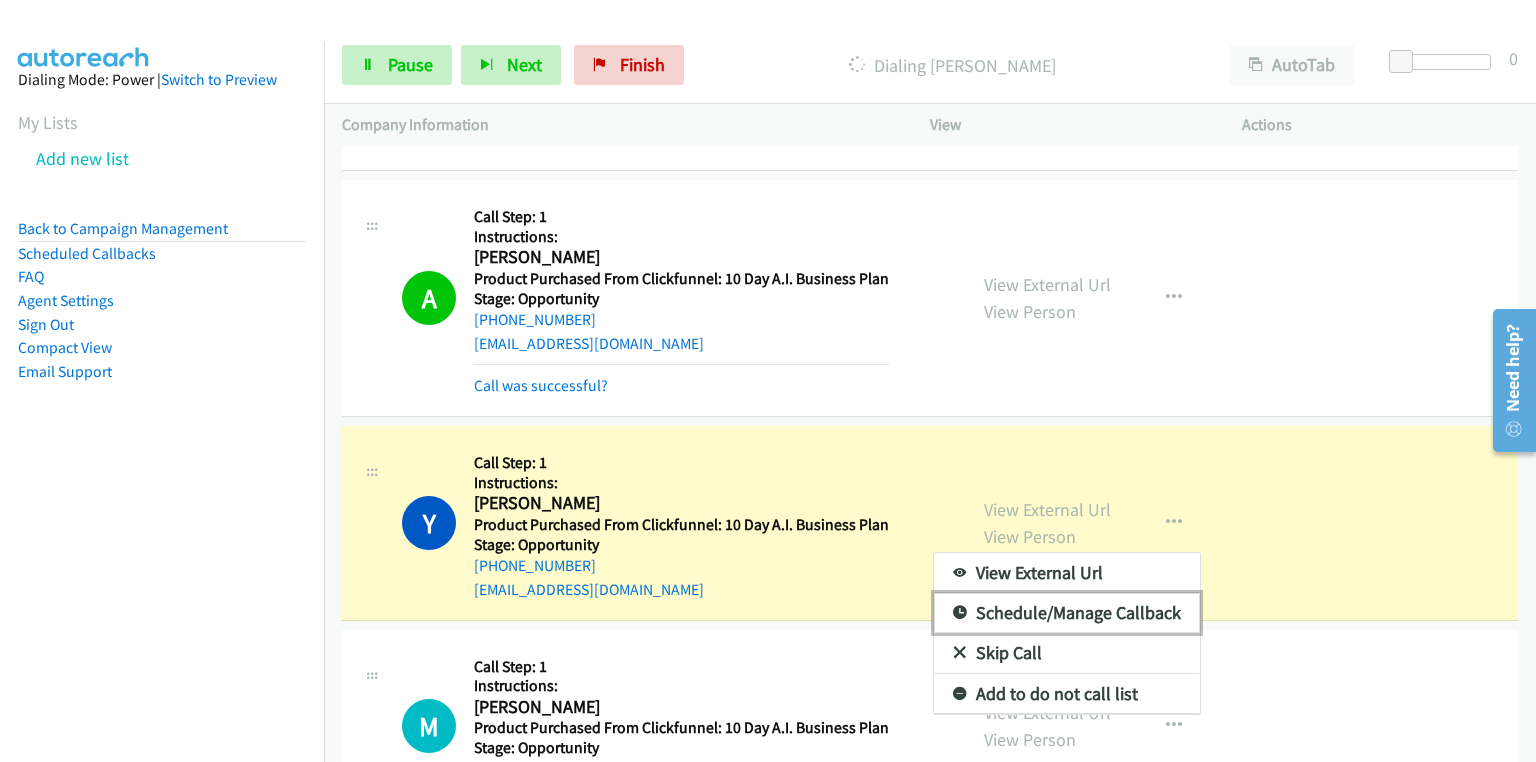 click on "Schedule/Manage Callback" at bounding box center (1067, 613) 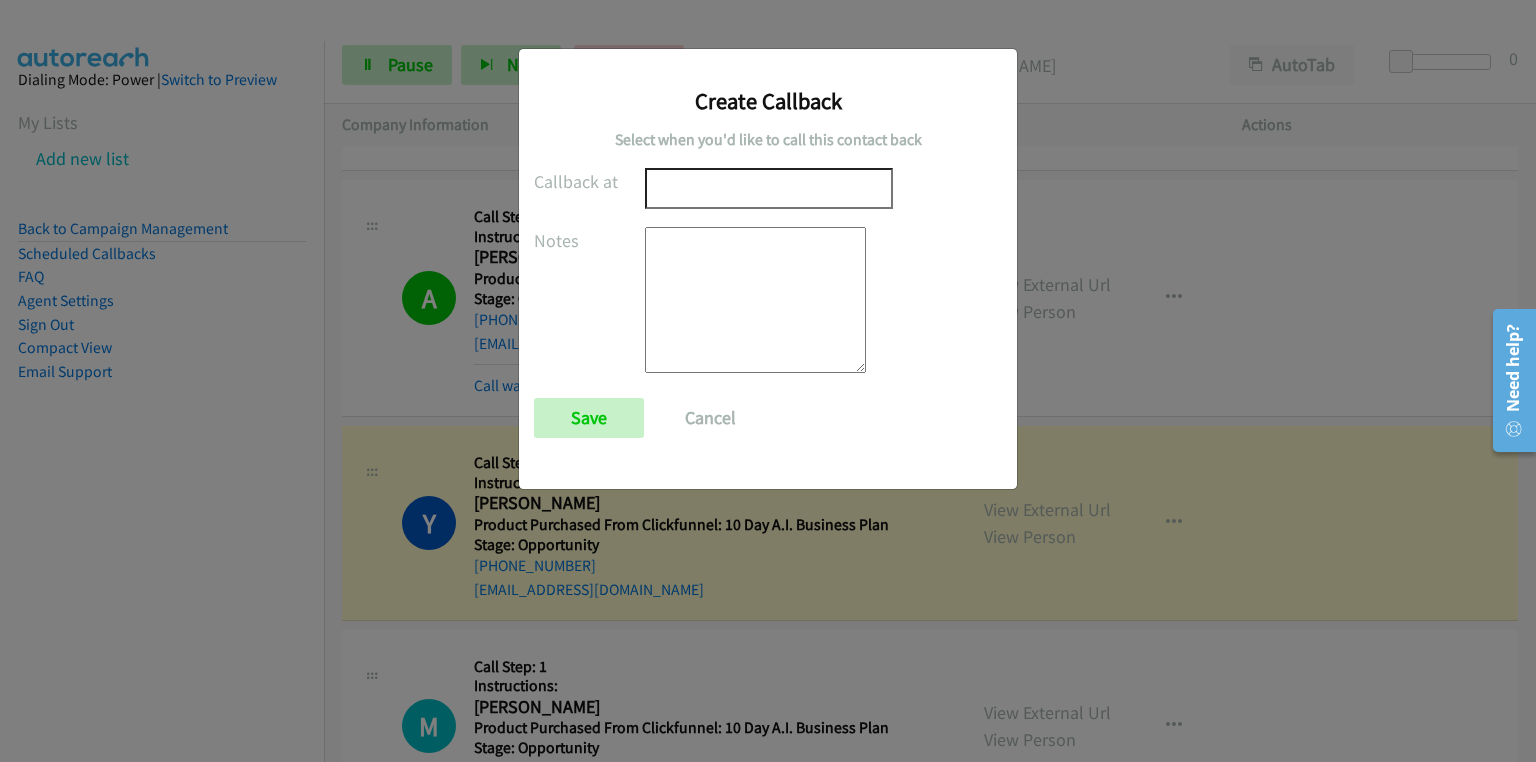 click on "Create Callback
Select when you'd like to call this contact back
Callback at
Notes
Save
Cancel" at bounding box center [768, 390] 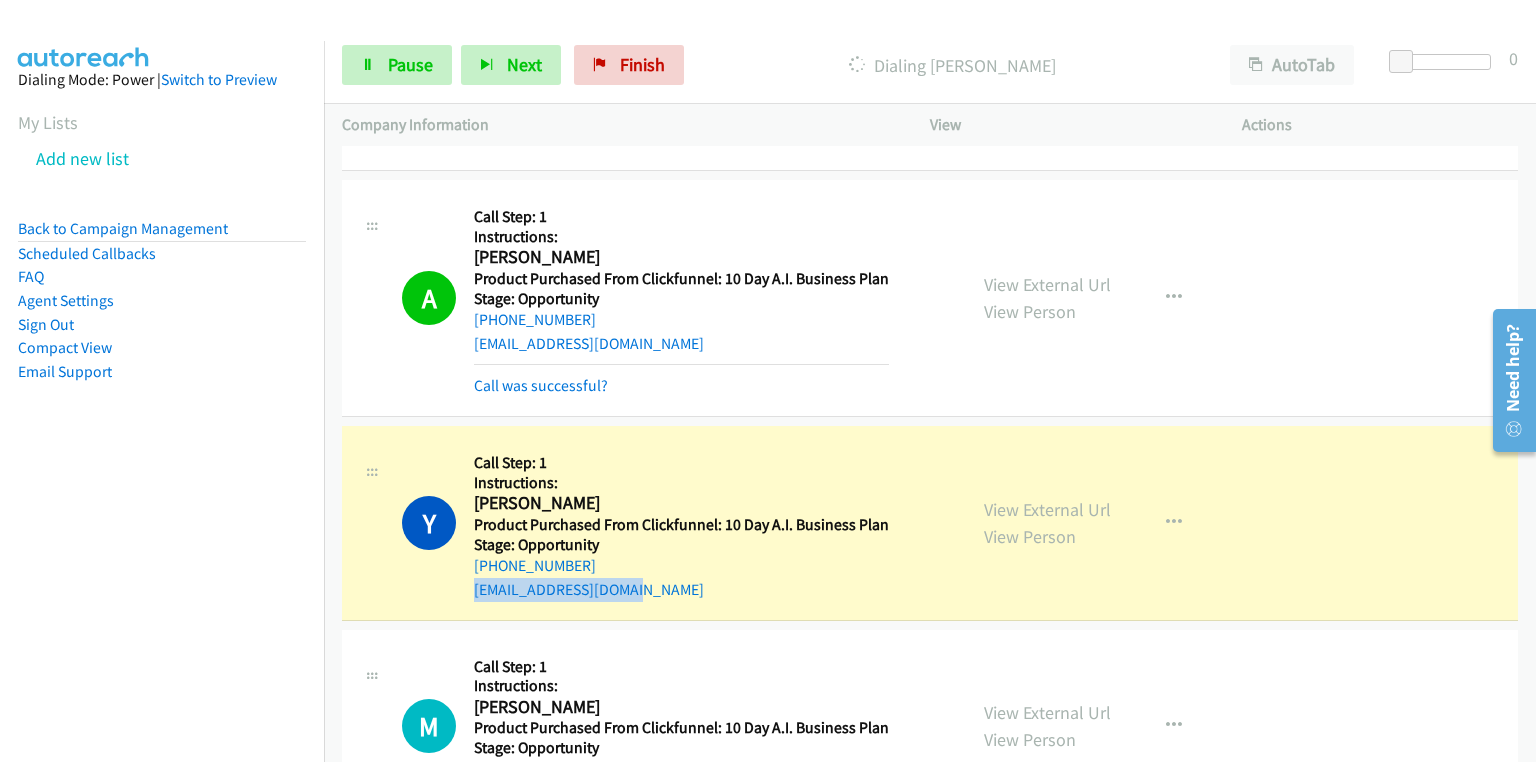 drag, startPoint x: 634, startPoint y: 552, endPoint x: 458, endPoint y: 567, distance: 176.63805 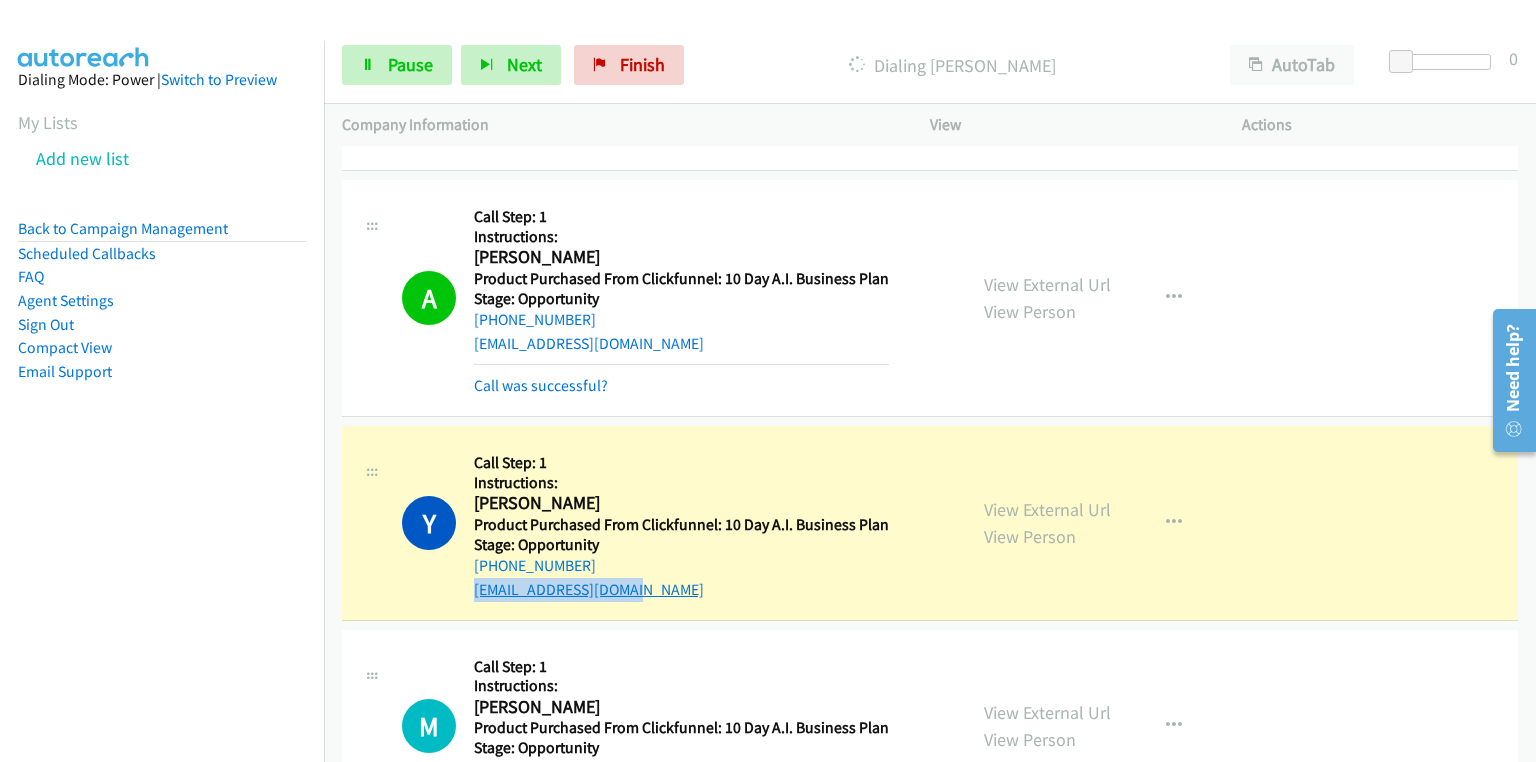 copy on "yvanstsague@gmail.com" 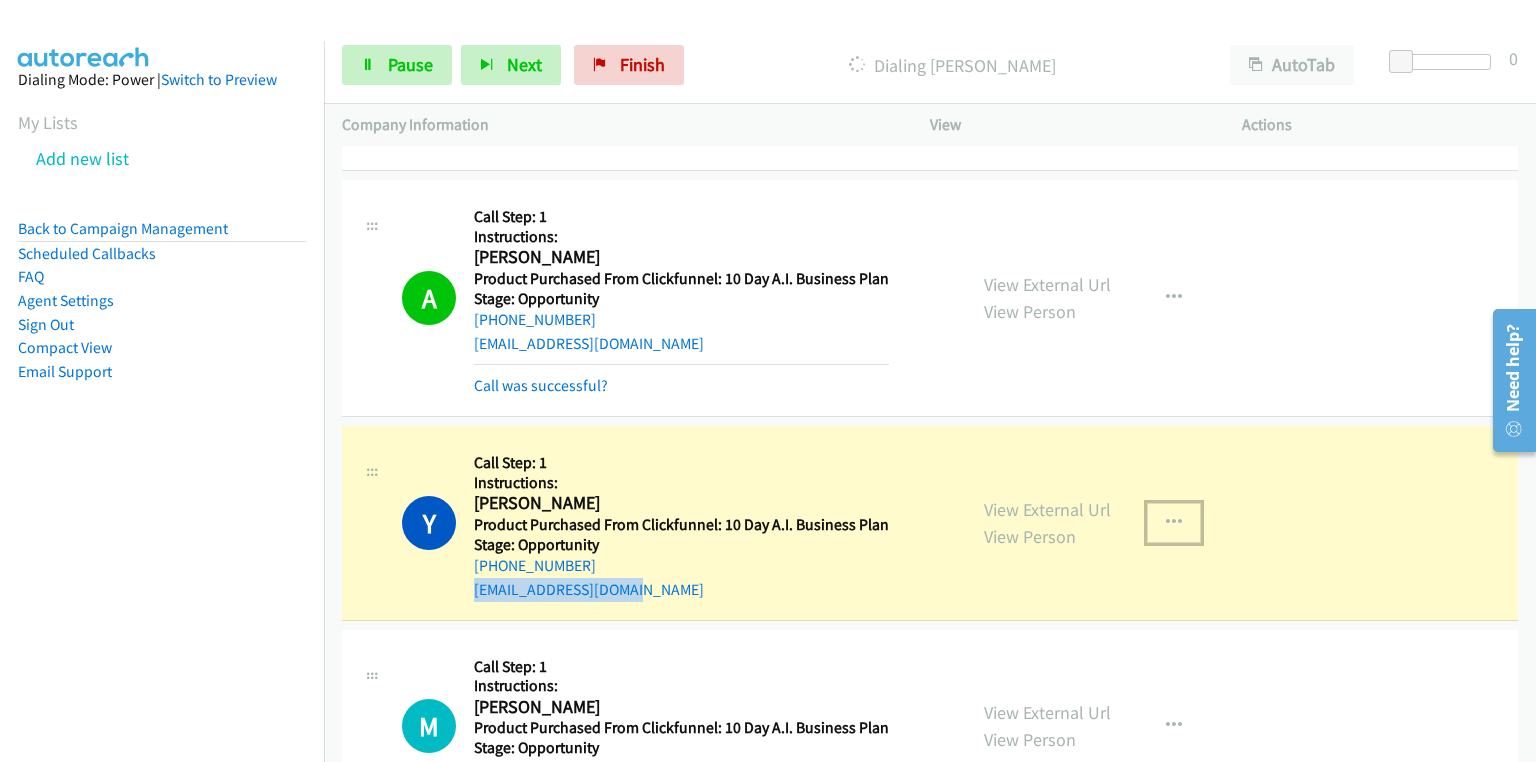 drag, startPoint x: 1174, startPoint y: 486, endPoint x: 1158, endPoint y: 484, distance: 16.124516 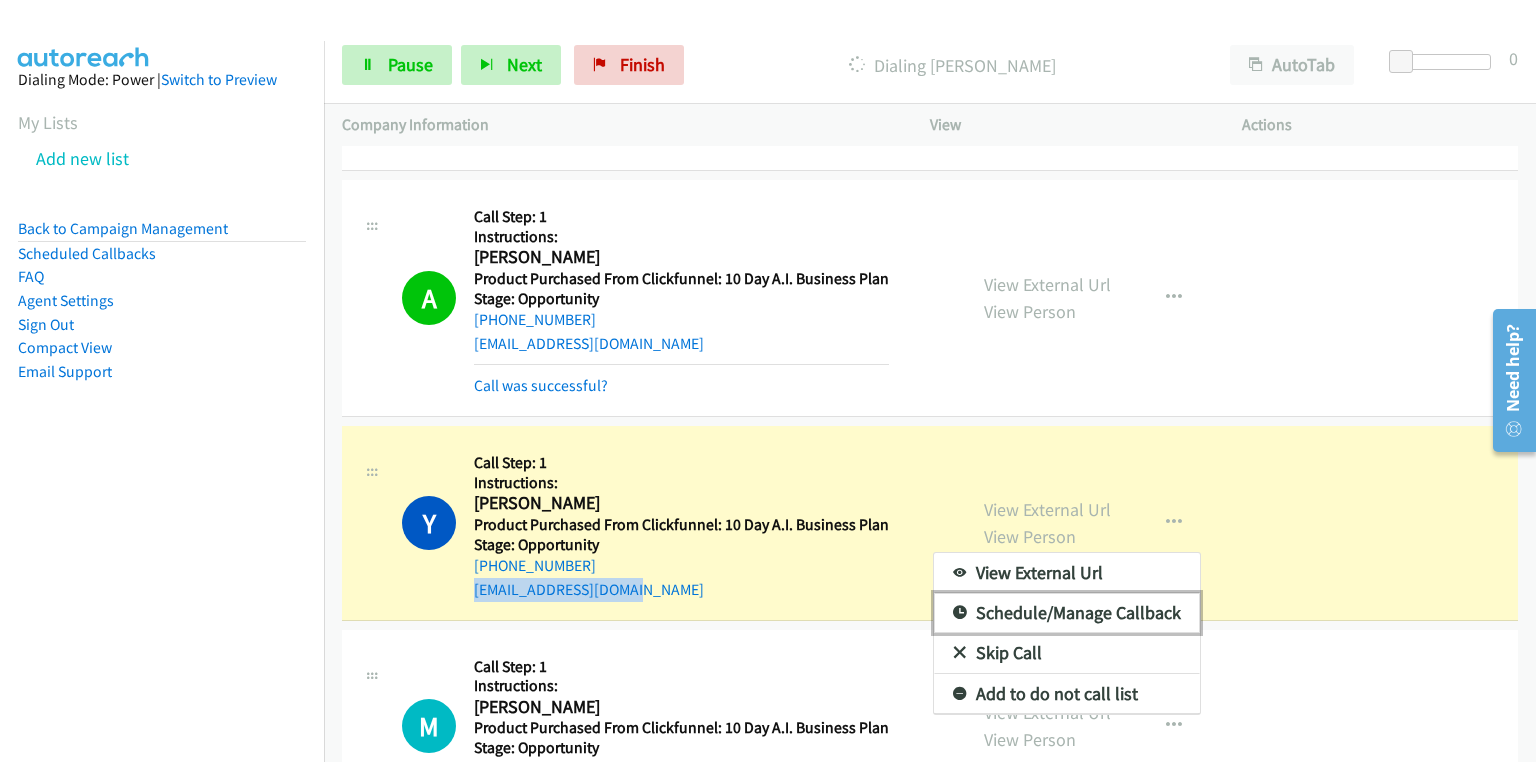 click on "Schedule/Manage Callback" at bounding box center [1067, 613] 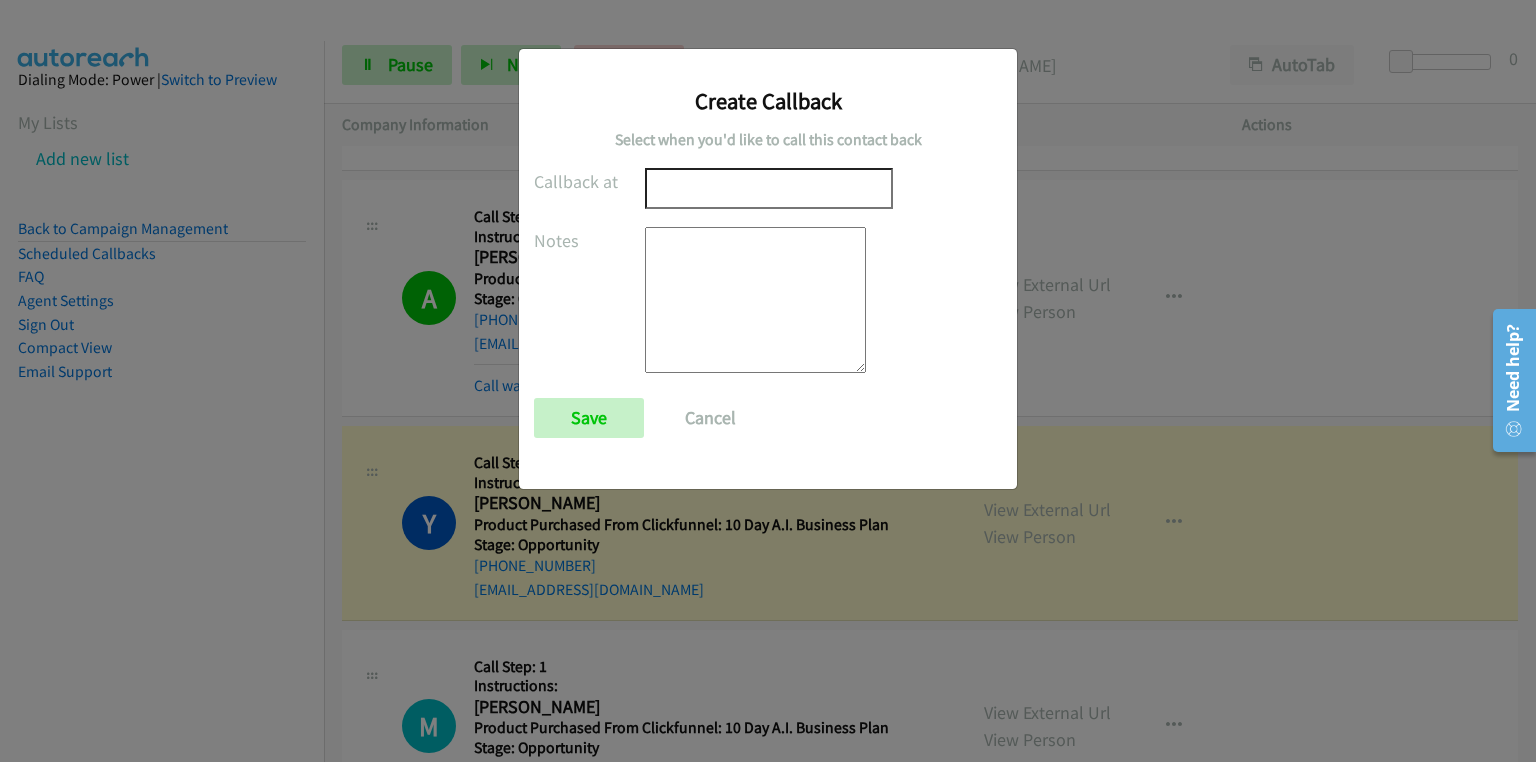 click at bounding box center [755, 300] 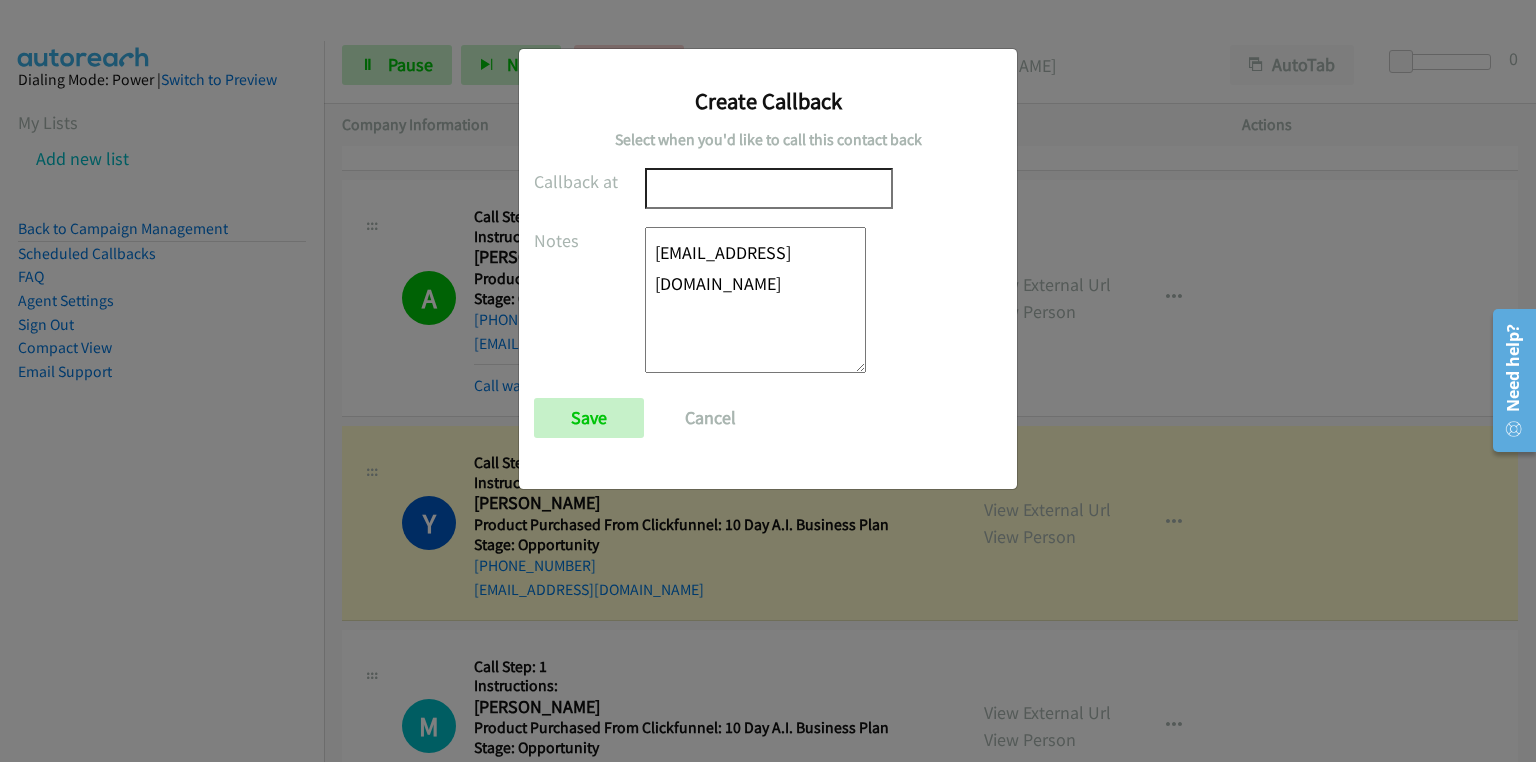 click on "yvanstsague@gmail.com" at bounding box center [755, 300] 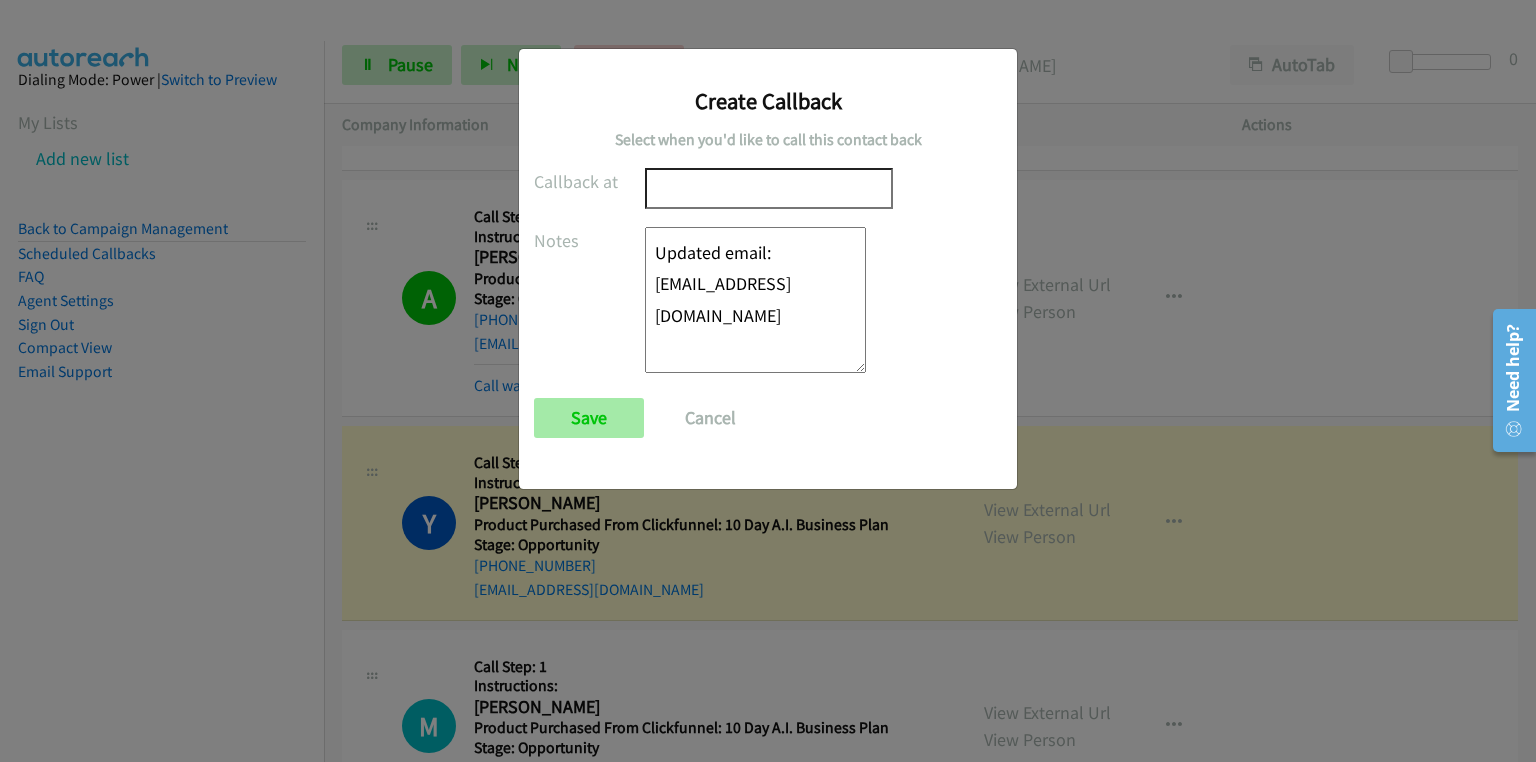 type on "Updated email: yvanstsague11@gmail.com" 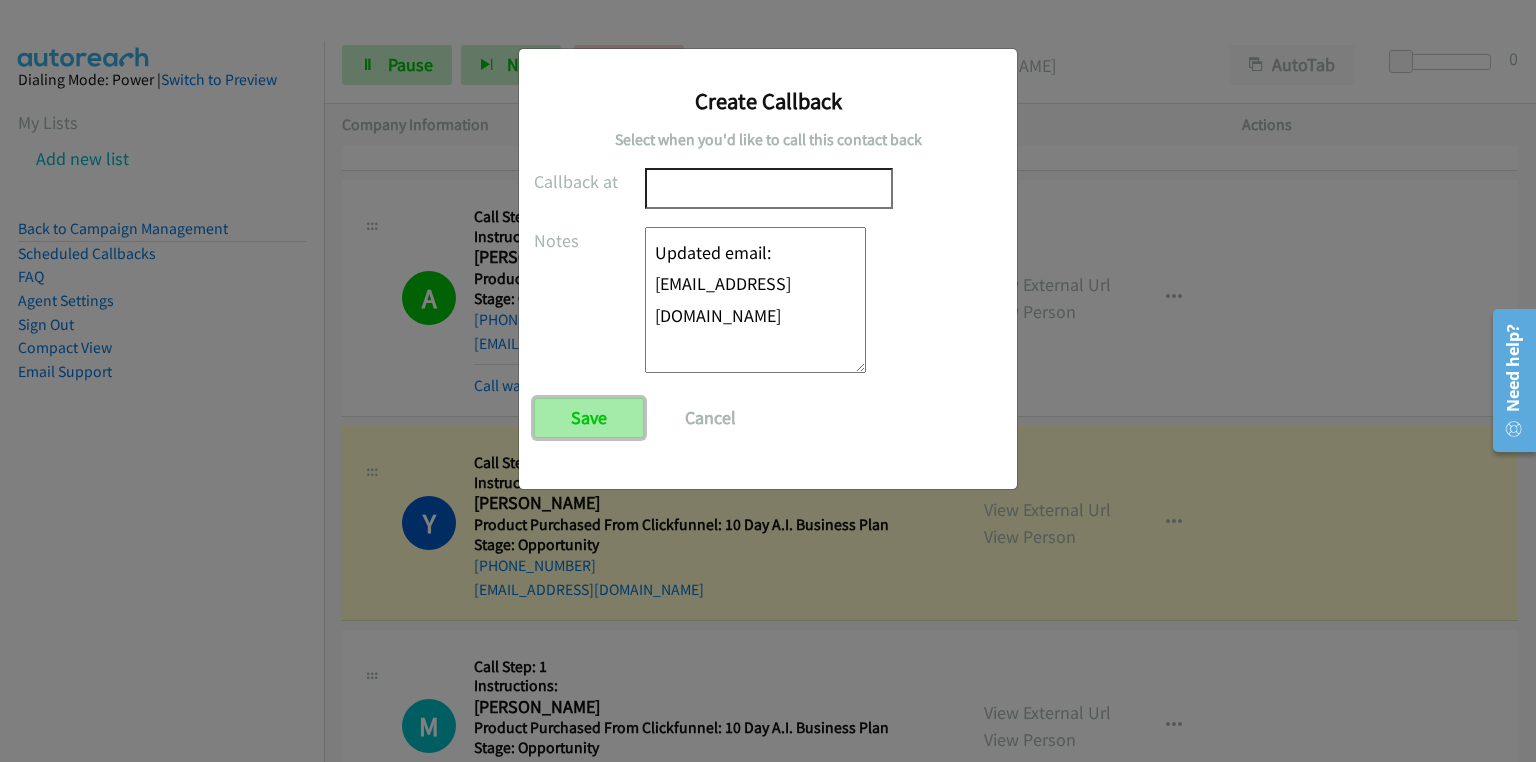 click on "Save" at bounding box center (589, 418) 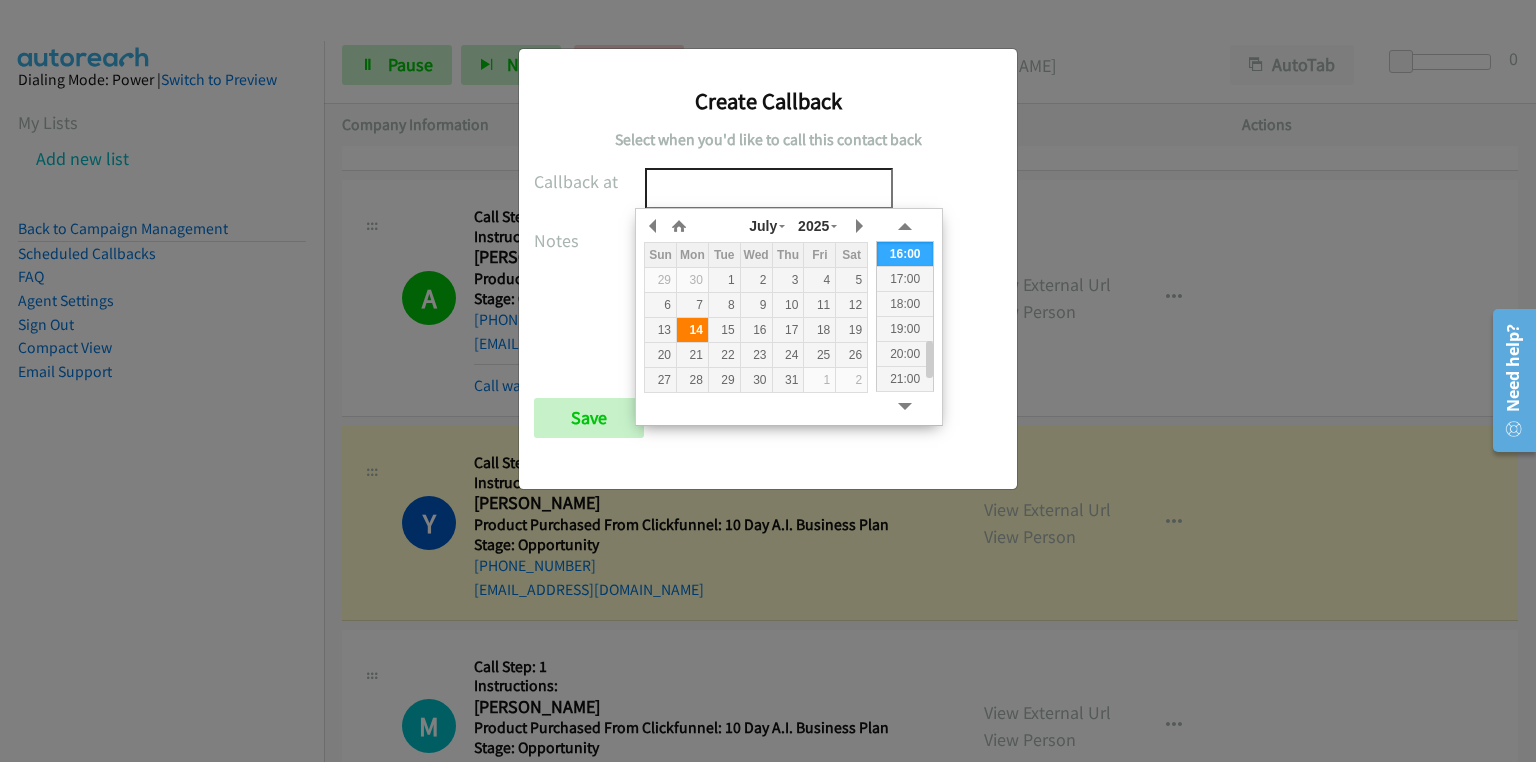 click on "14" at bounding box center (692, 330) 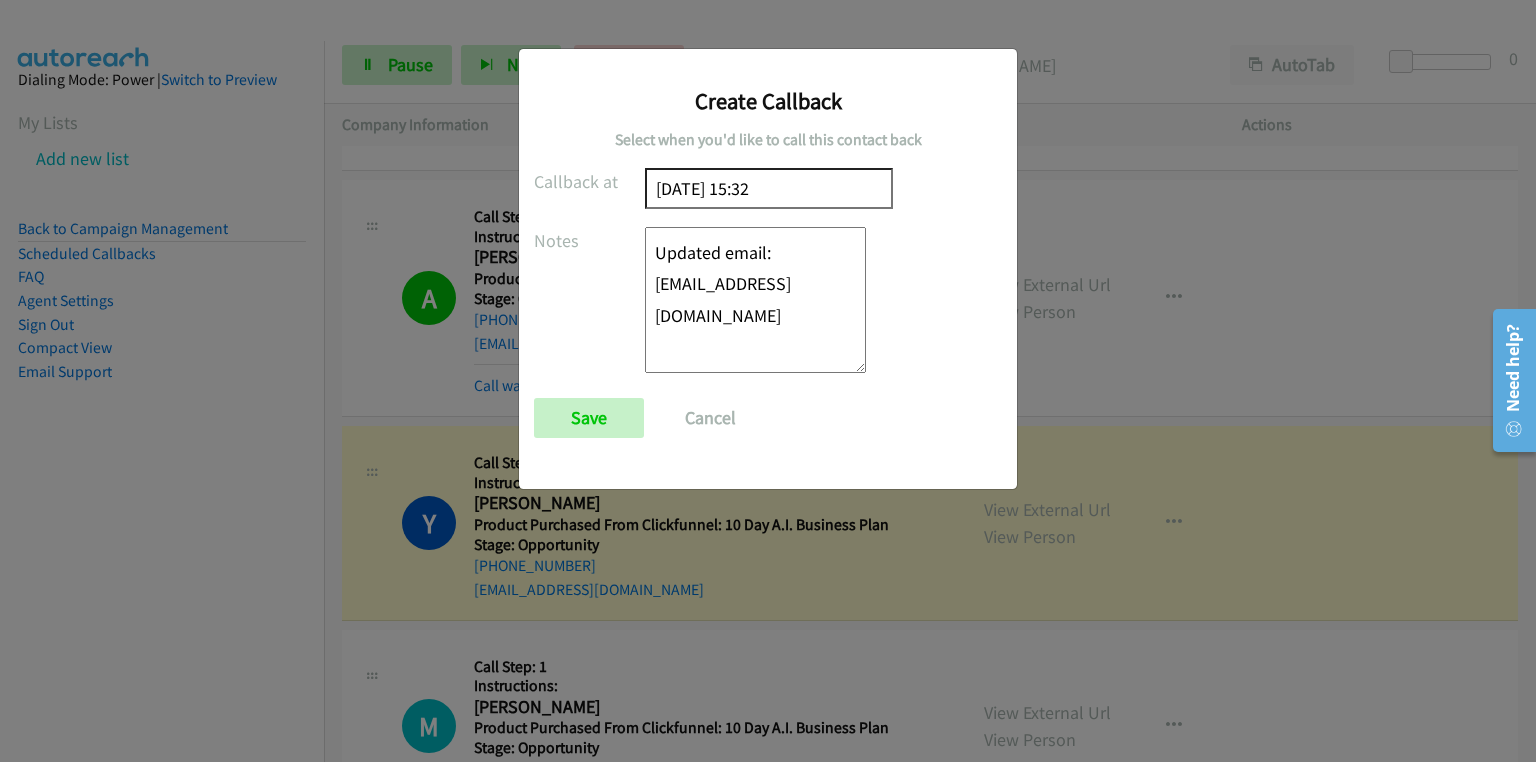 click on "Create Callback
Select when you'd like to call this contact back
Callback at
2025/07/14 15:32
Notes
Updated email: yvanstsague11@gmail.com
Save
Cancel" at bounding box center (768, 269) 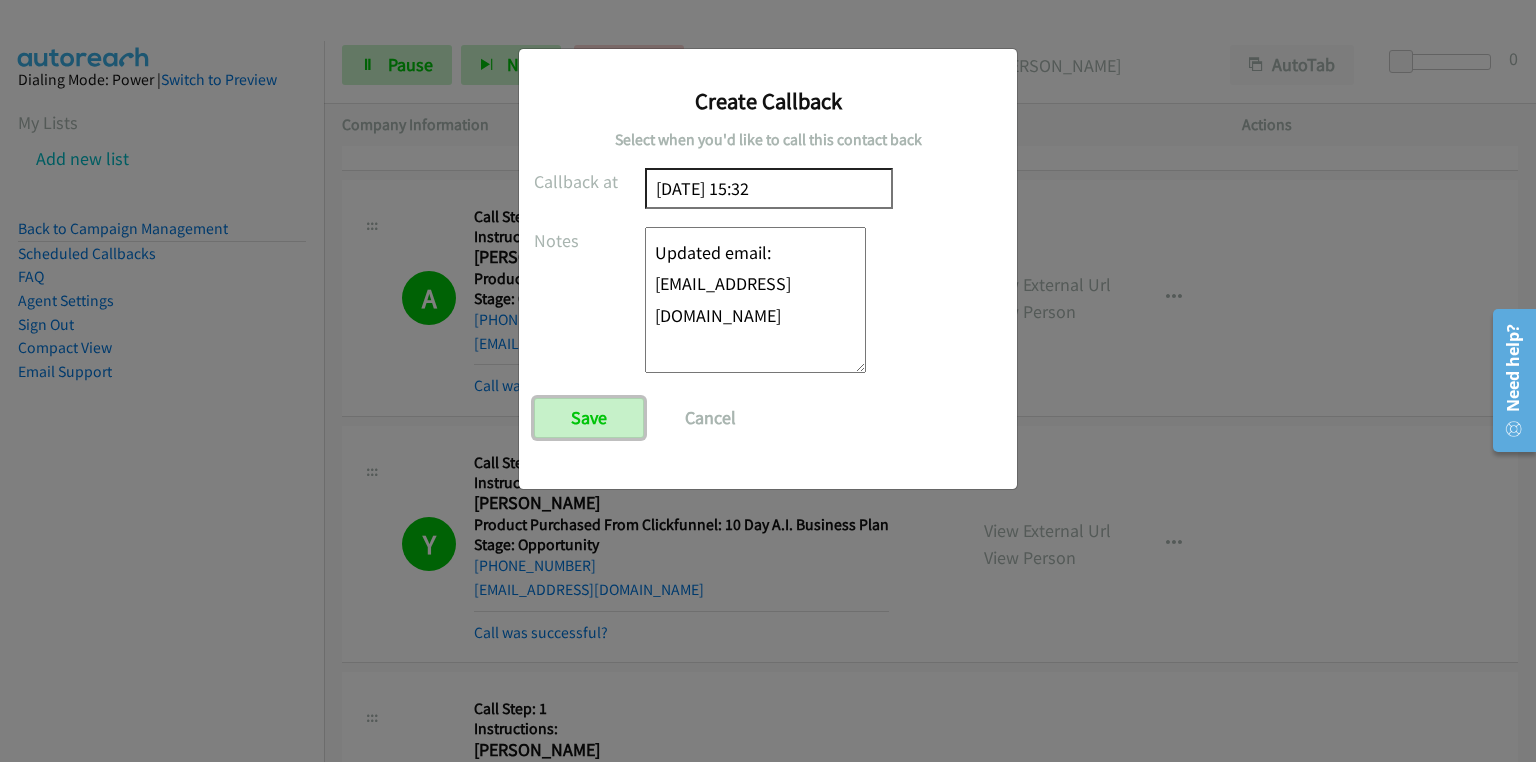drag, startPoint x: 594, startPoint y: 424, endPoint x: 516, endPoint y: 526, distance: 128.40561 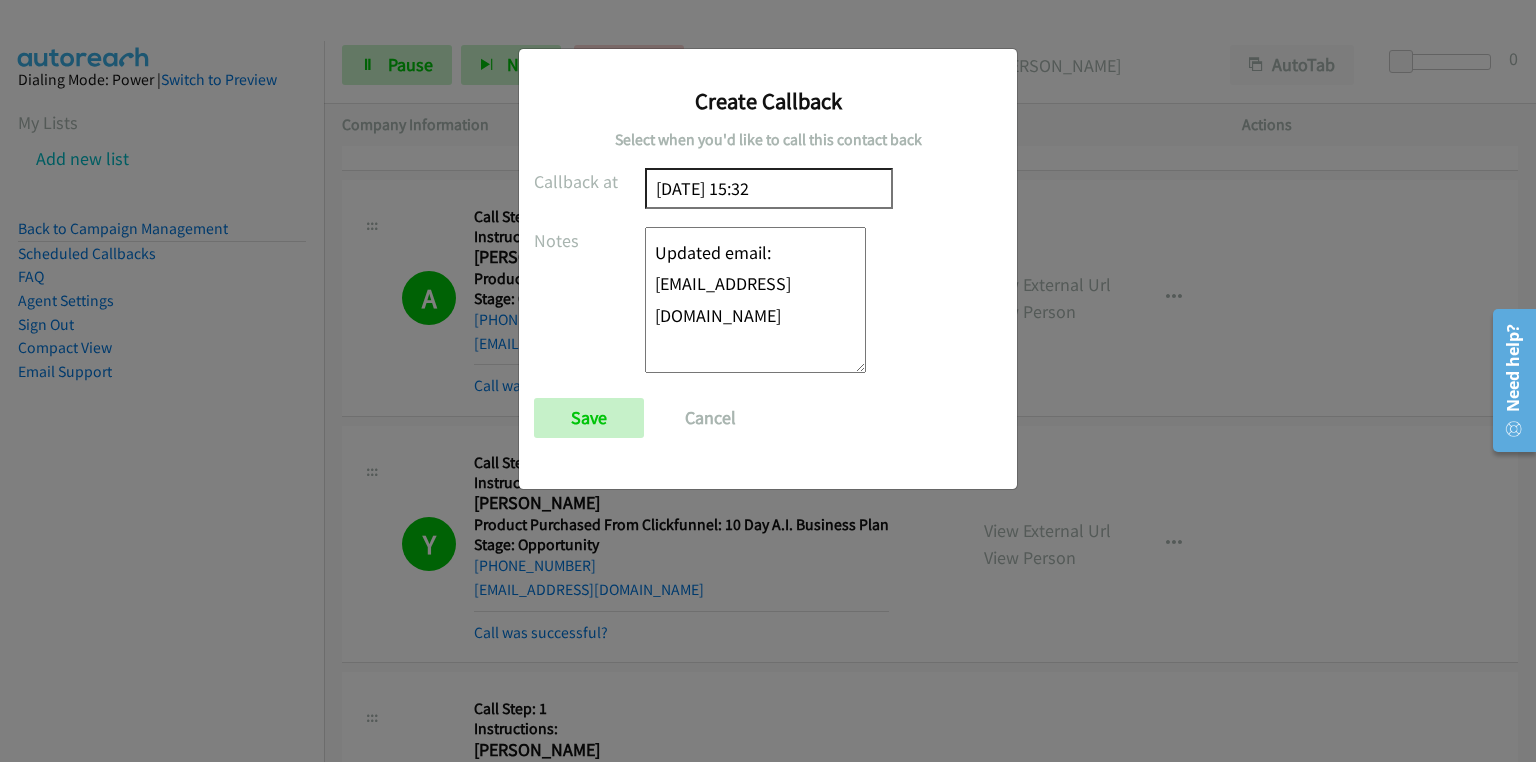click on "Create Callback
Select when you'd like to call this contact back
Callback at
2025/07/14 15:32
Notes
Updated email: yvanstsague11@gmail.com
Save
Cancel" at bounding box center [768, 390] 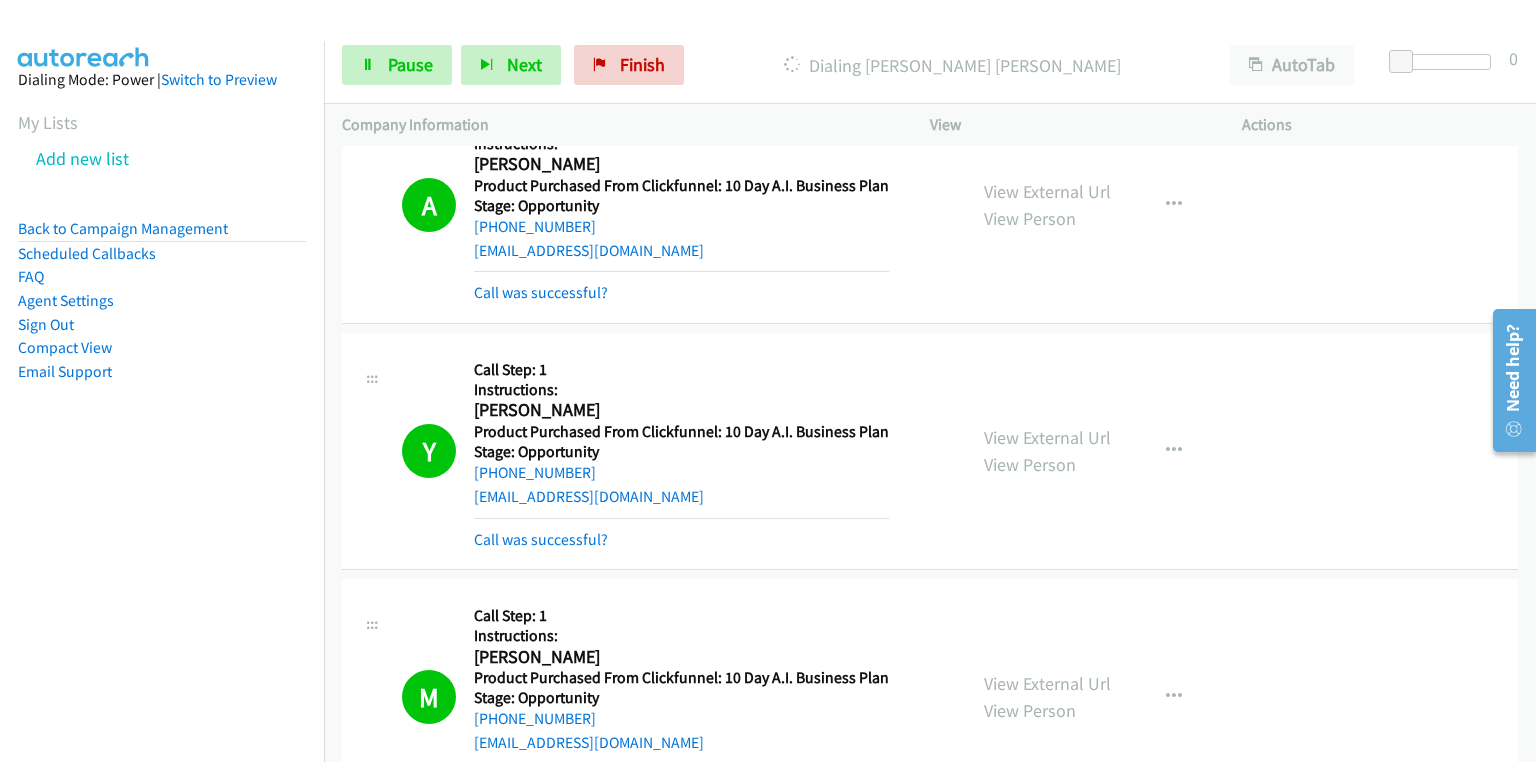 scroll, scrollTop: 19680, scrollLeft: 0, axis: vertical 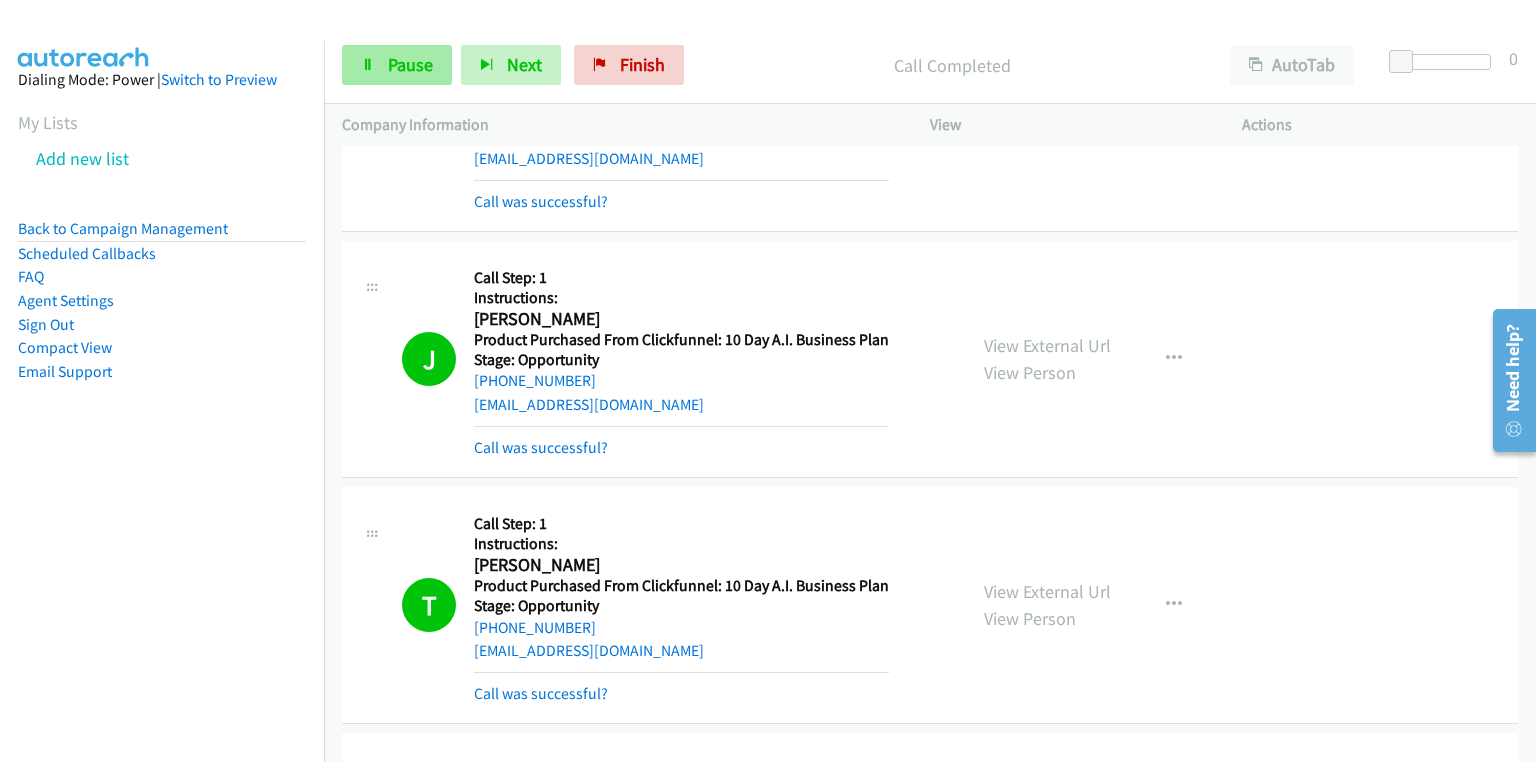 click on "Pause" at bounding box center [410, 64] 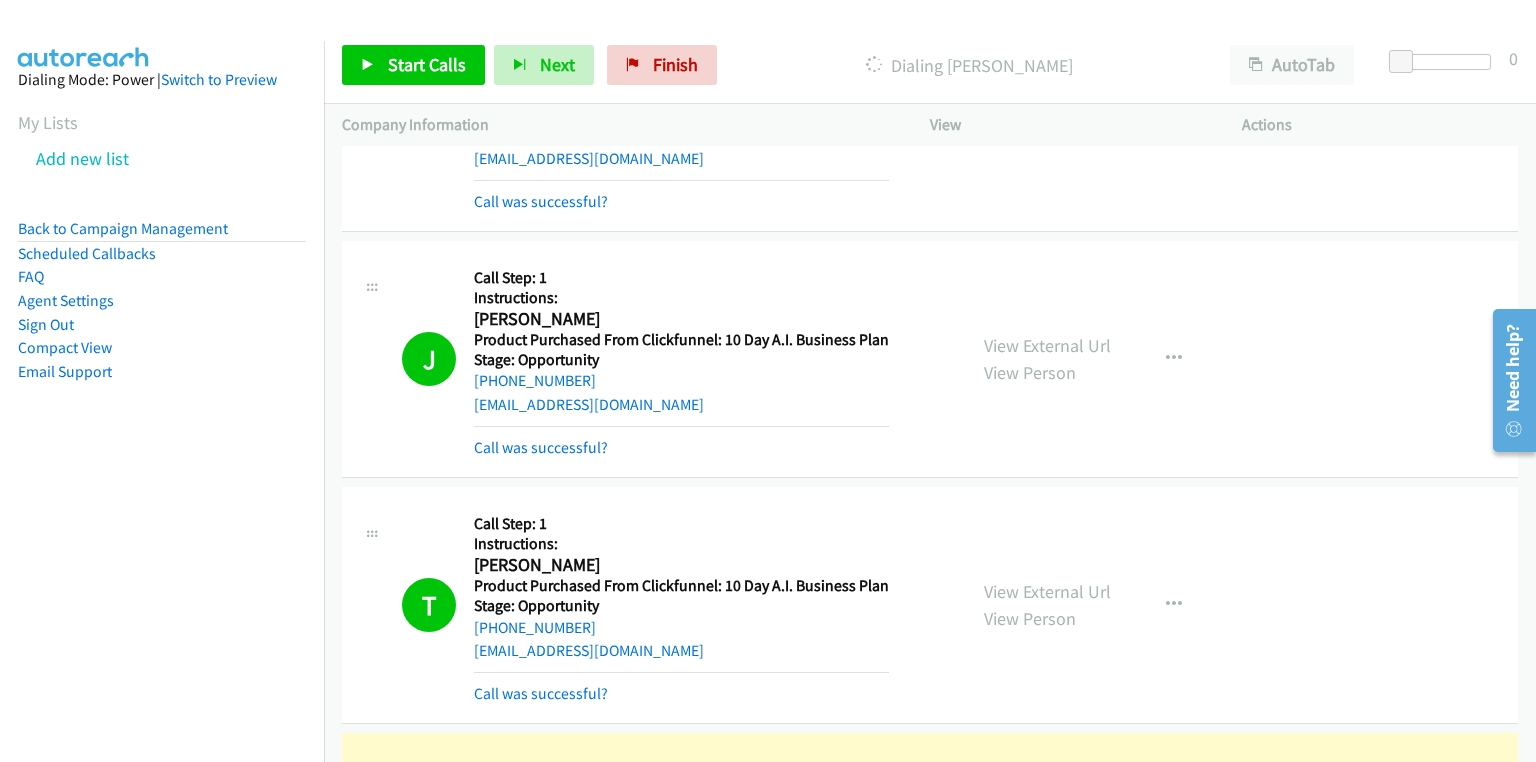 scroll, scrollTop: 21920, scrollLeft: 0, axis: vertical 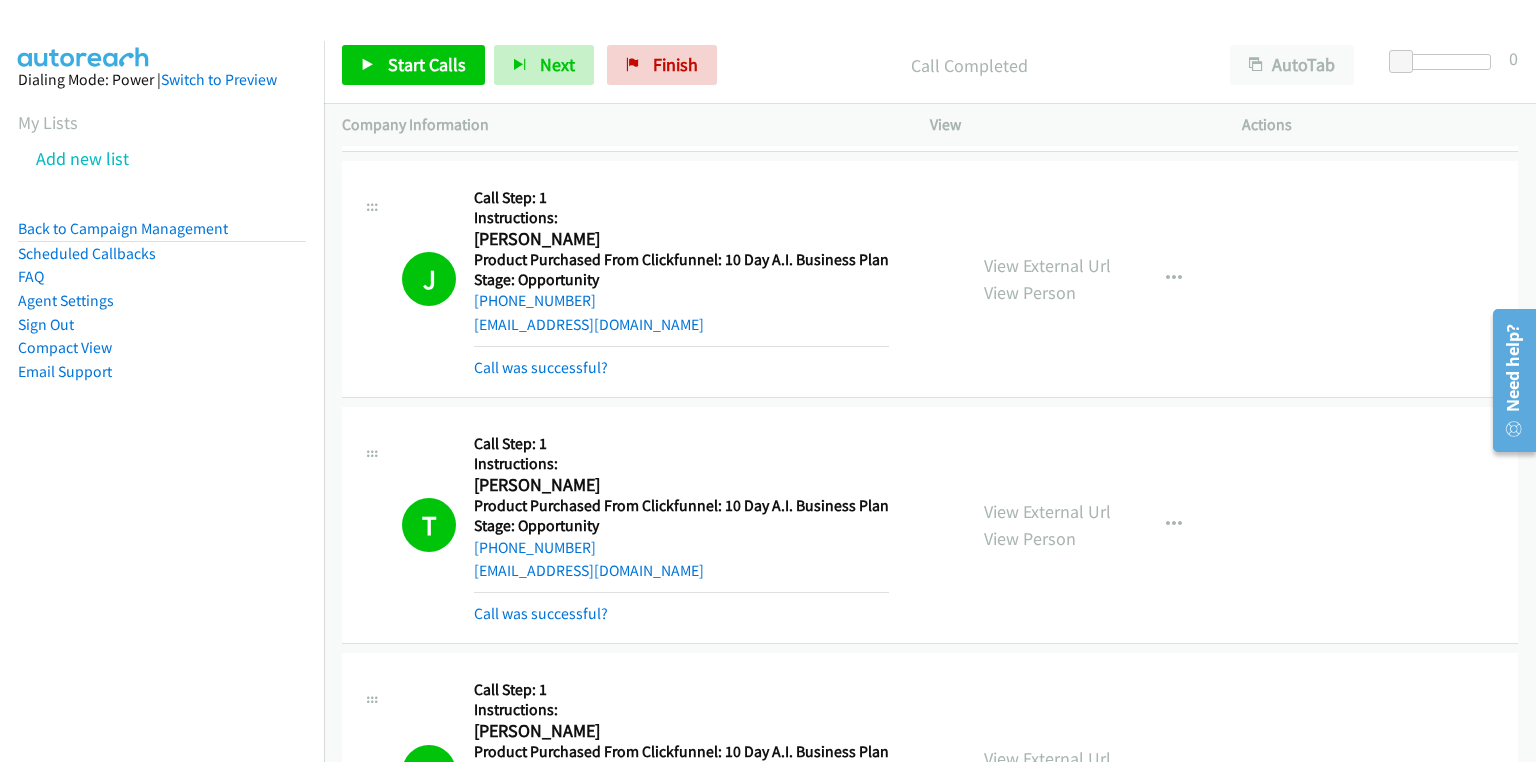click on "Call Step: 1" at bounding box center (681, 444) 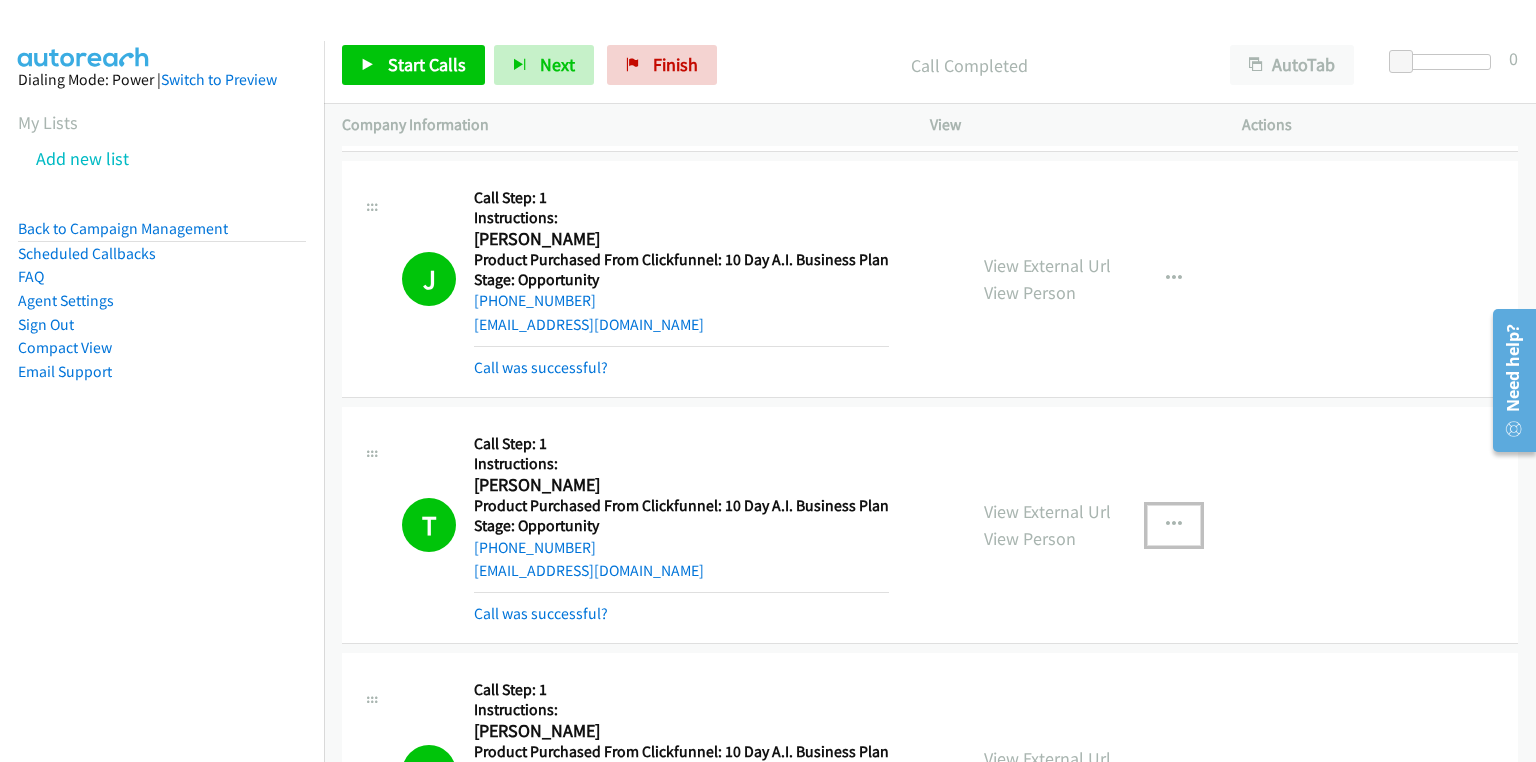 click at bounding box center (1174, 525) 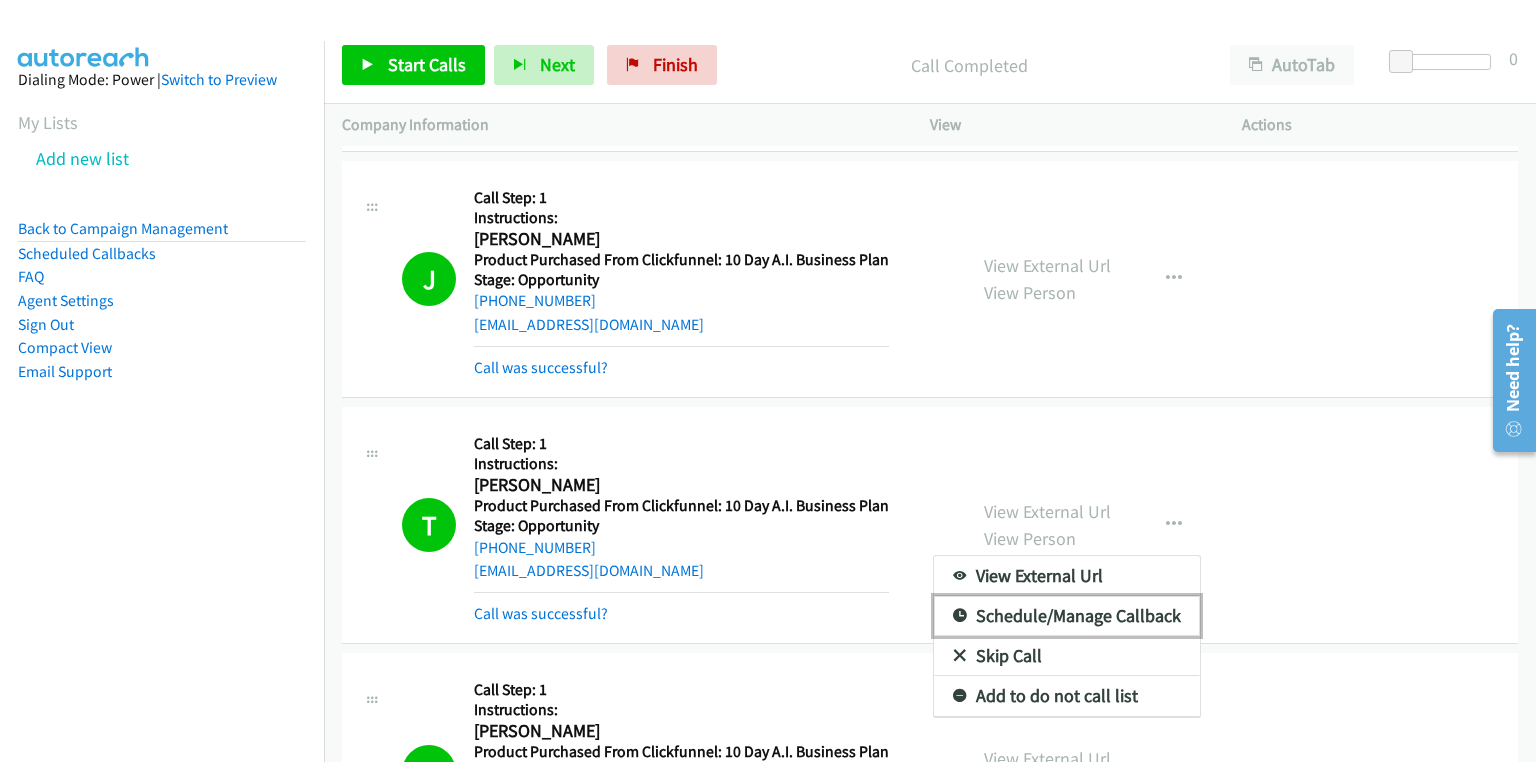 click on "Schedule/Manage Callback" at bounding box center (1067, 616) 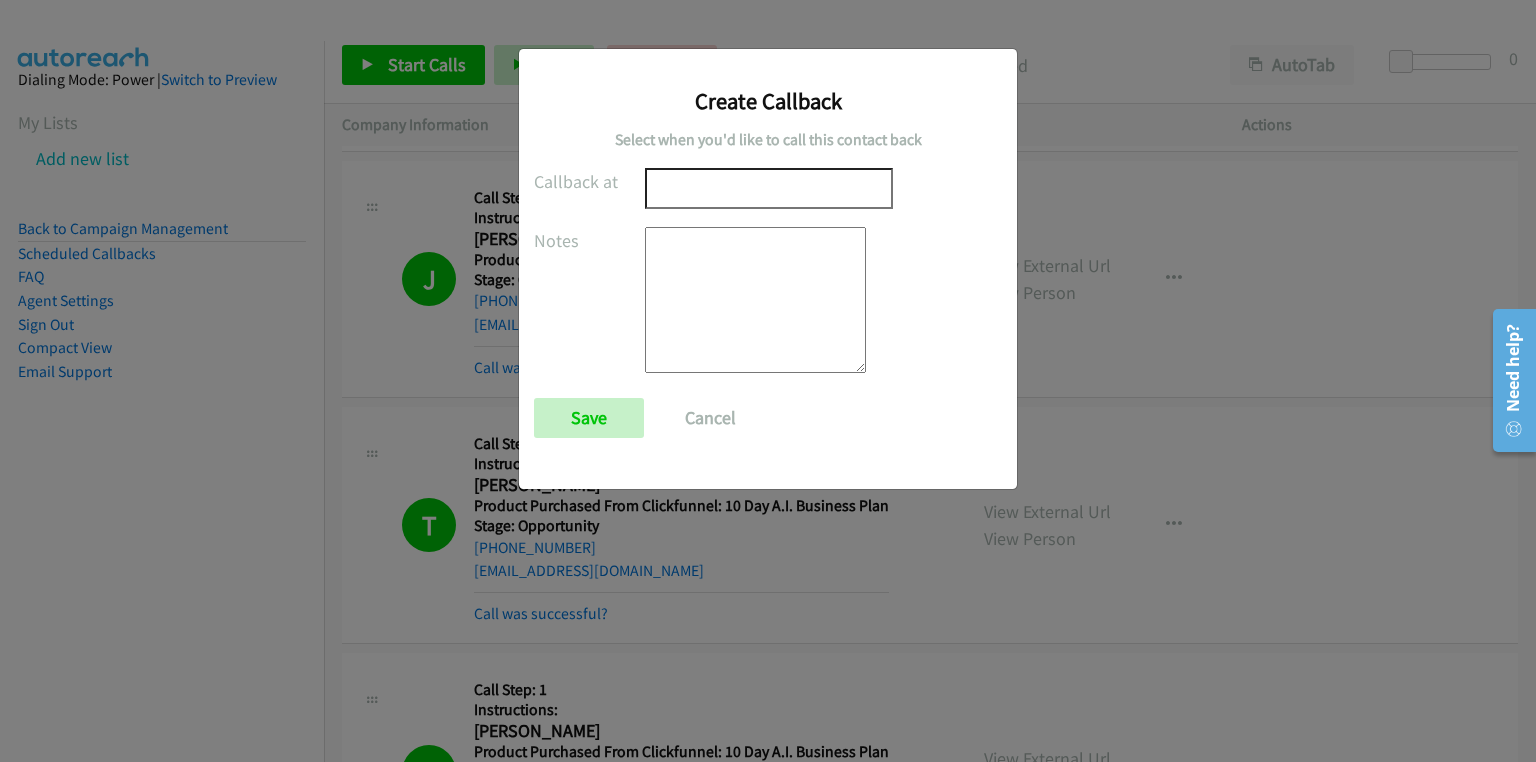 click on "Create Callback
Select when you'd like to call this contact back
Callback at
Notes
Save
Cancel" at bounding box center [768, 390] 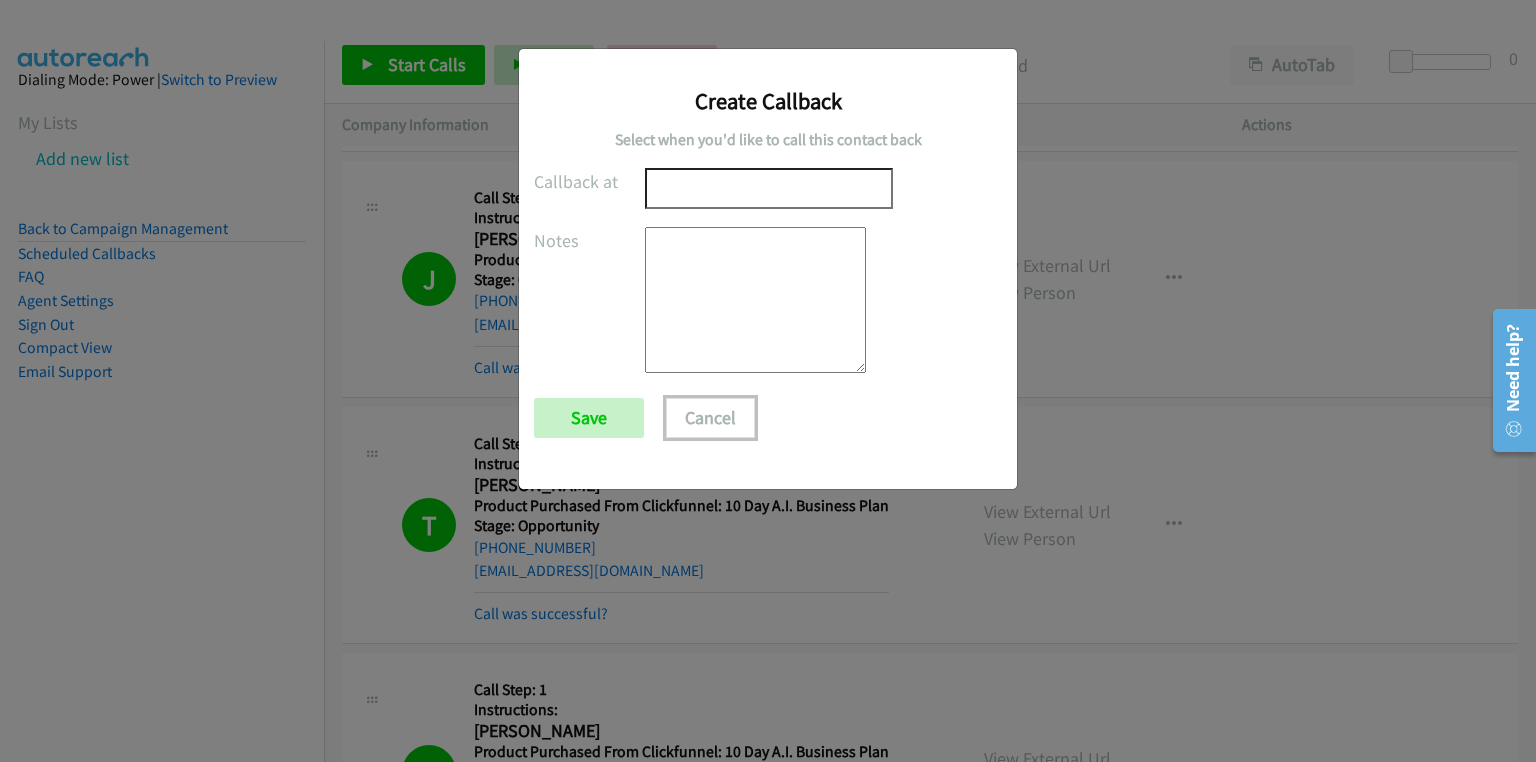 click on "Cancel" at bounding box center [710, 418] 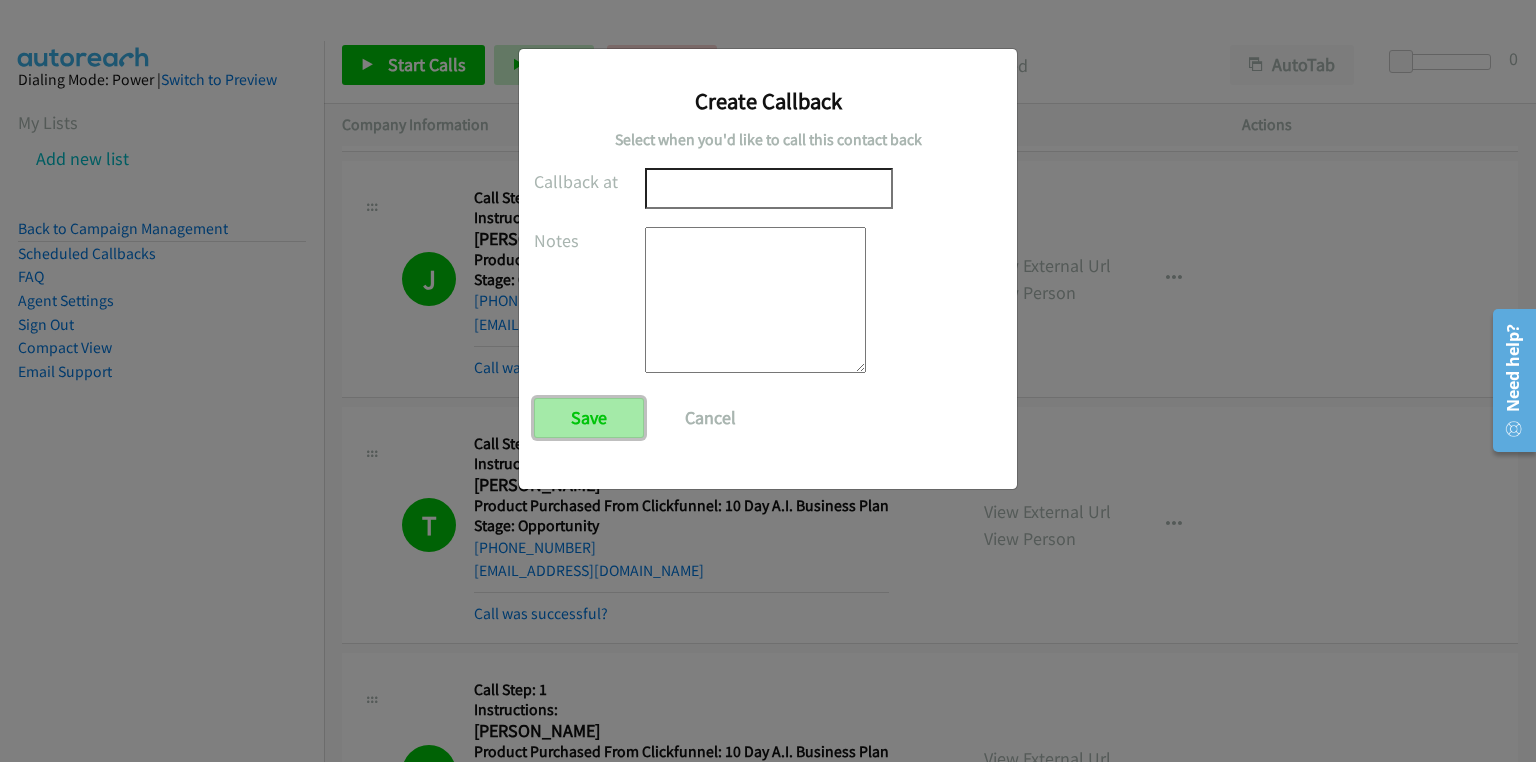 click on "Save" at bounding box center (589, 418) 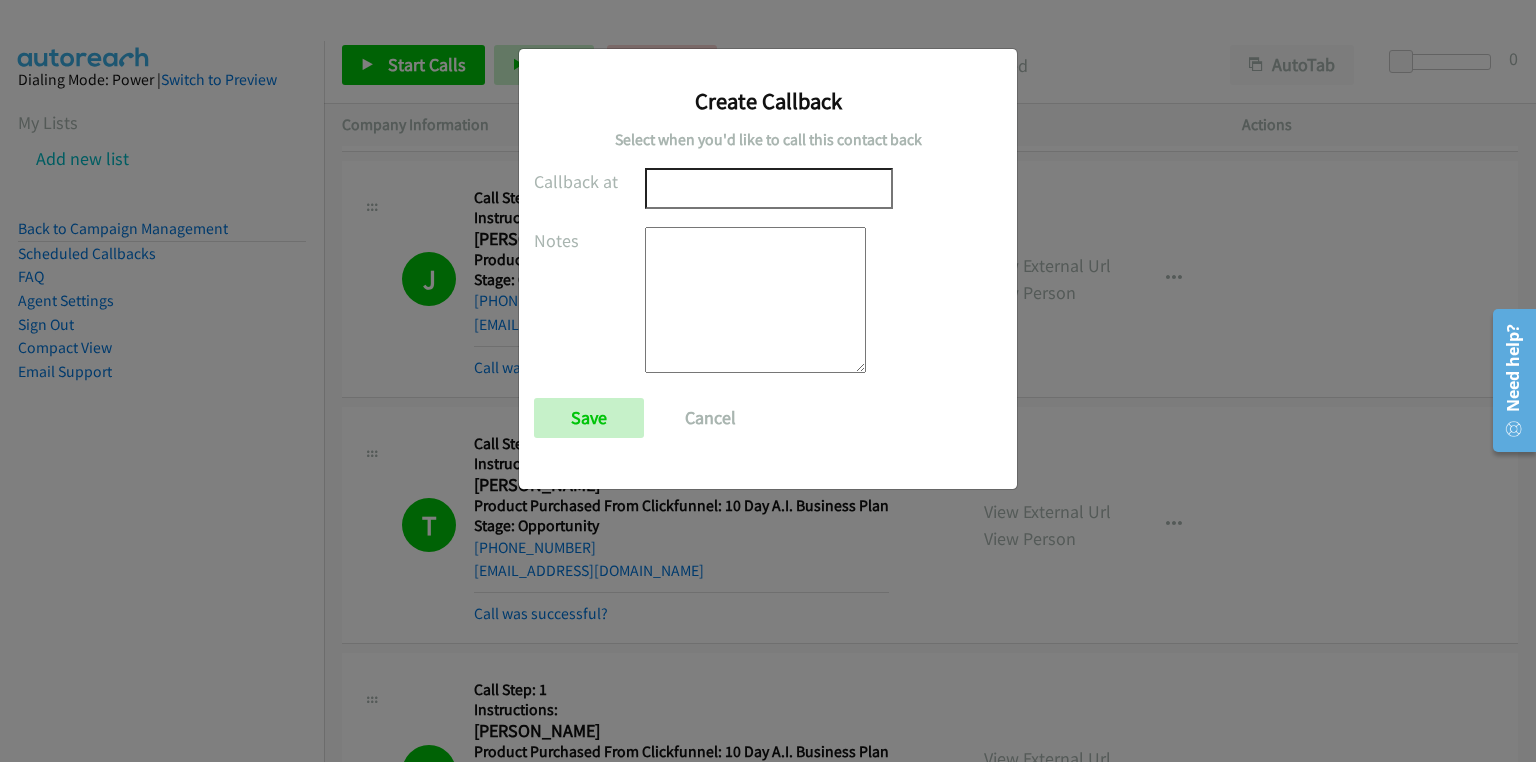 click at bounding box center (769, 188) 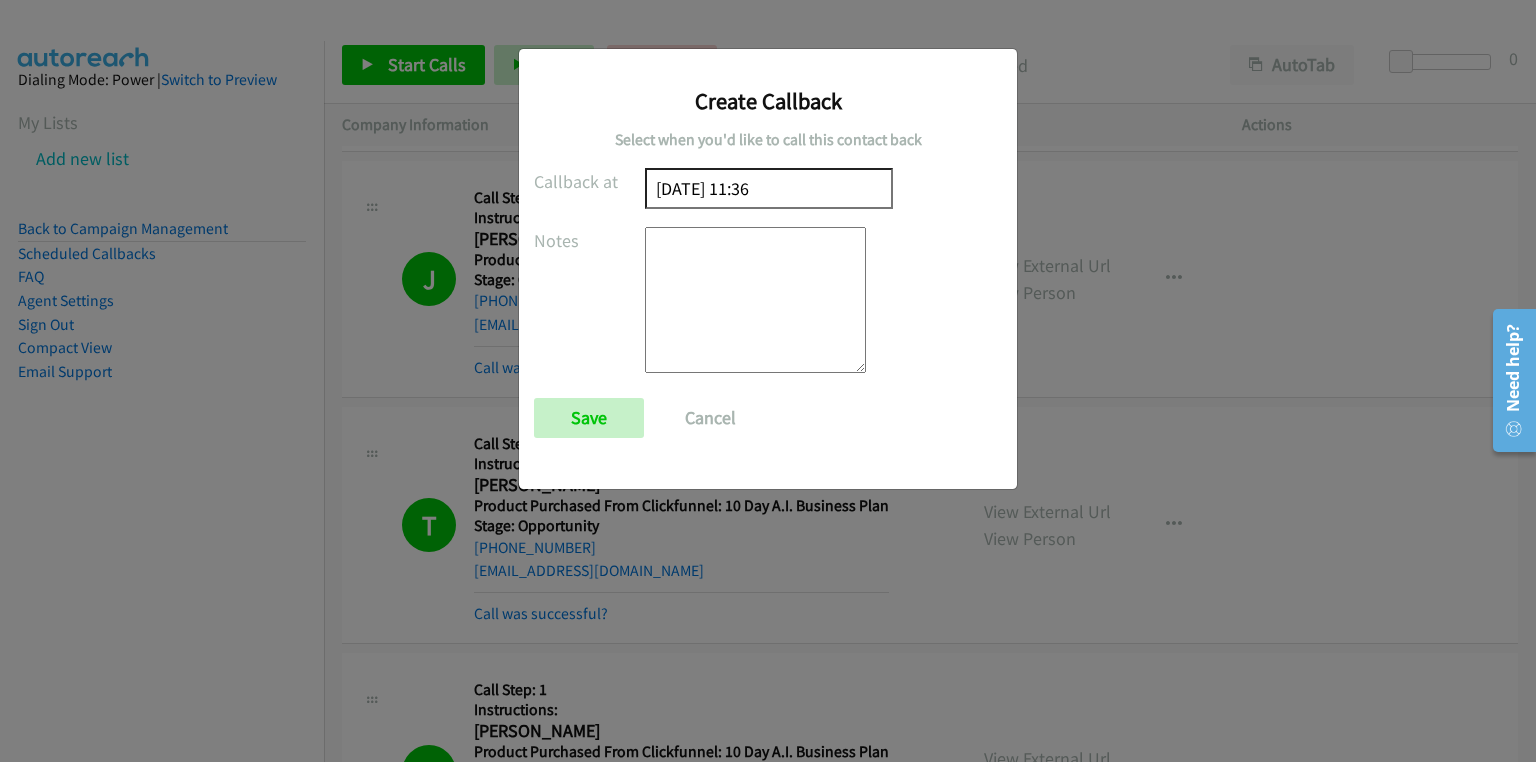 click on "2025/07/18 11:36" at bounding box center [769, 188] 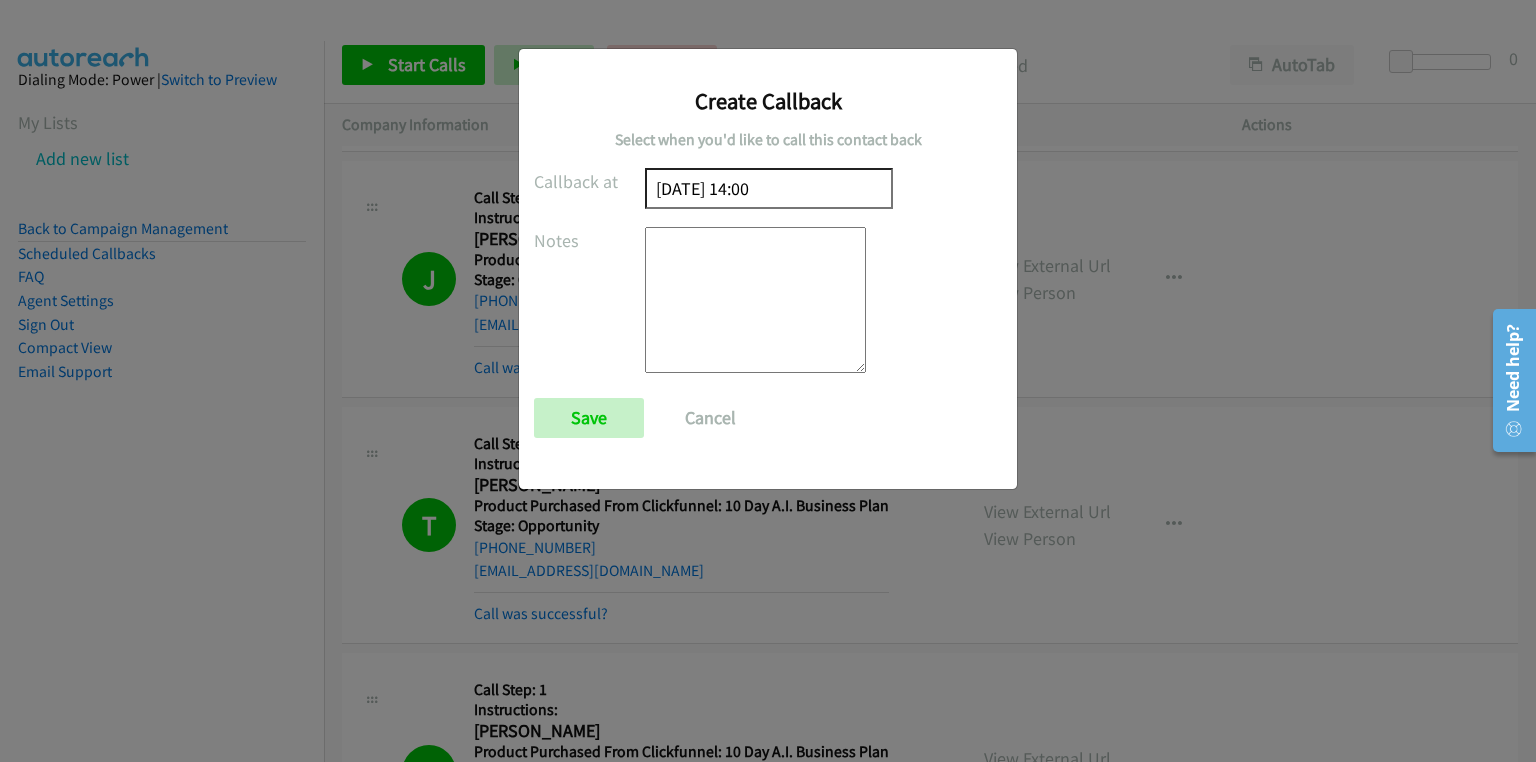type on "2025/07/18 14:00" 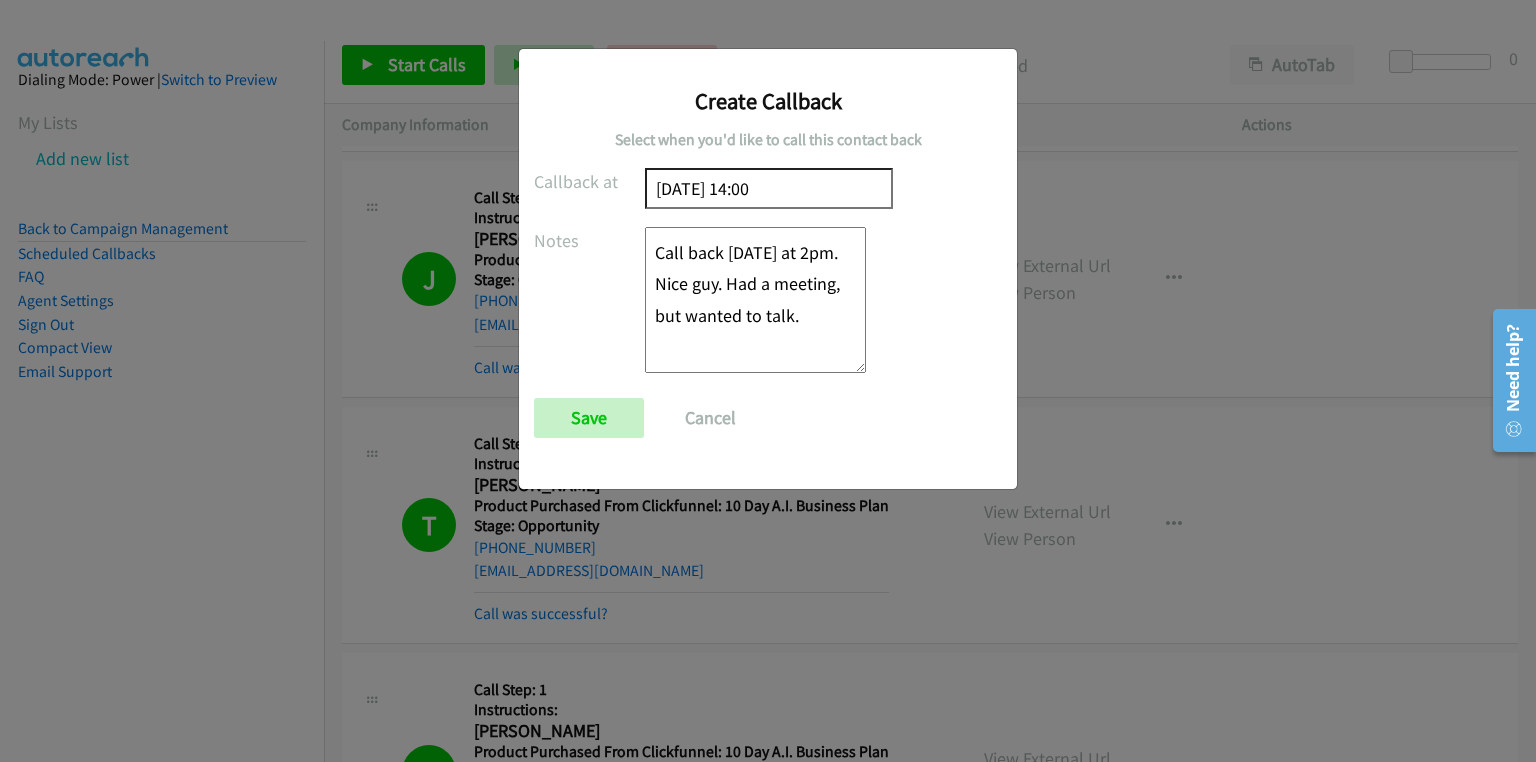 drag, startPoint x: 712, startPoint y: 364, endPoint x: 628, endPoint y: 247, distance: 144.03125 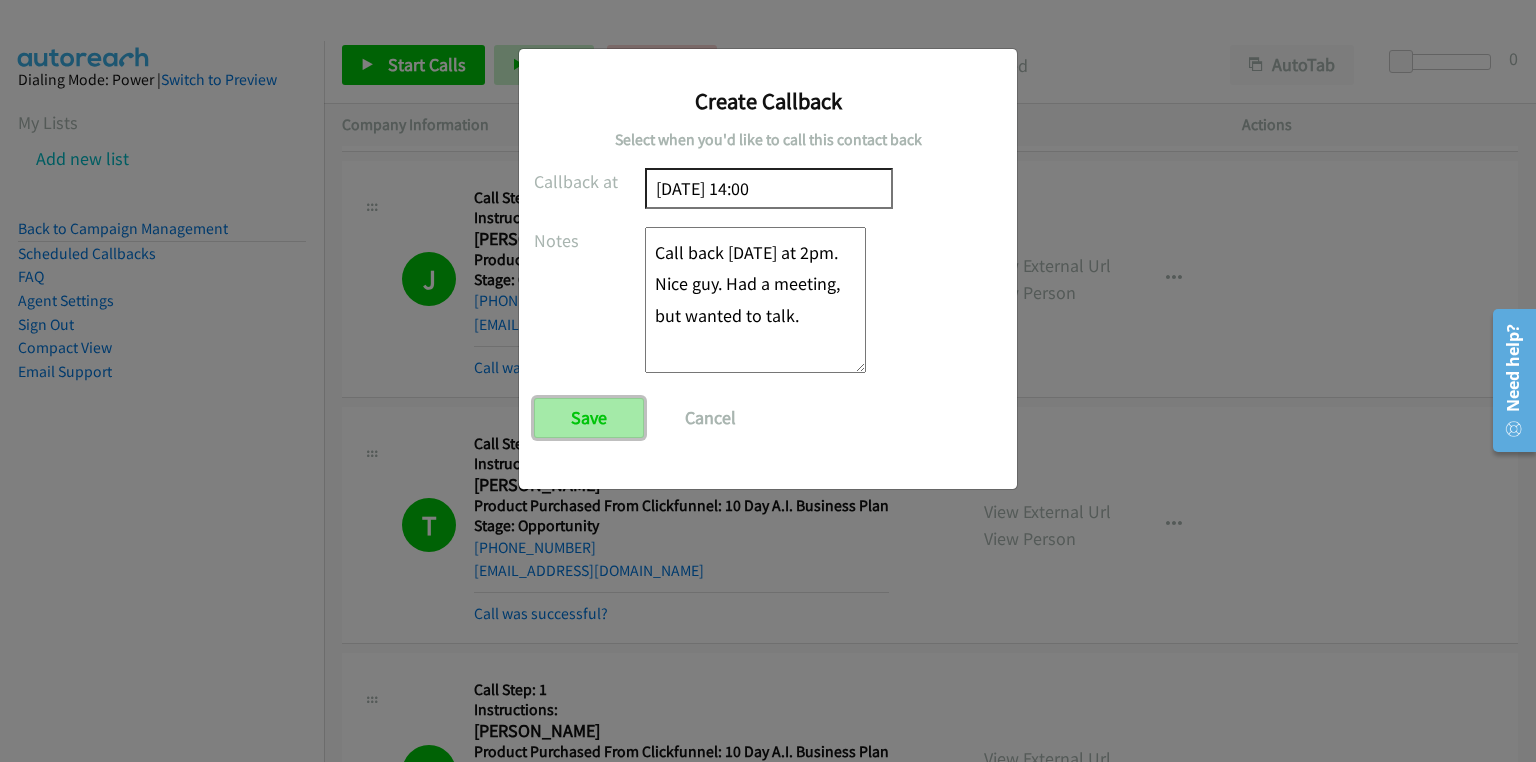 click on "Save" at bounding box center (589, 418) 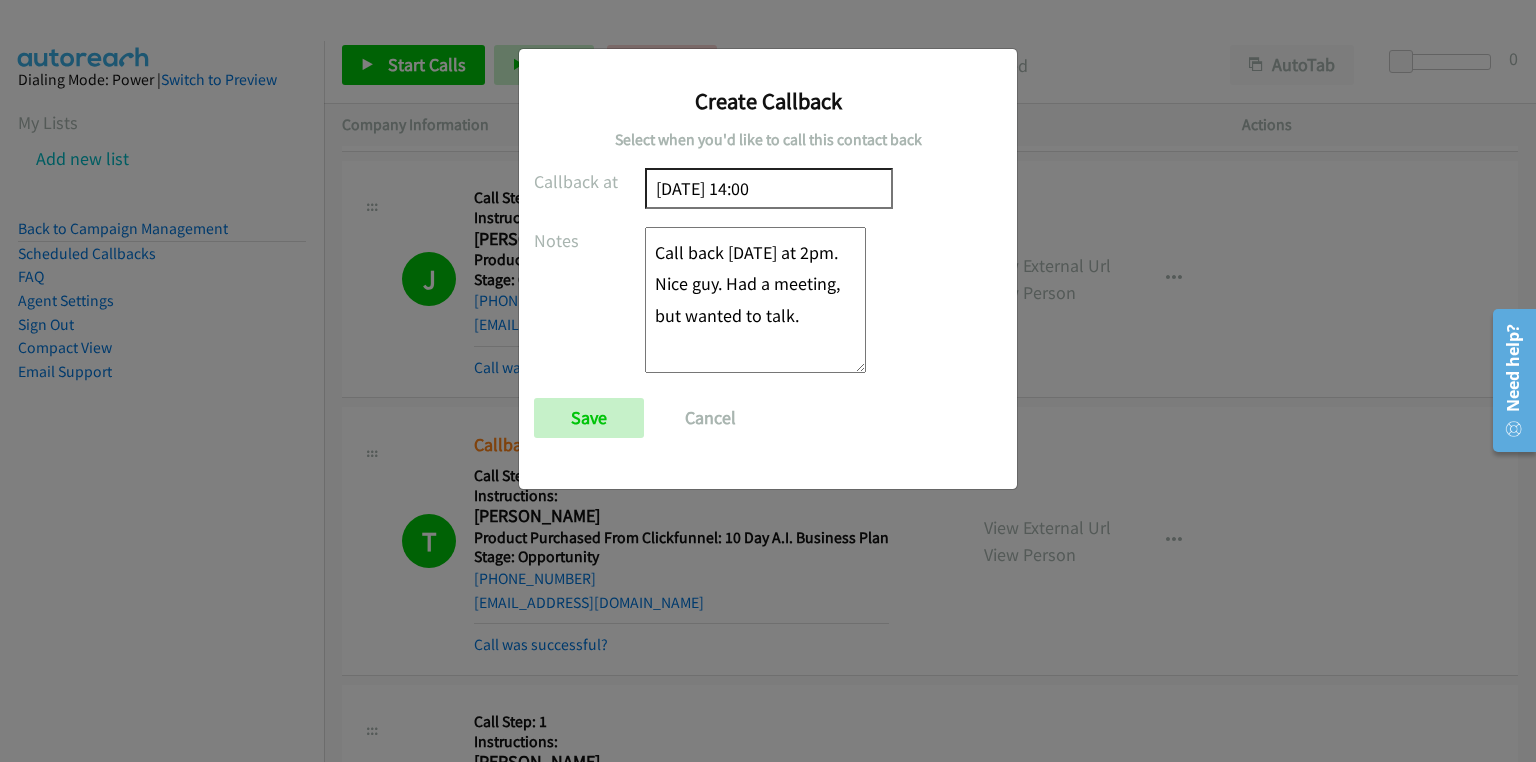 click on "Callback at
2025/07/18 14:00
Notes
Call back Friday at 2pm. Nice guy. Had a meeting, but wanted to talk.
Save
Cancel" at bounding box center (700, 312) 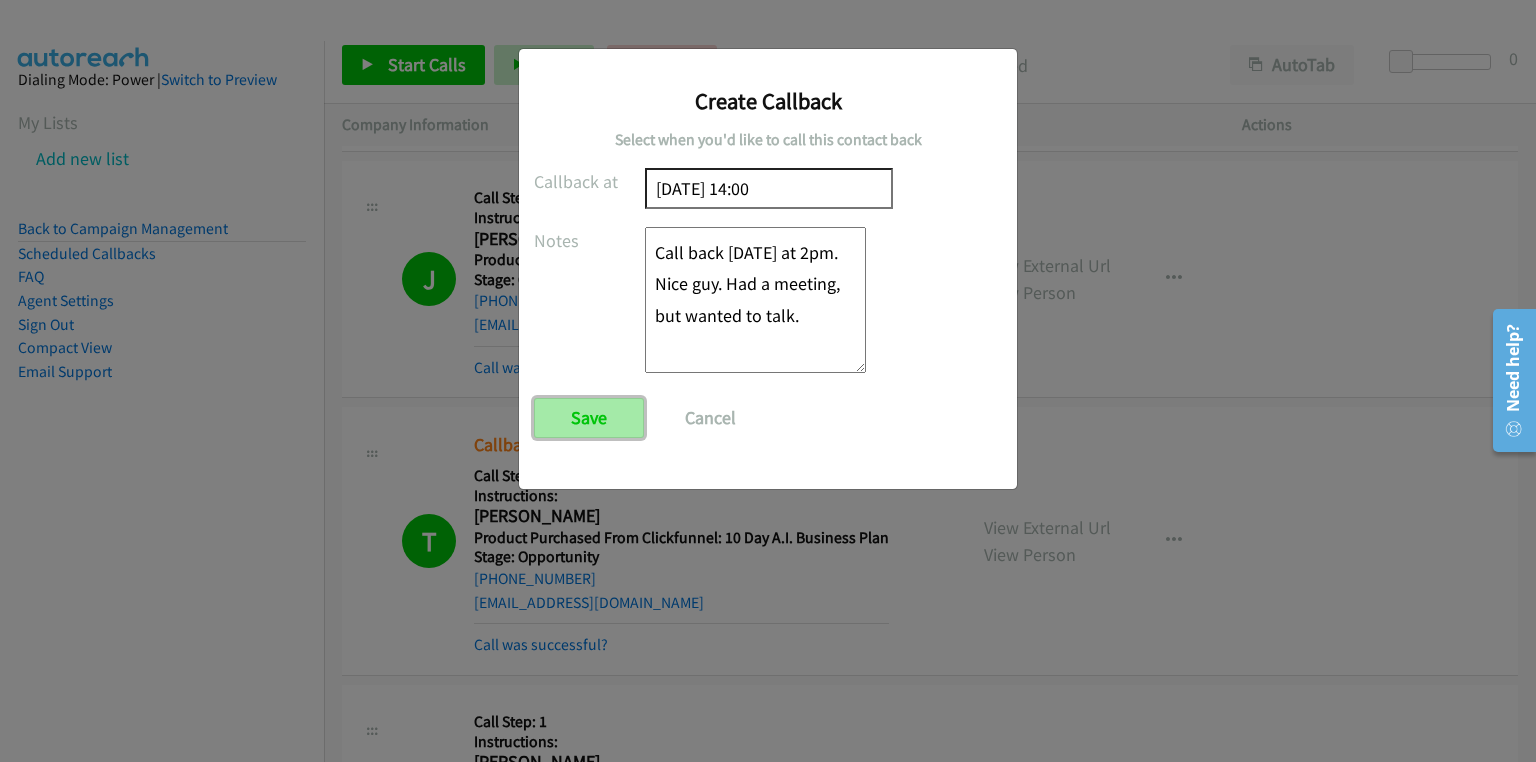 click on "Save" at bounding box center (589, 418) 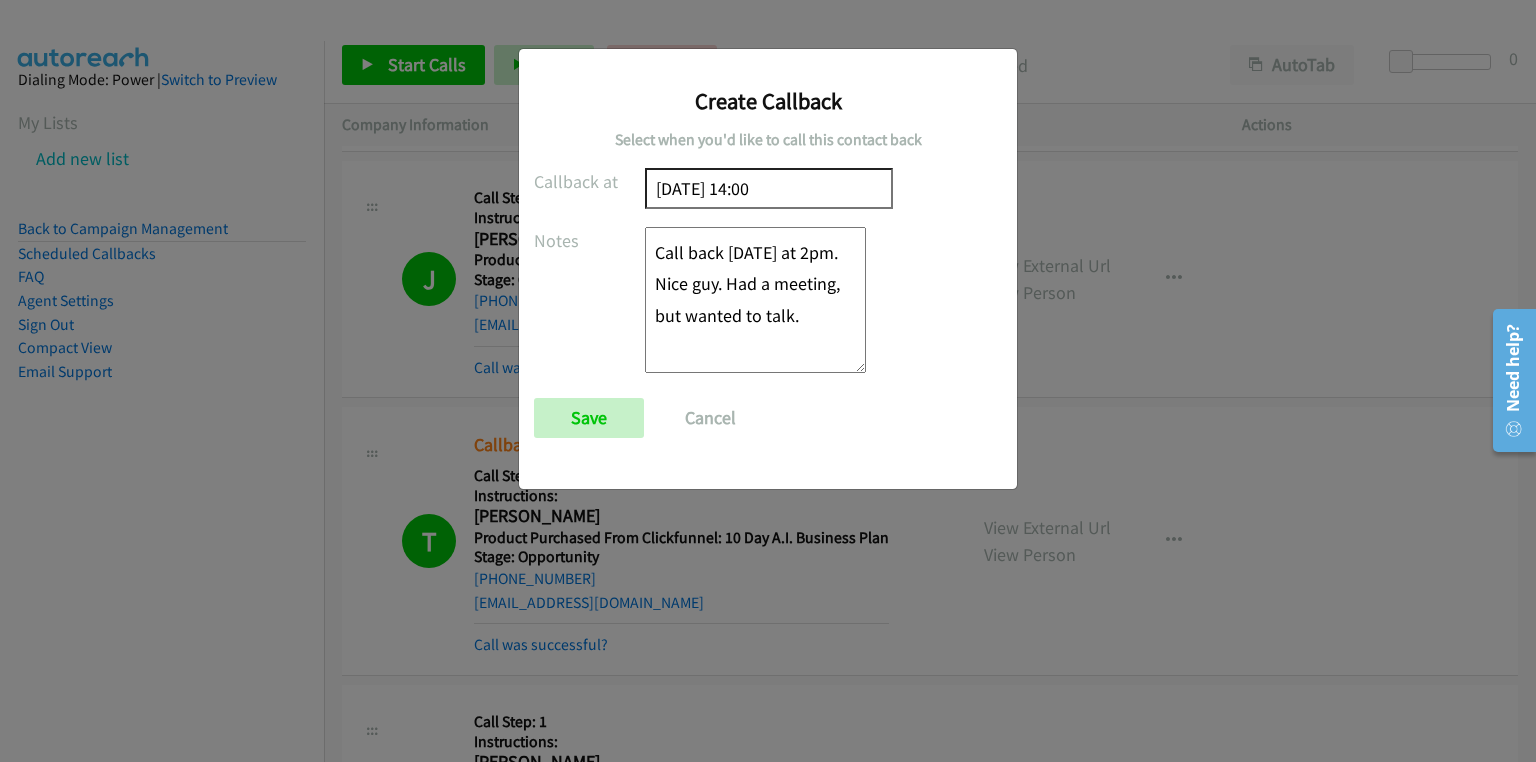 click on "Create Callback
Select when you'd like to call this contact back
Callback at
2025/07/18 14:00
Notes
Call back Friday at 2pm. Nice guy. Had a meeting, but wanted to talk.
Save
Cancel" at bounding box center [768, 390] 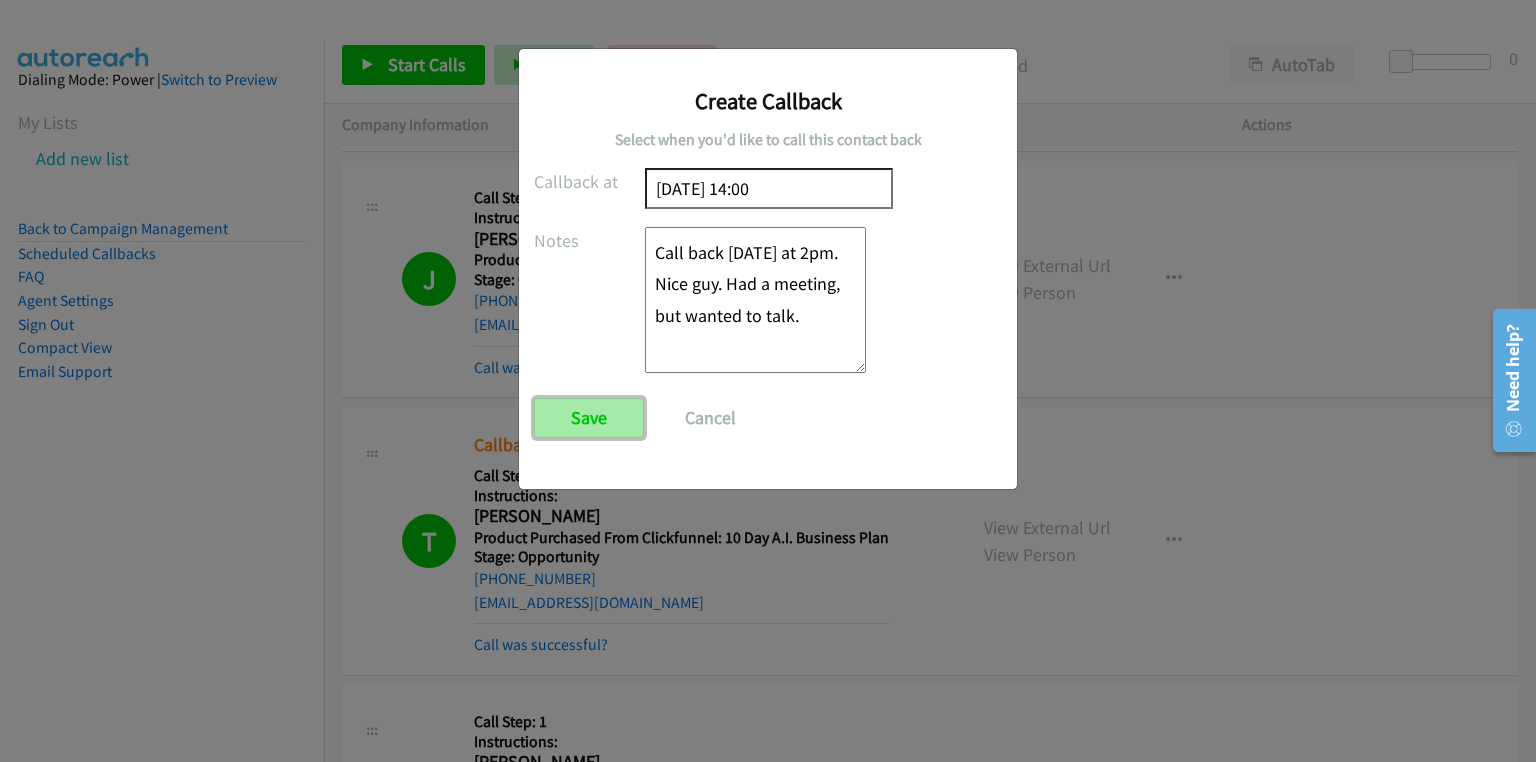 click on "Save" at bounding box center (589, 418) 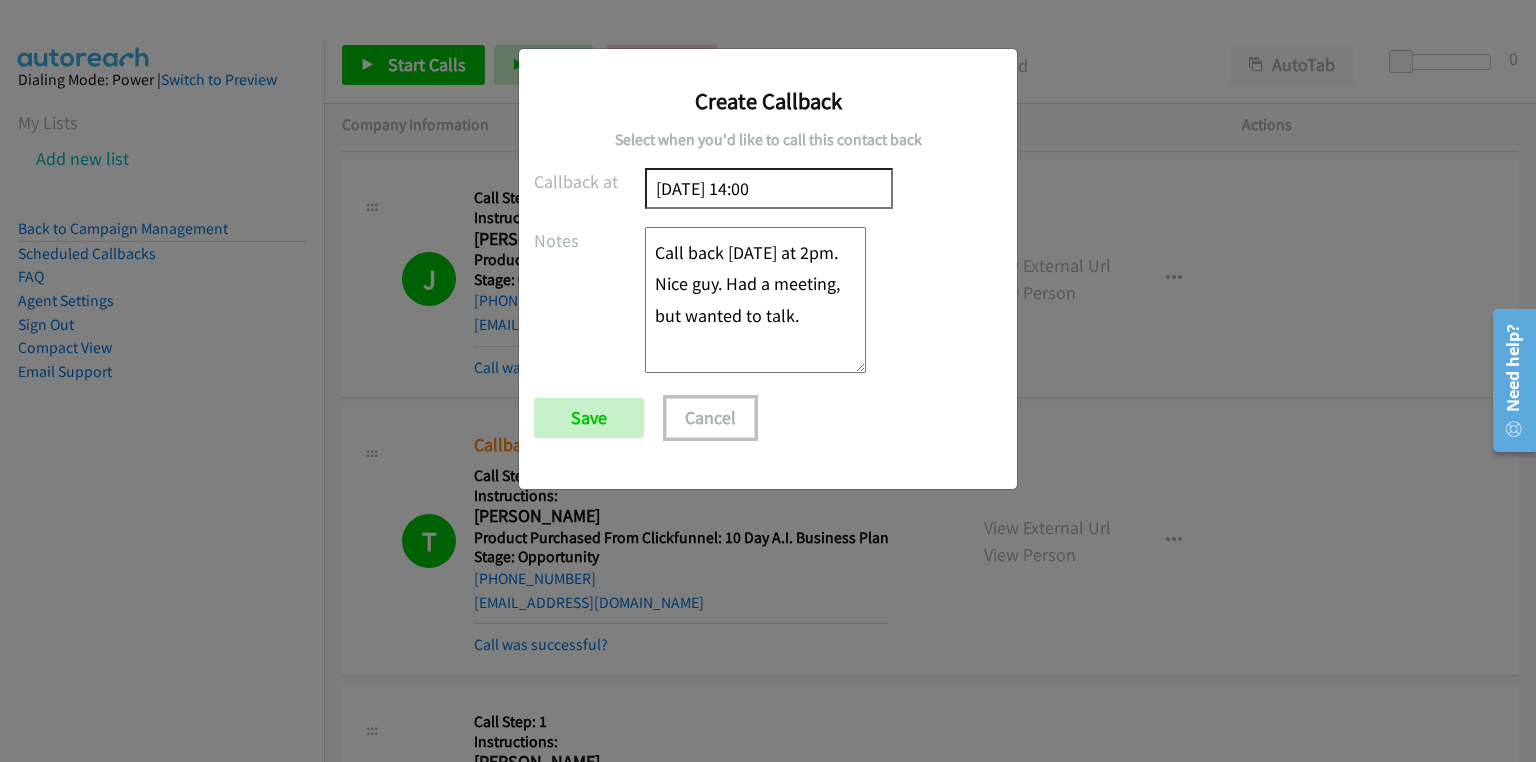 click on "Cancel" at bounding box center [710, 418] 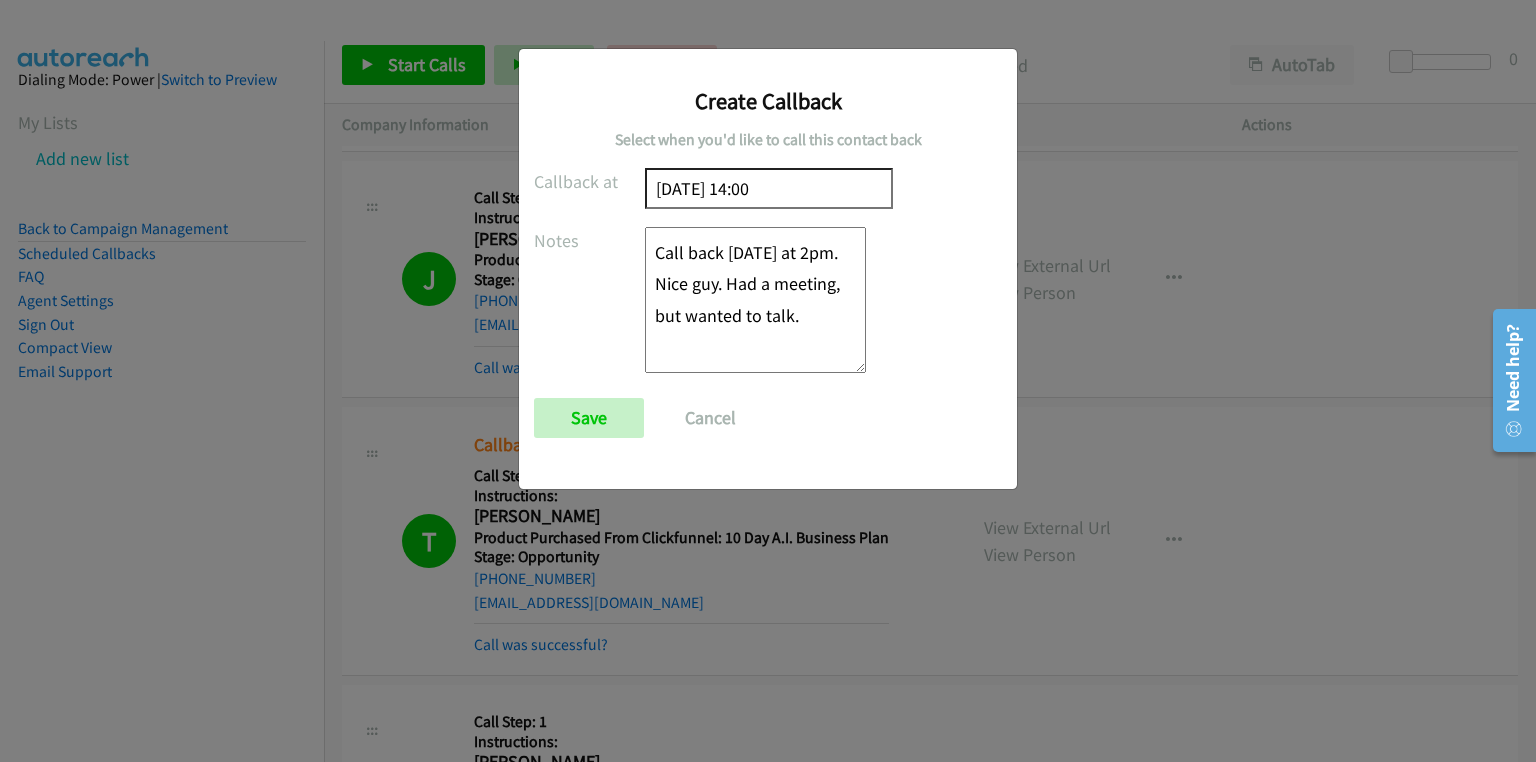 click on "Call back Friday at 2pm. Nice guy. Had a meeting, but wanted to talk." at bounding box center [755, 303] 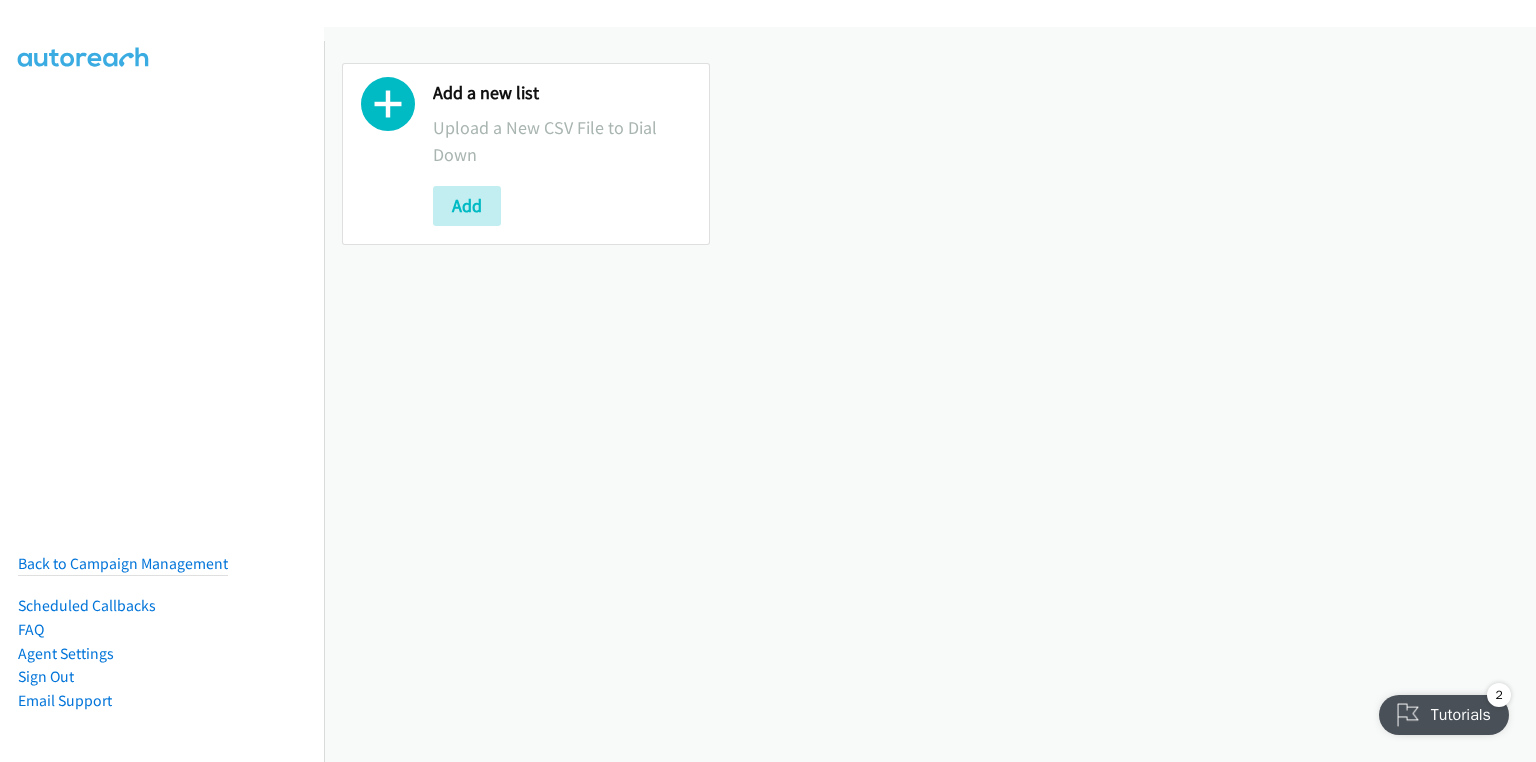 scroll, scrollTop: 0, scrollLeft: 0, axis: both 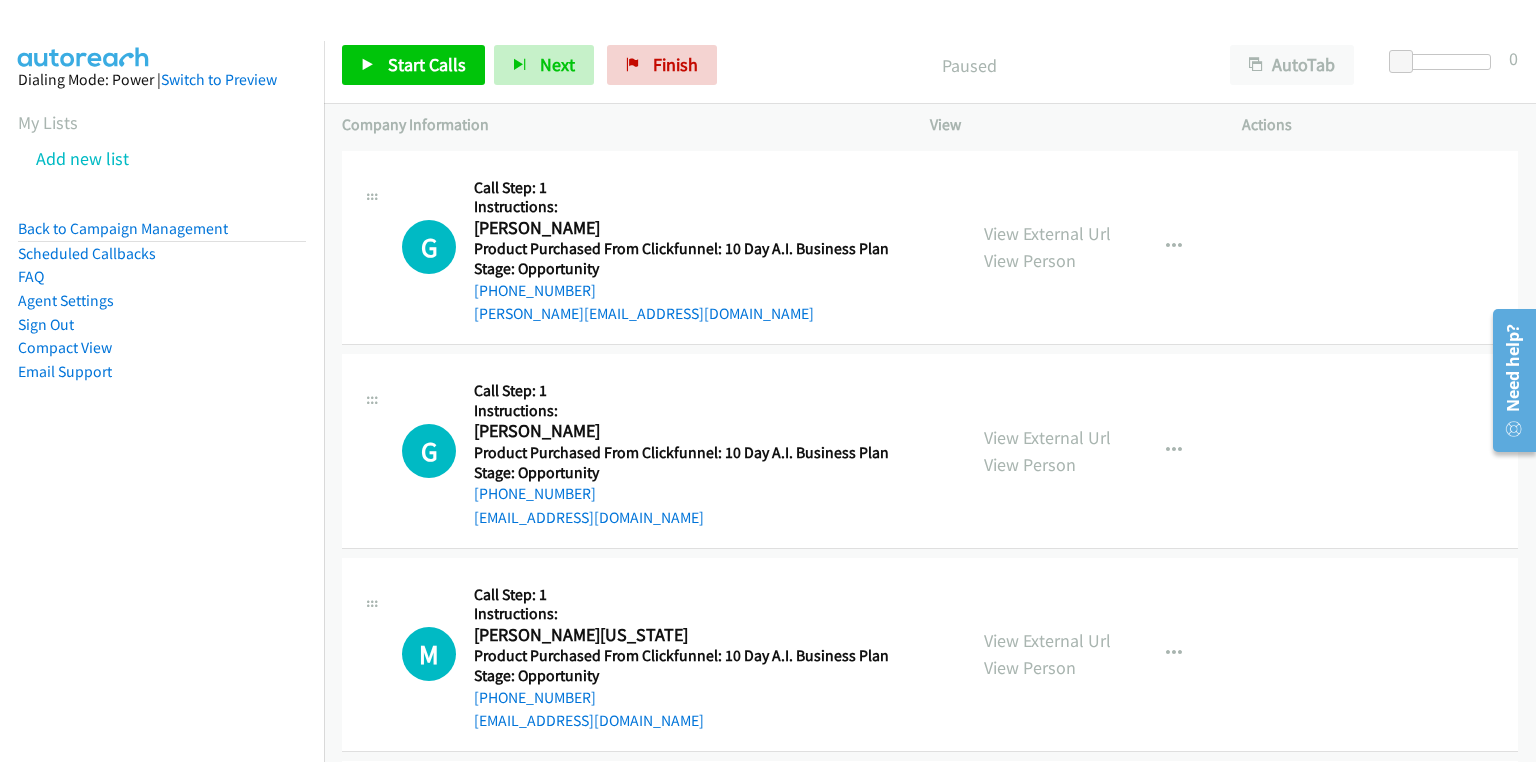 click on "Paused" at bounding box center [969, 65] 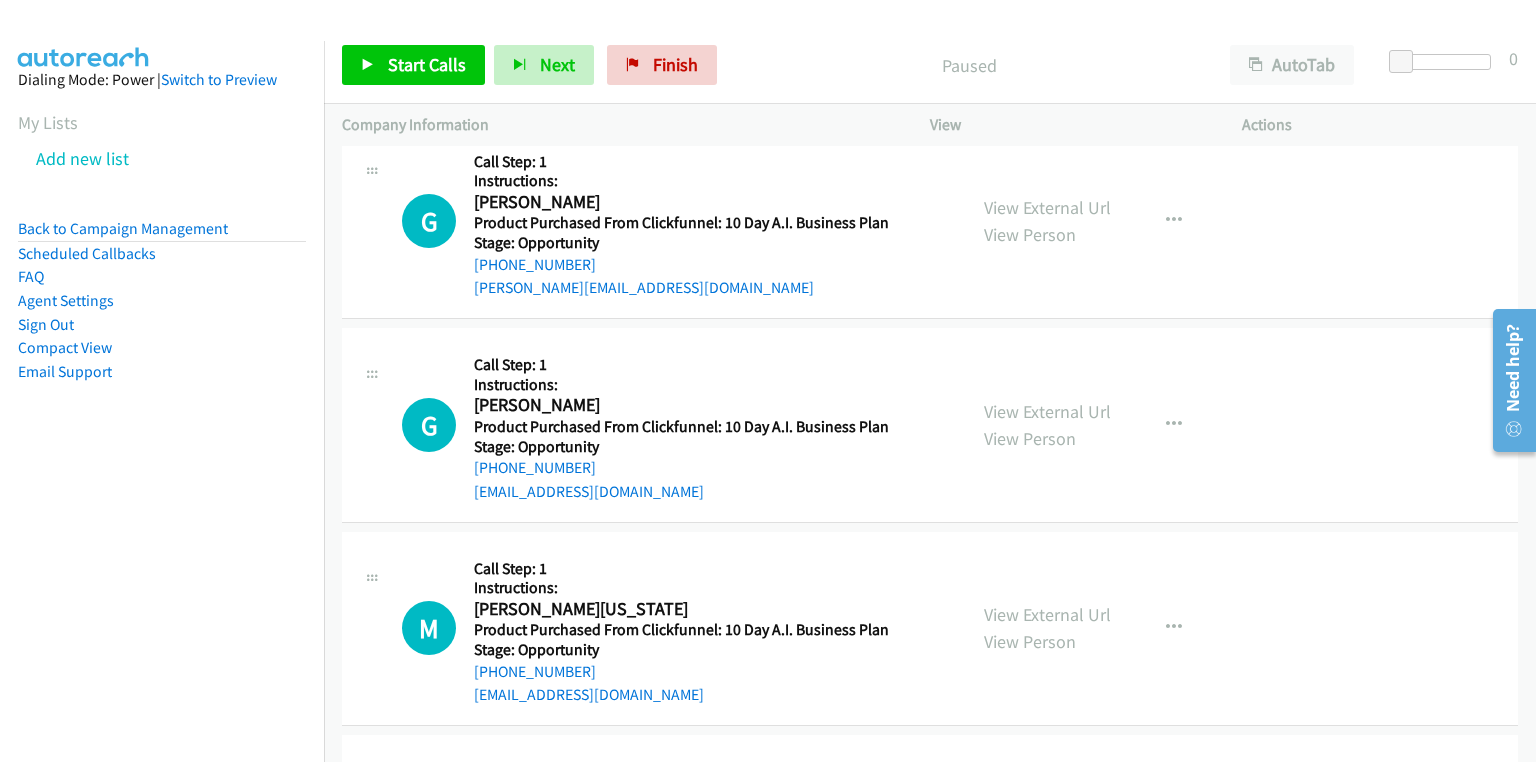 scroll, scrollTop: 0, scrollLeft: 0, axis: both 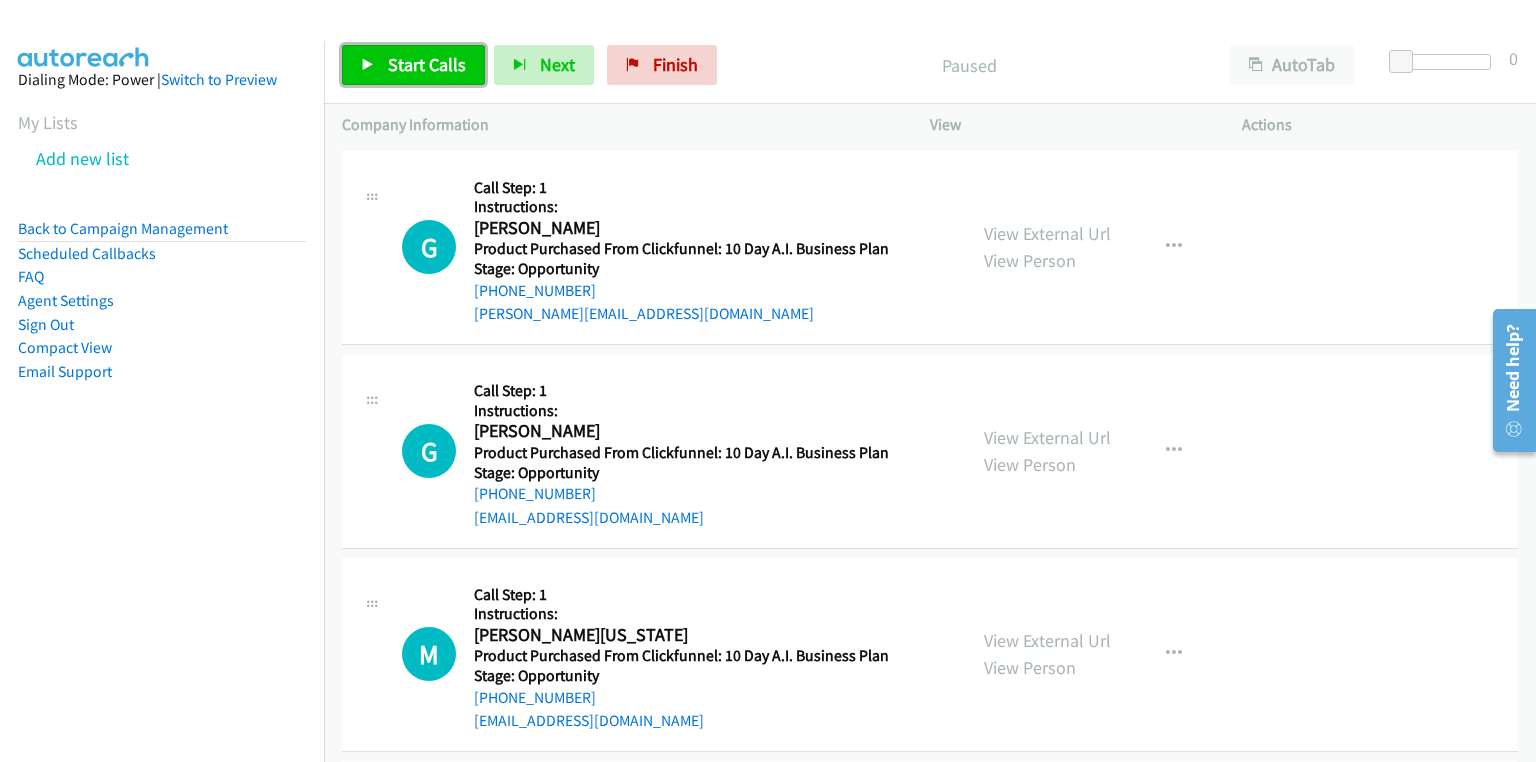 click on "Start Calls" at bounding box center [427, 64] 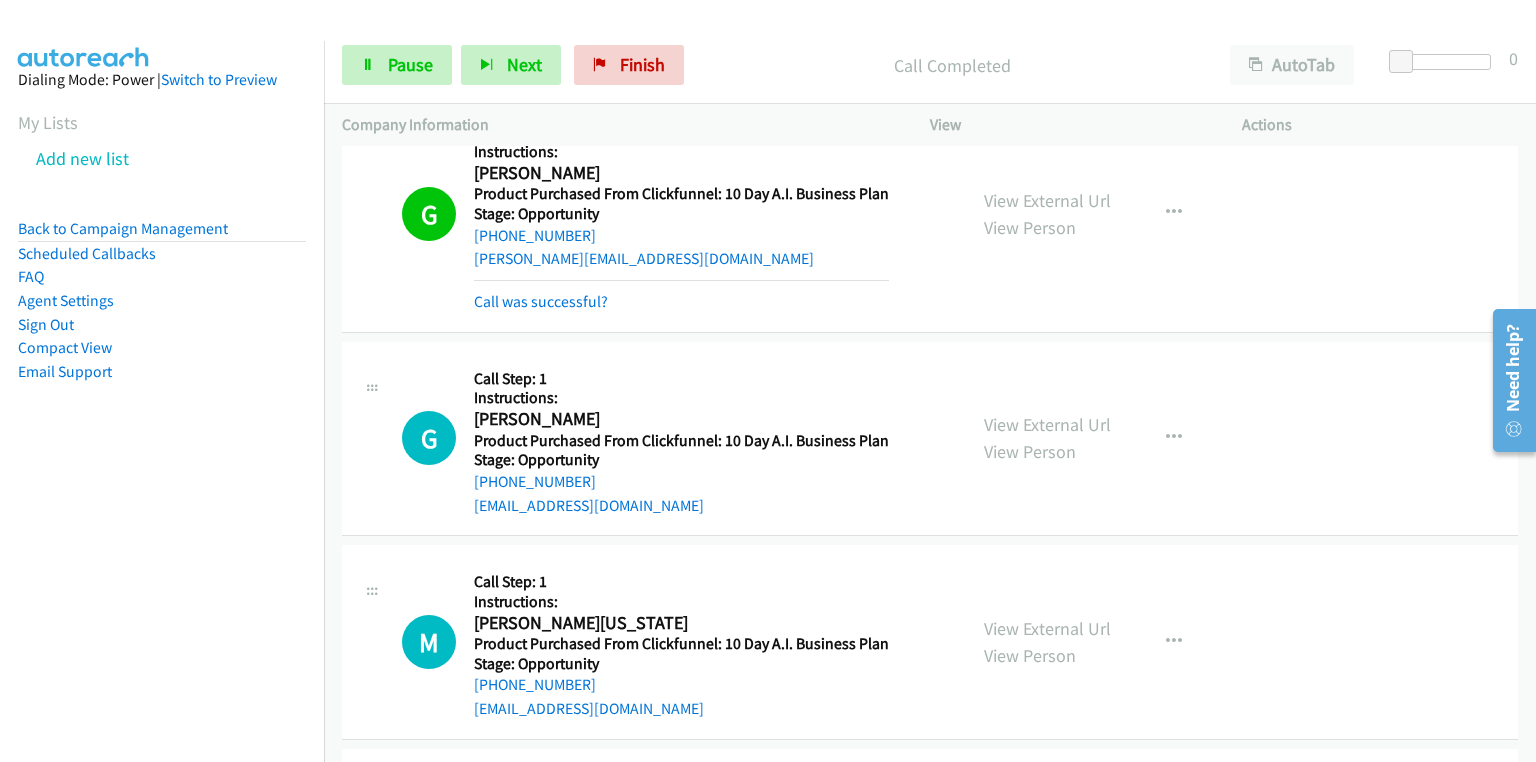 scroll, scrollTop: 80, scrollLeft: 0, axis: vertical 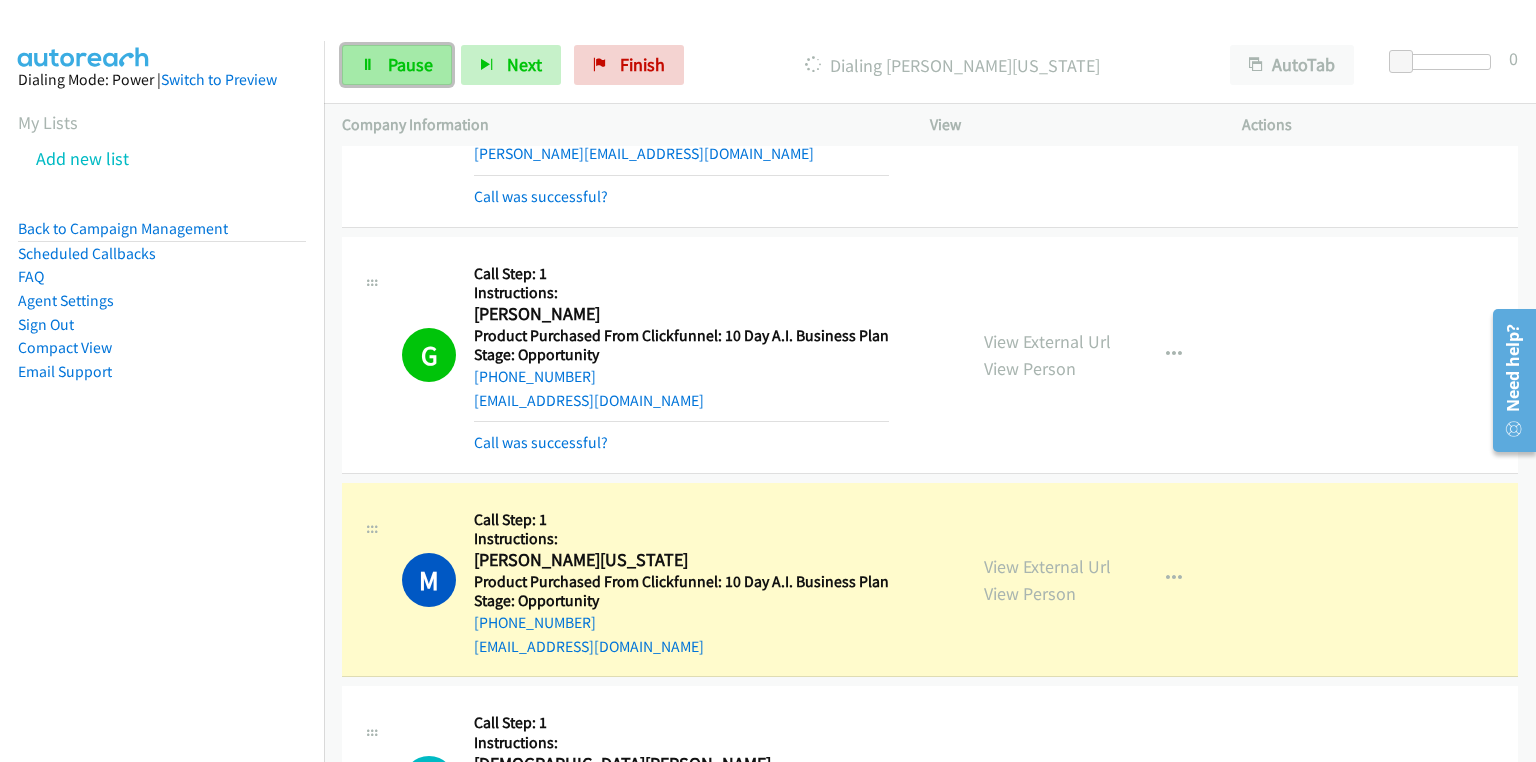 click on "Pause" at bounding box center [410, 64] 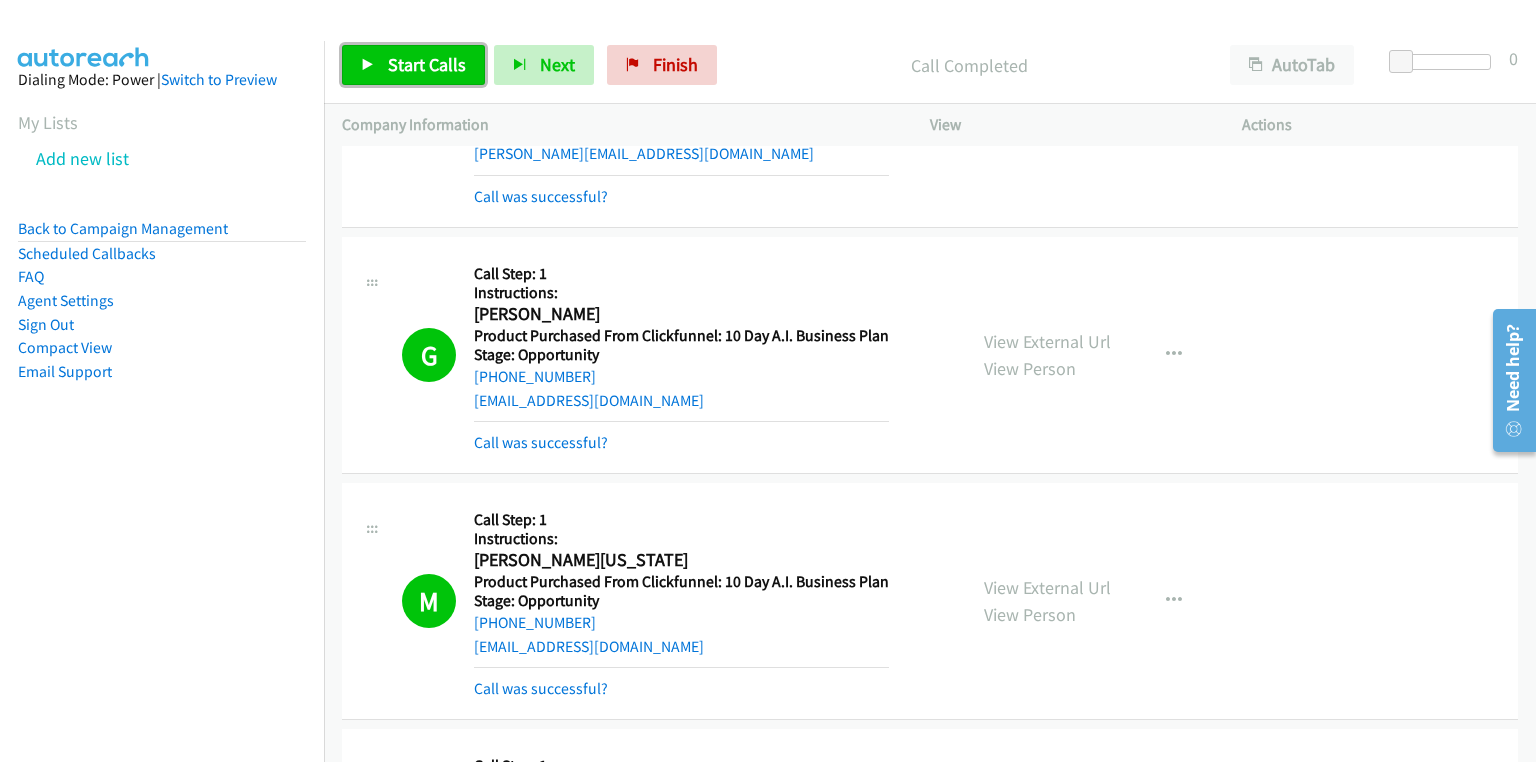 click on "Start Calls" at bounding box center [427, 64] 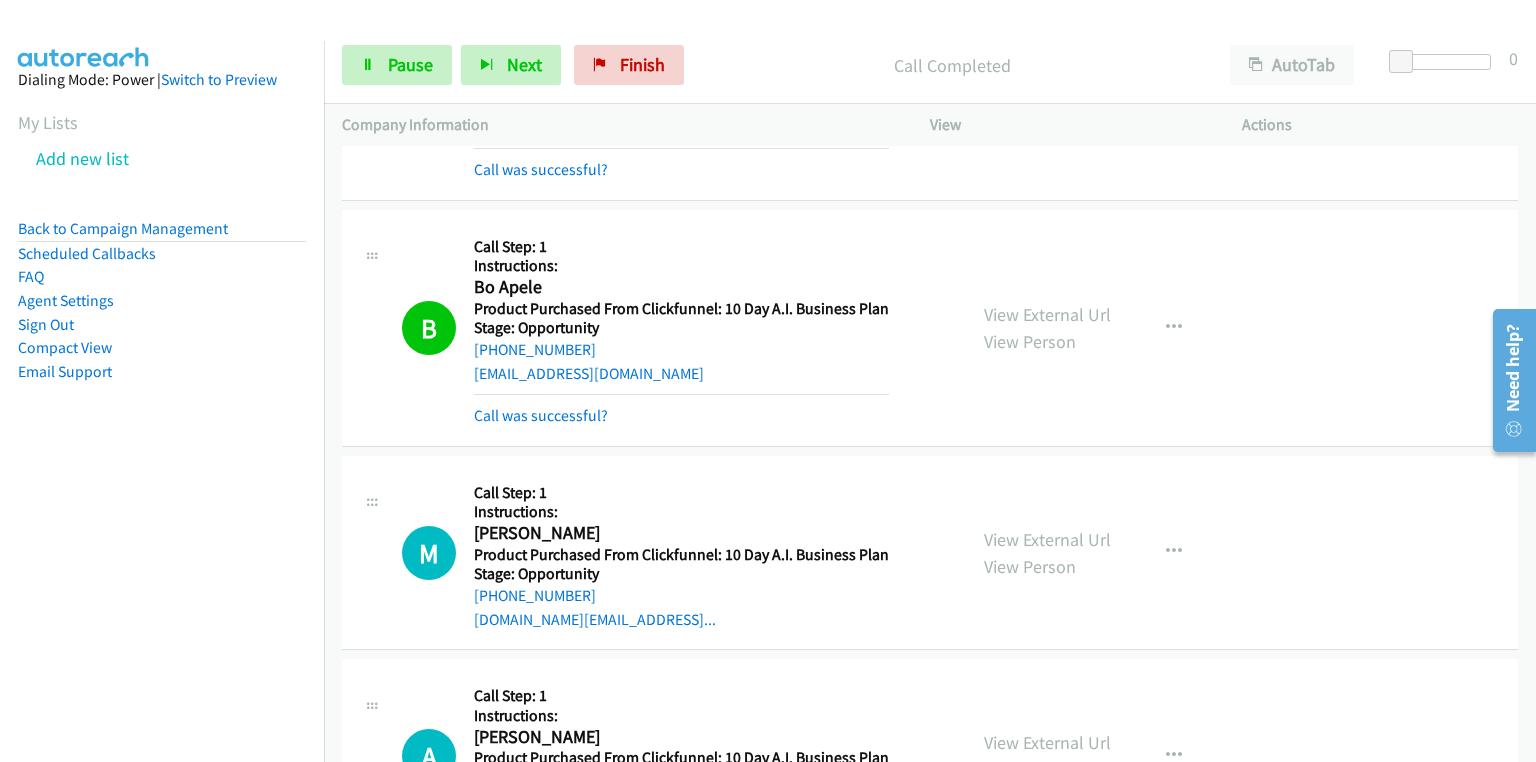 scroll, scrollTop: 2160, scrollLeft: 0, axis: vertical 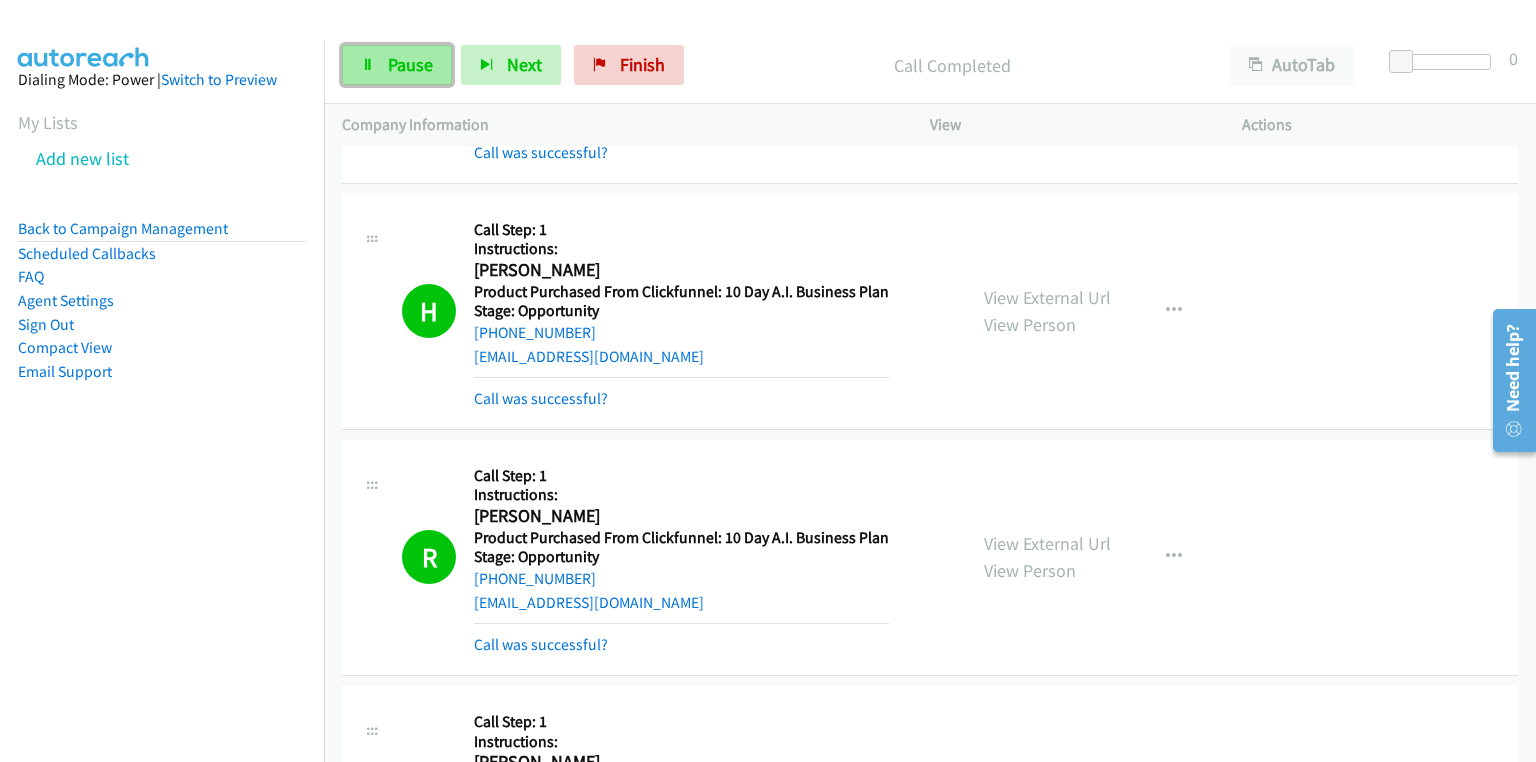 click on "Pause" at bounding box center (397, 65) 